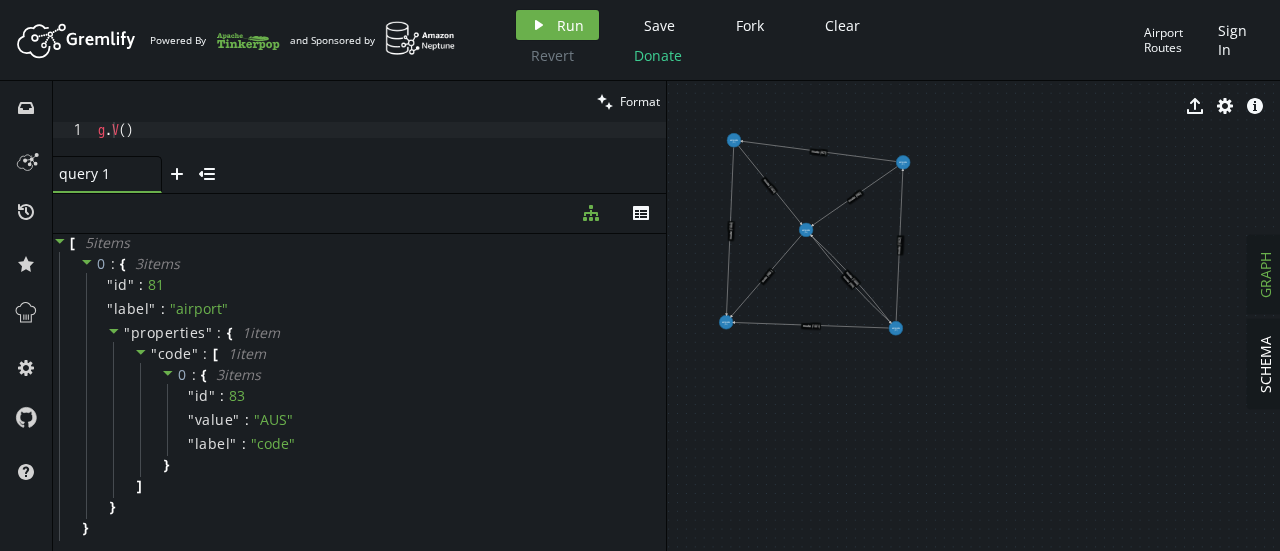 scroll, scrollTop: 0, scrollLeft: 0, axis: both 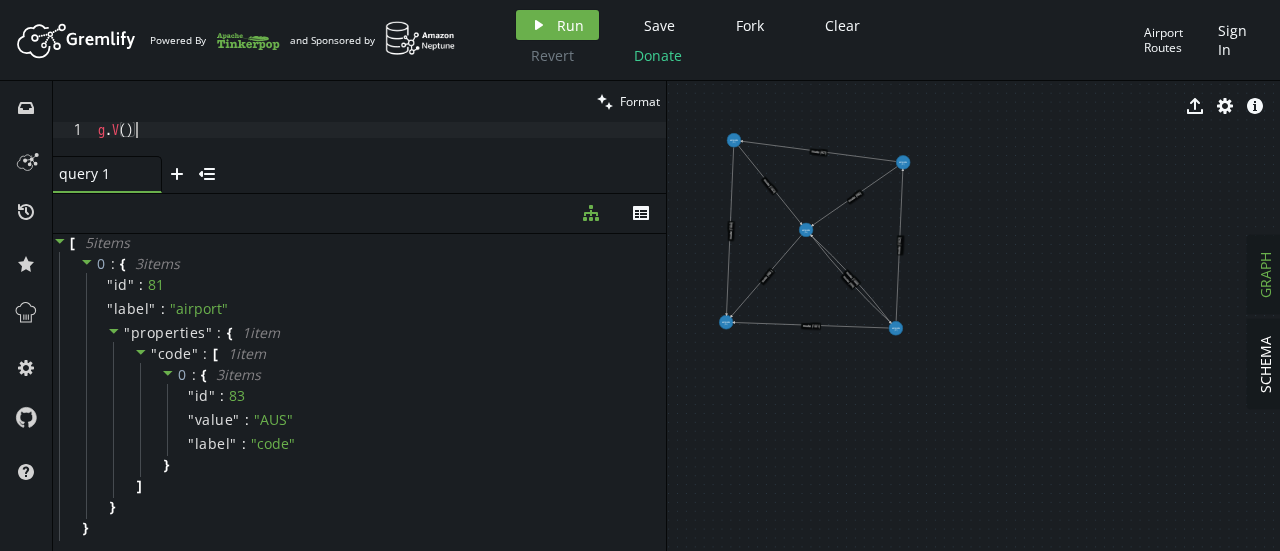 click on "g . V ( )" at bounding box center (380, 155) 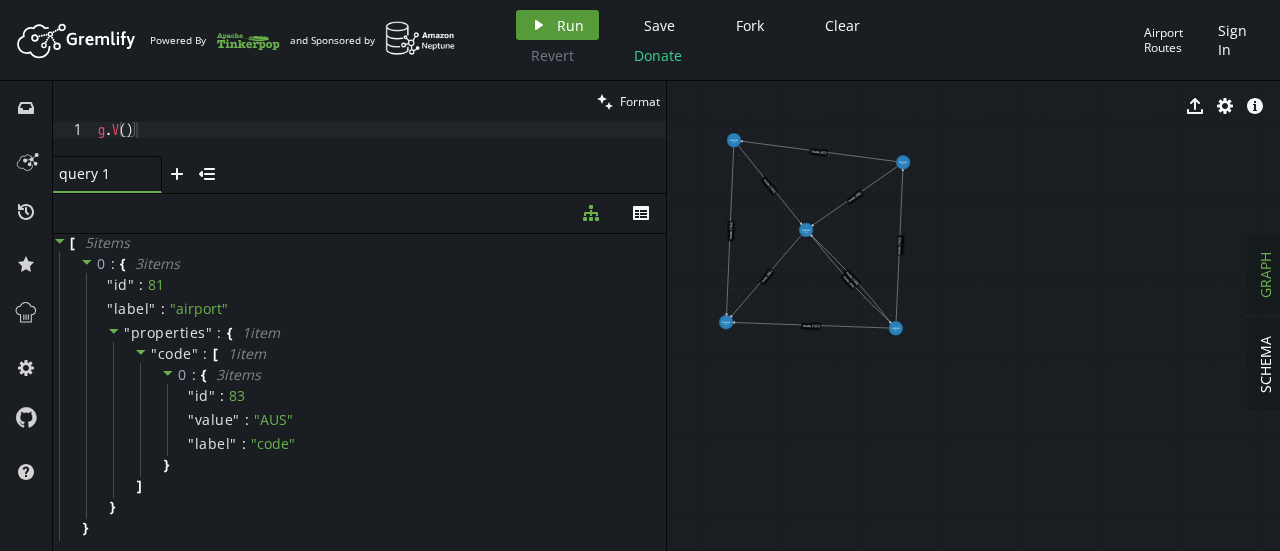 click on "play Run" at bounding box center (557, 25) 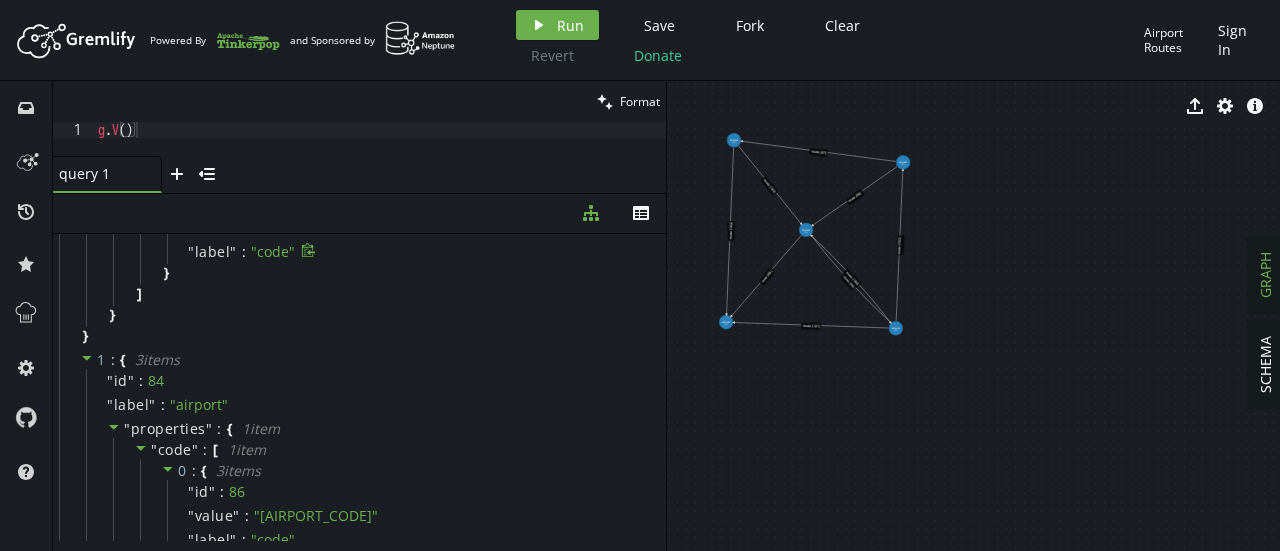 scroll, scrollTop: 0, scrollLeft: 0, axis: both 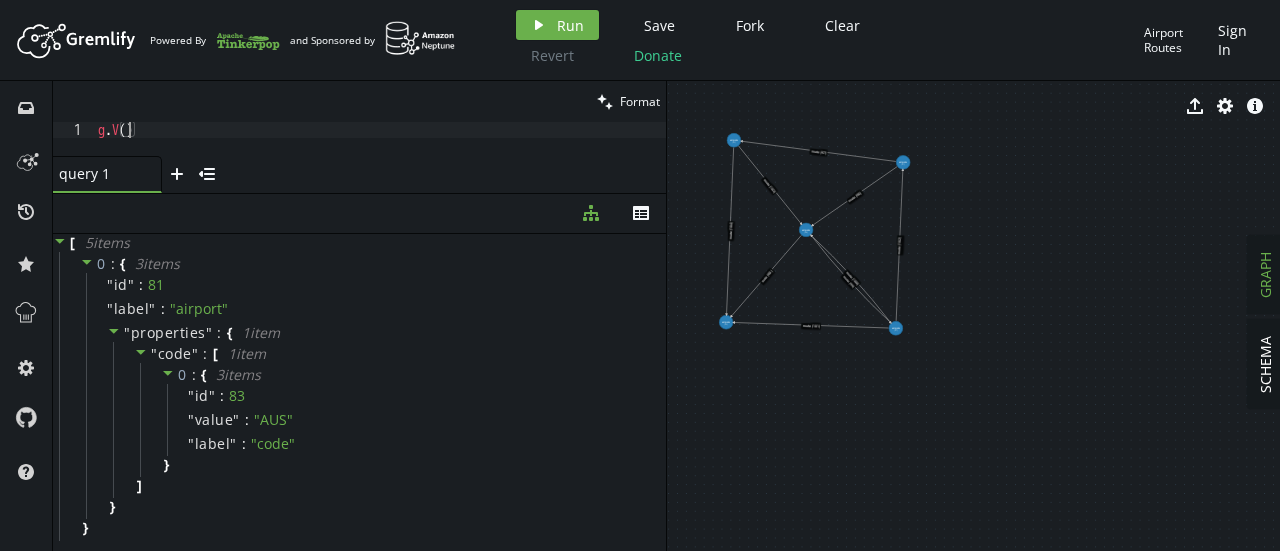 click on "g . V ( )" at bounding box center [380, 155] 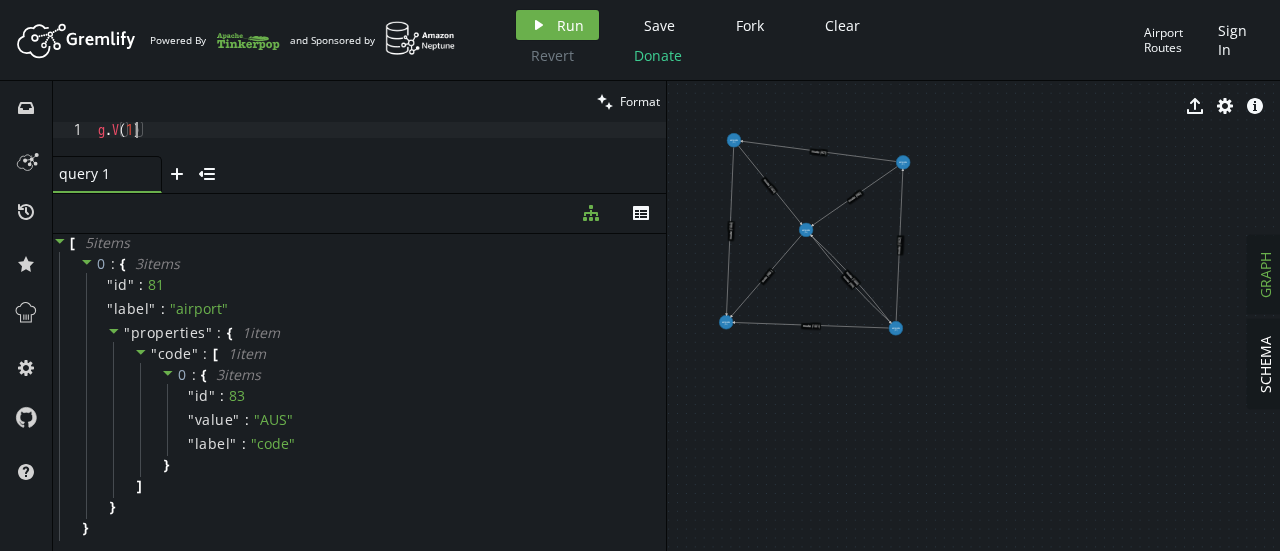 scroll, scrollTop: 0, scrollLeft: 38, axis: horizontal 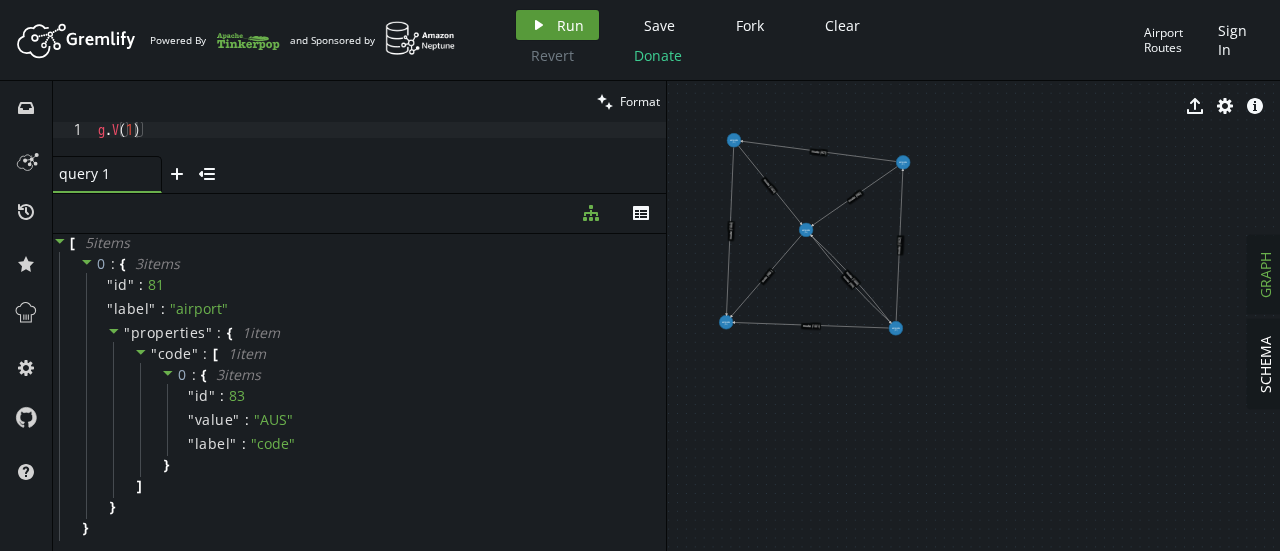click on "play Run" at bounding box center (557, 25) 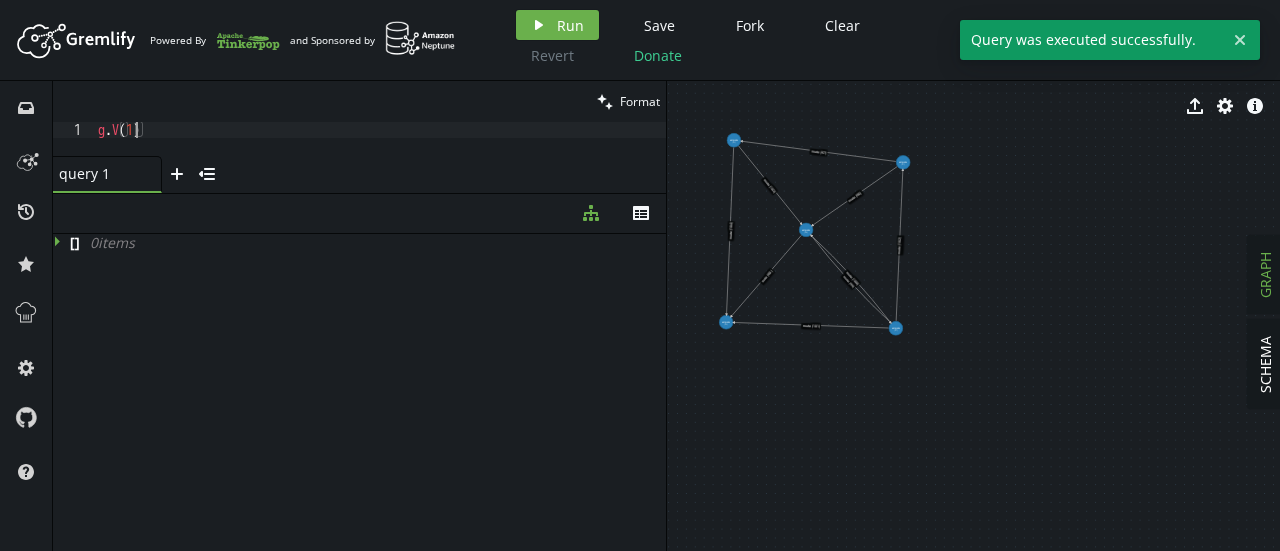 click on "g . V ( 1 )" at bounding box center (380, 155) 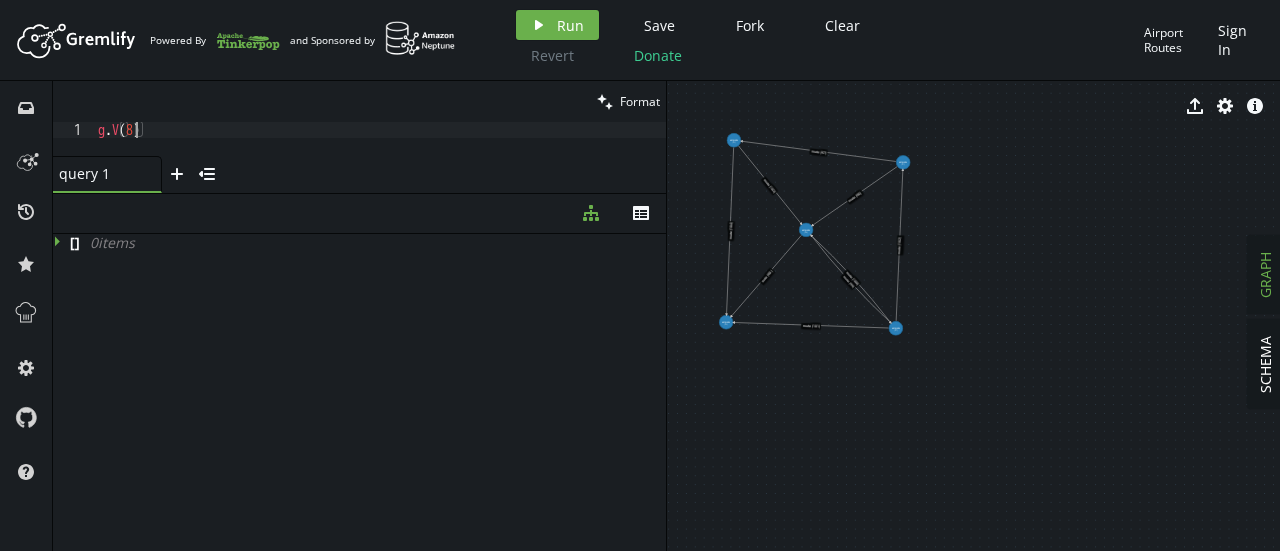scroll, scrollTop: 0, scrollLeft: 46, axis: horizontal 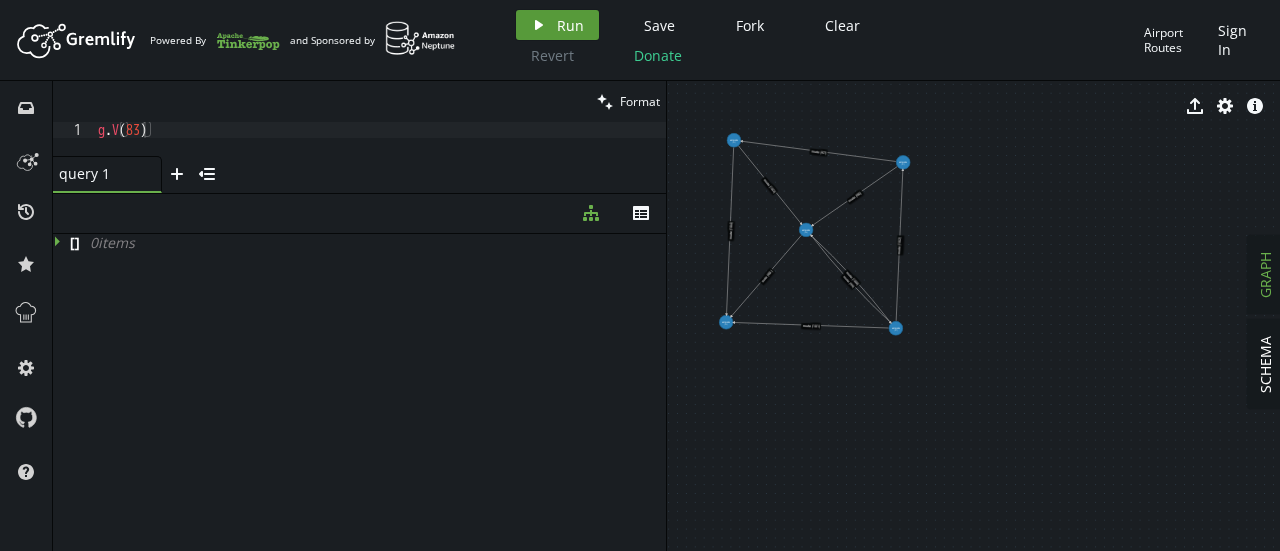 click on "play Run" at bounding box center (557, 25) 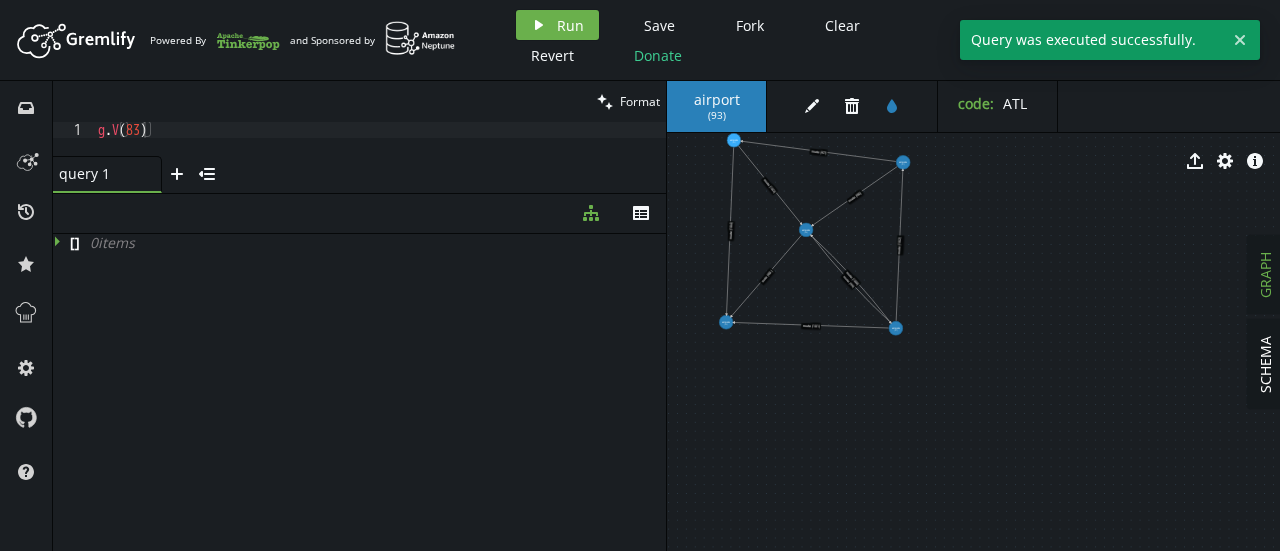 click on "airport" at bounding box center (716, 100) 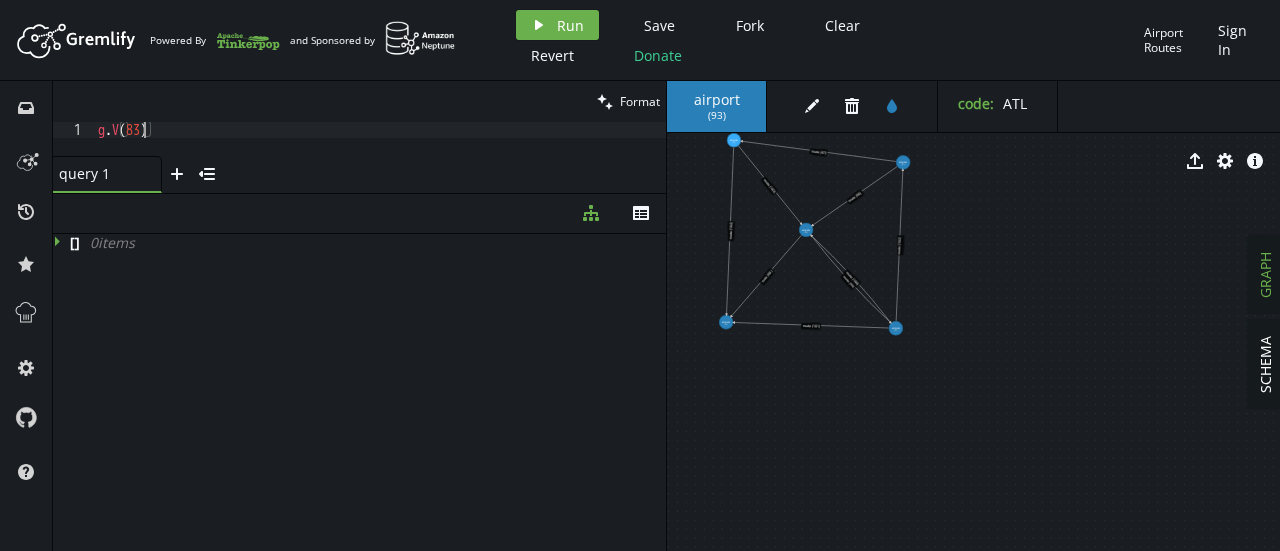 click on "g . V ( 83 )" at bounding box center (380, 155) 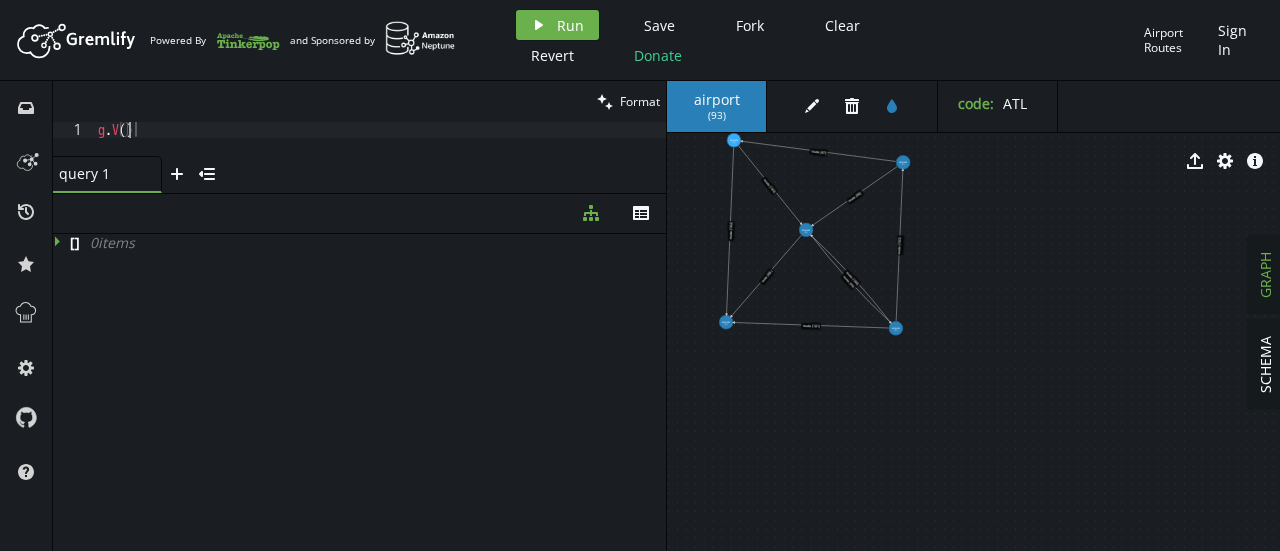 scroll, scrollTop: 0, scrollLeft: 37, axis: horizontal 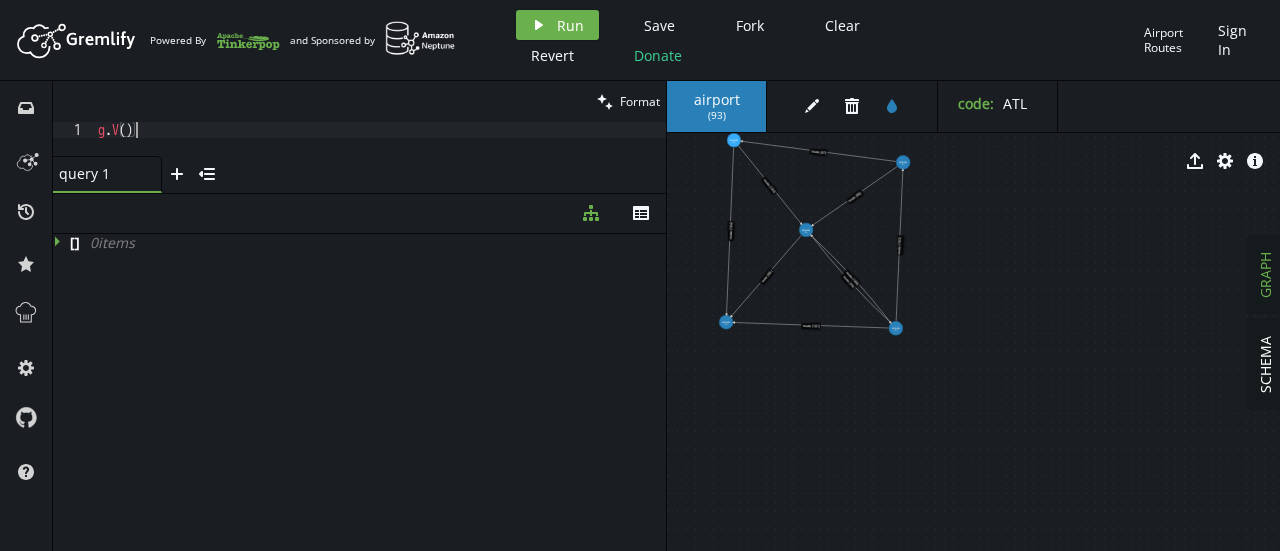 click on "g . V ( )" at bounding box center (380, 155) 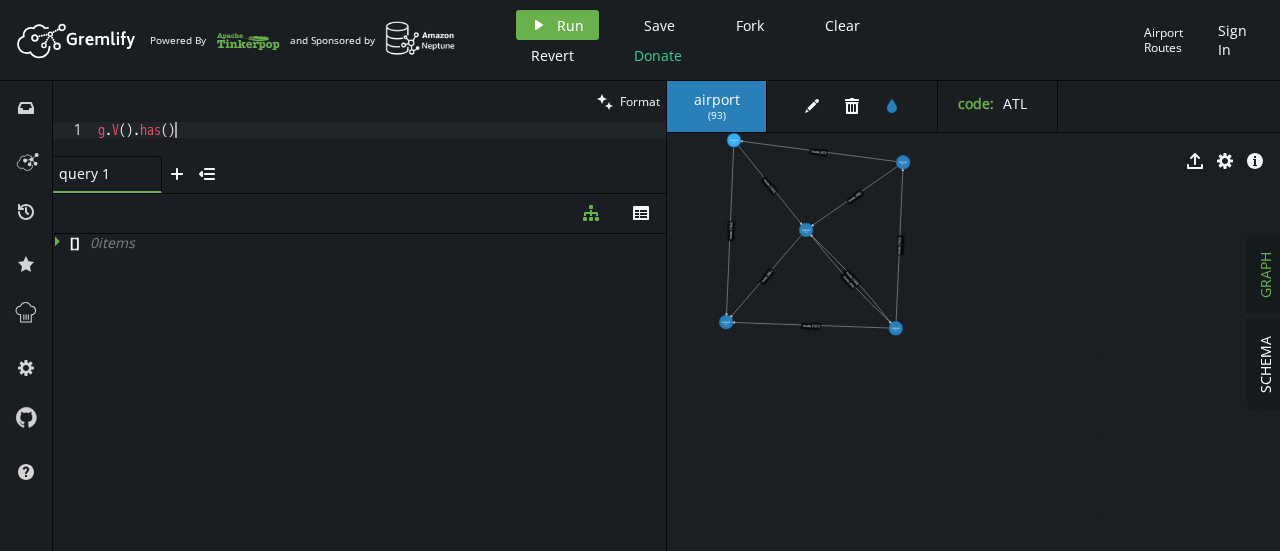 scroll, scrollTop: 0, scrollLeft: 76, axis: horizontal 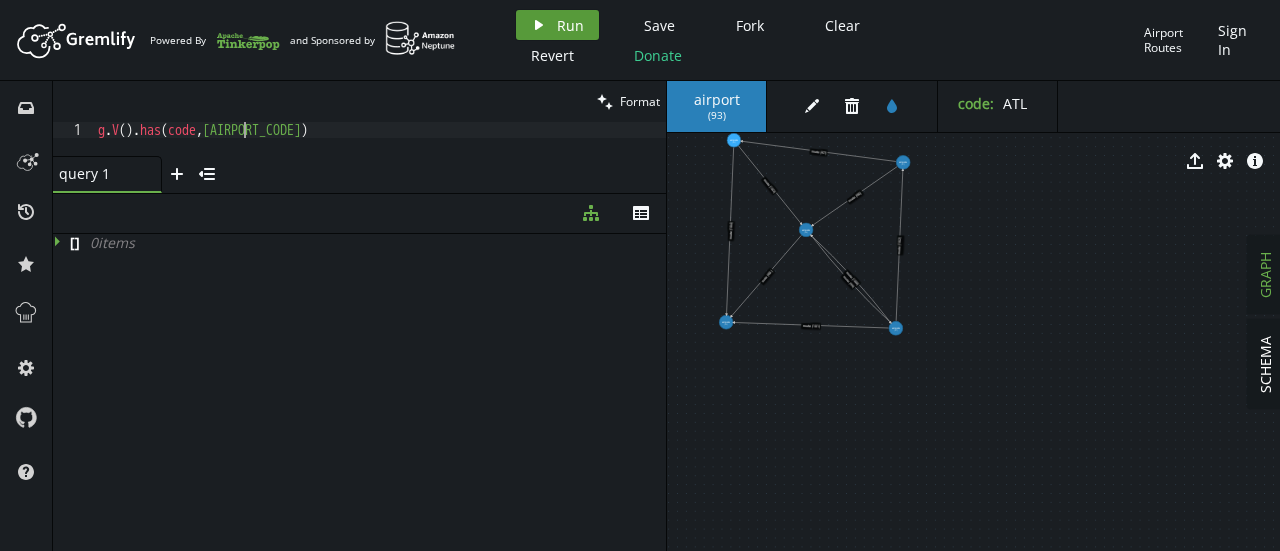type on "g.V().has(code,'ALT)" 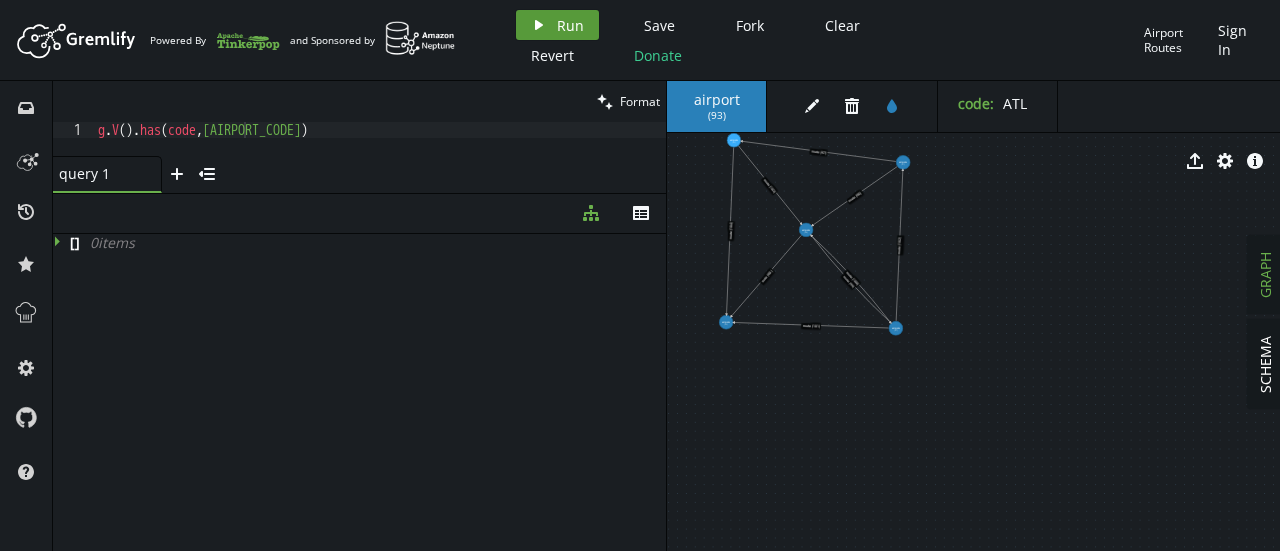 click on "Run" at bounding box center (570, 25) 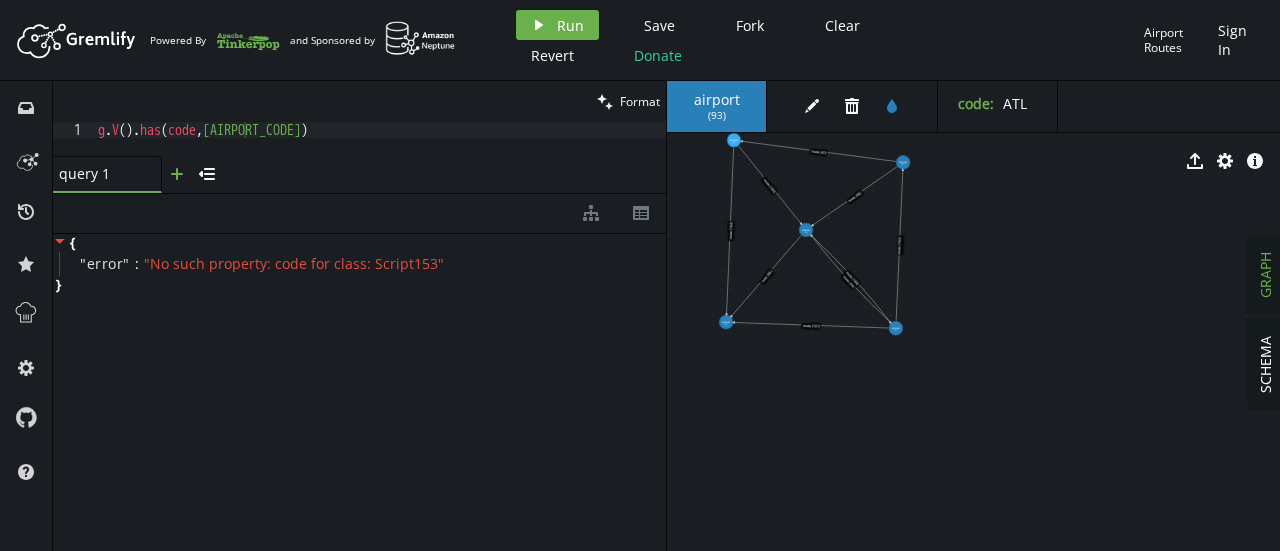 click on "plus" 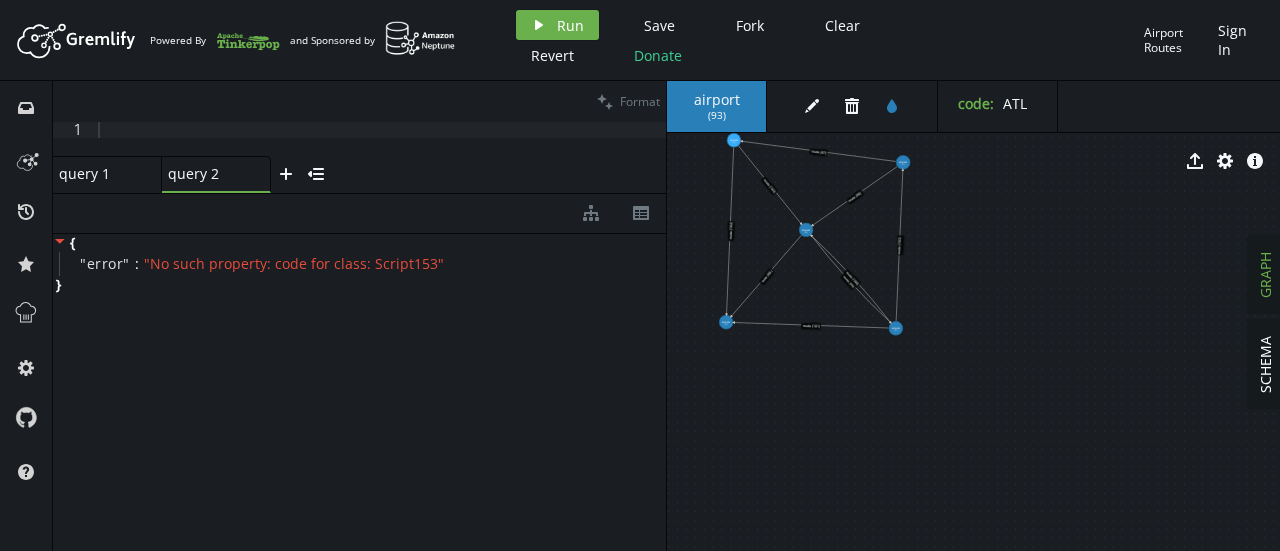 type 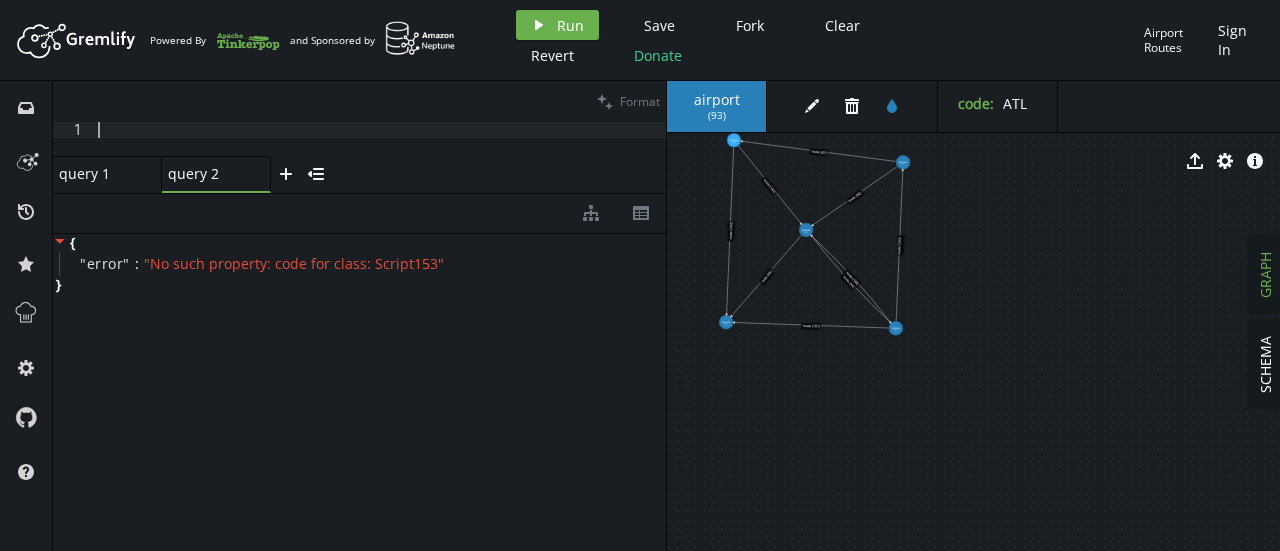 click at bounding box center [380, 155] 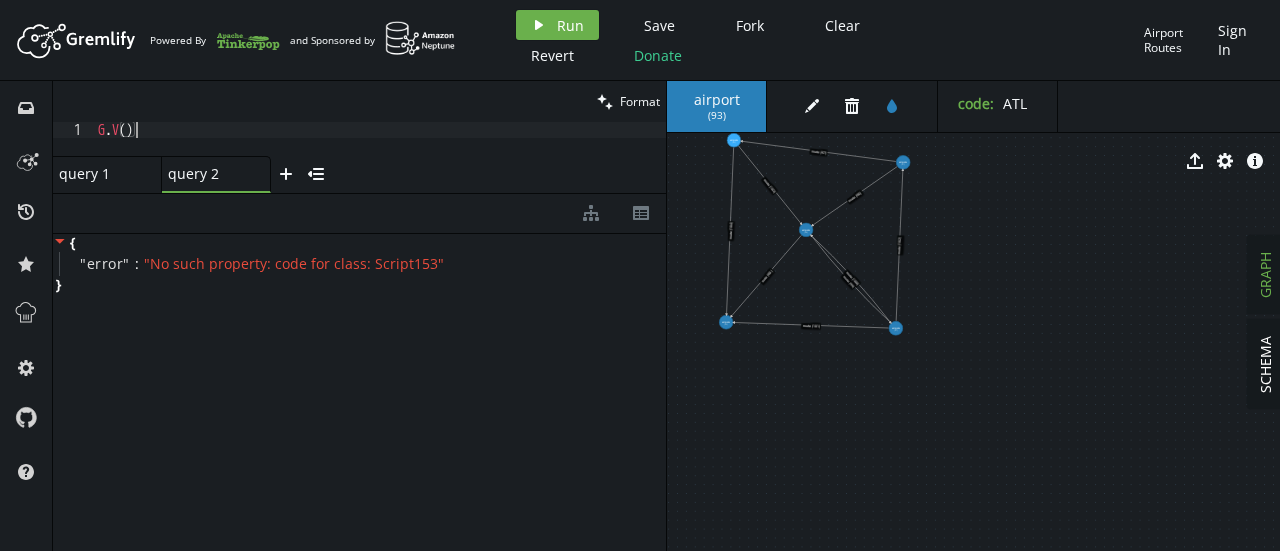 scroll, scrollTop: 0, scrollLeft: 37, axis: horizontal 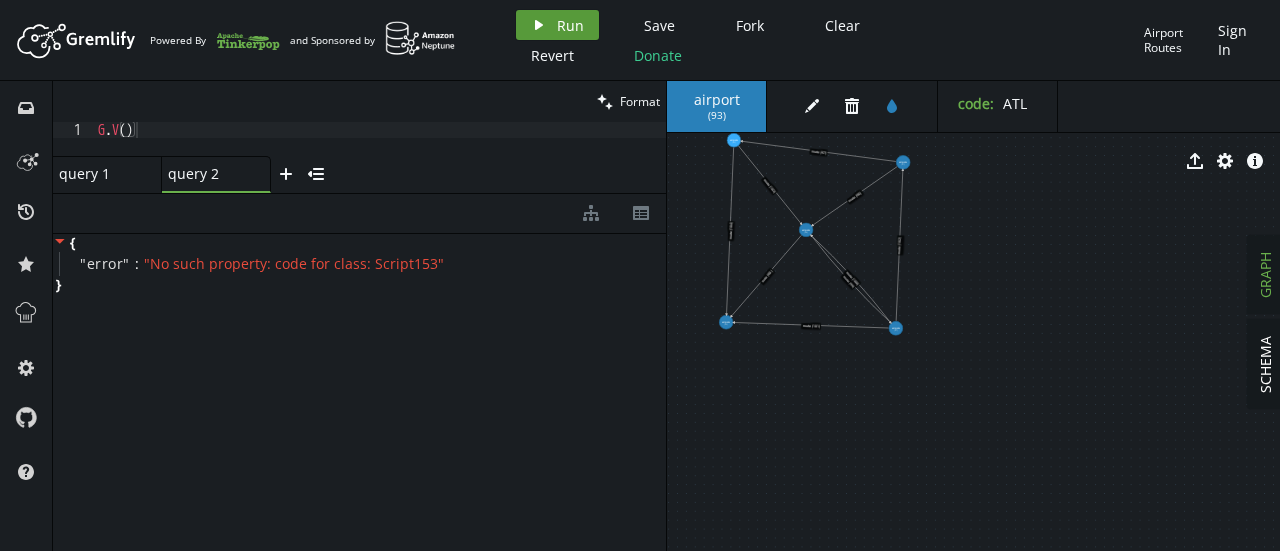 click 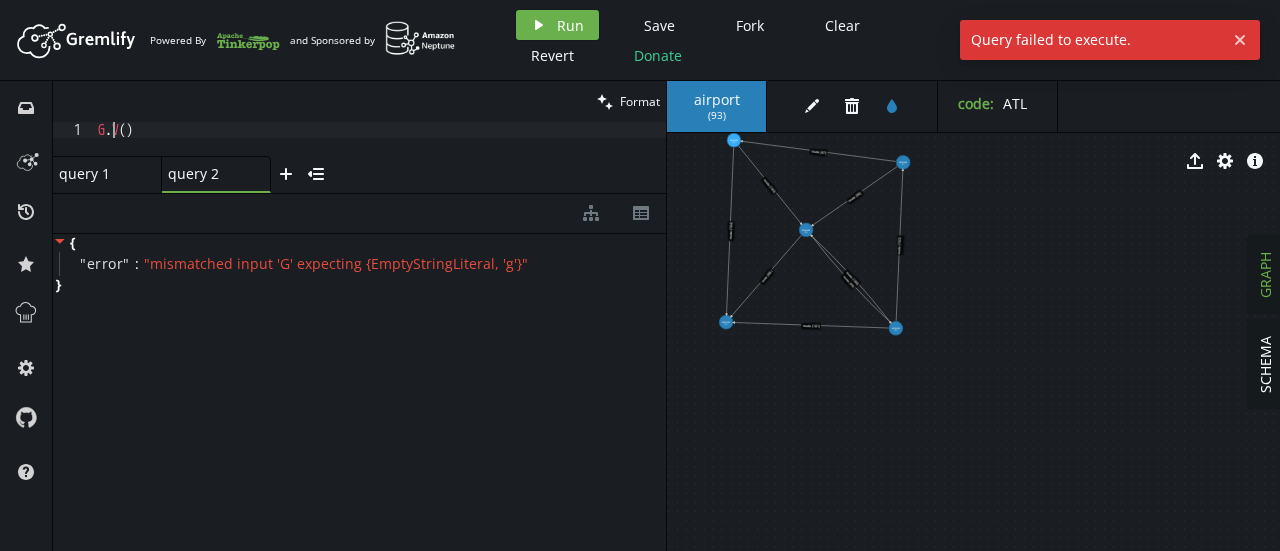 click on "G . V ( )" at bounding box center [380, 155] 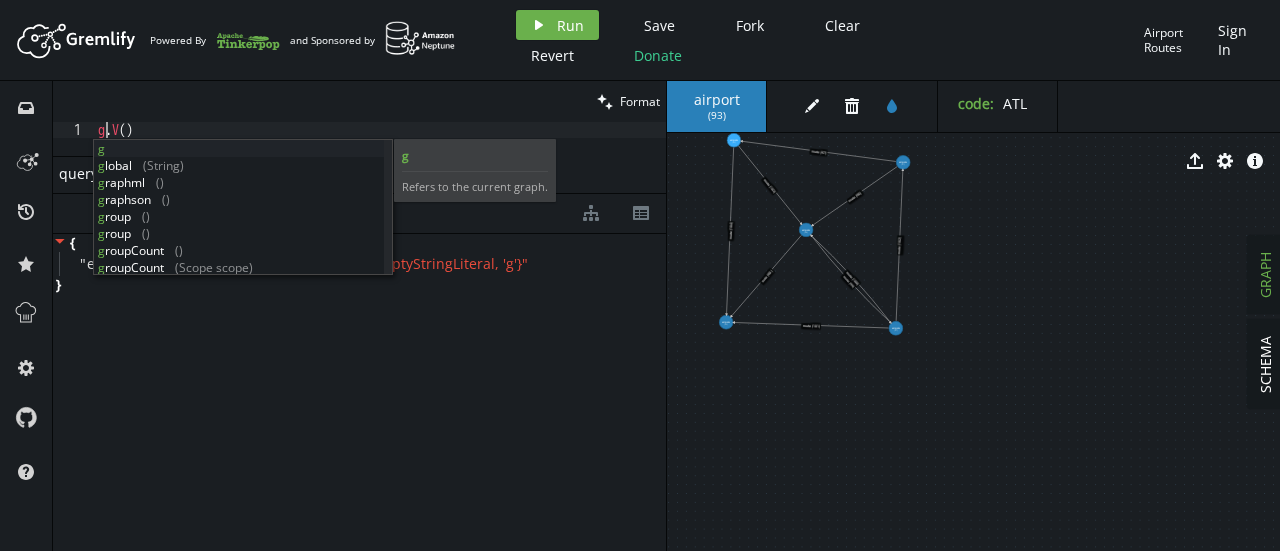scroll, scrollTop: 0, scrollLeft: 8, axis: horizontal 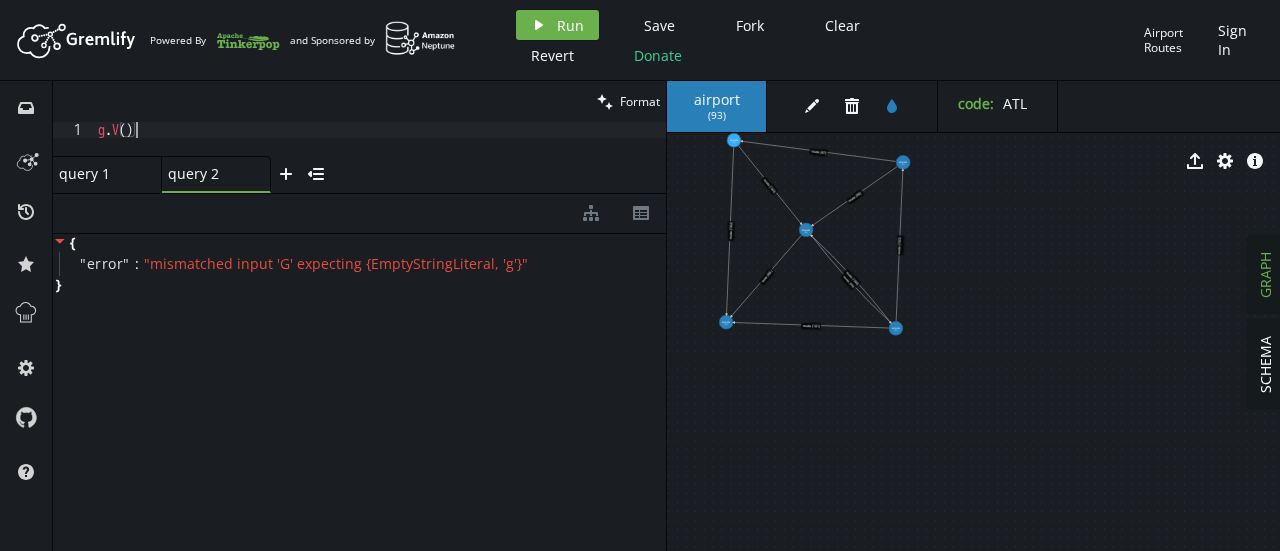 click on "g . V ( )" at bounding box center [380, 155] 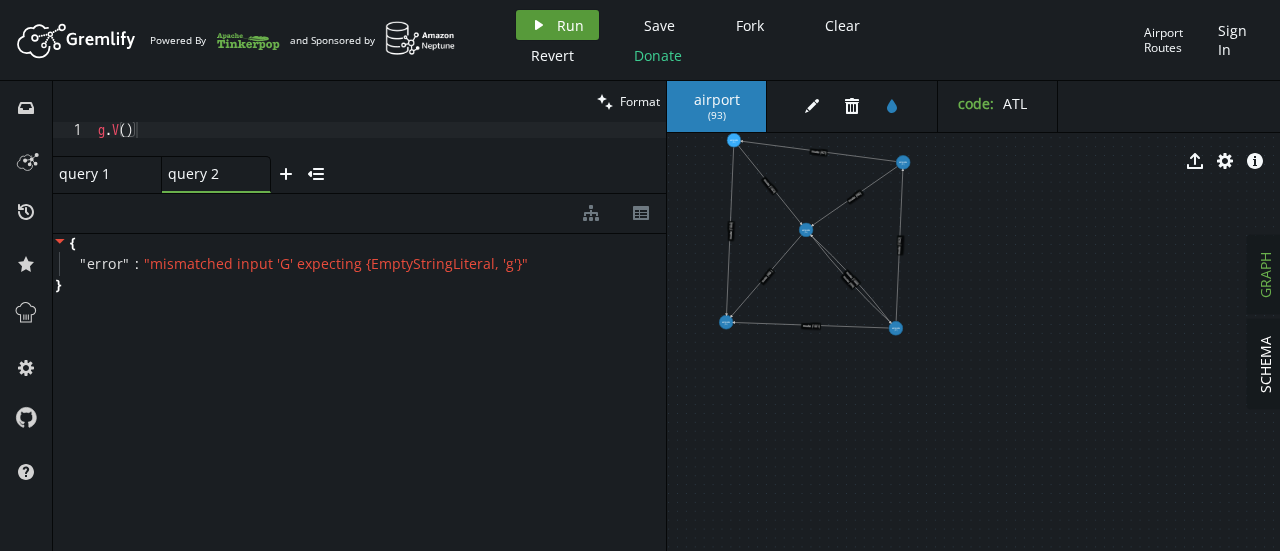 click on "play Run" at bounding box center (557, 25) 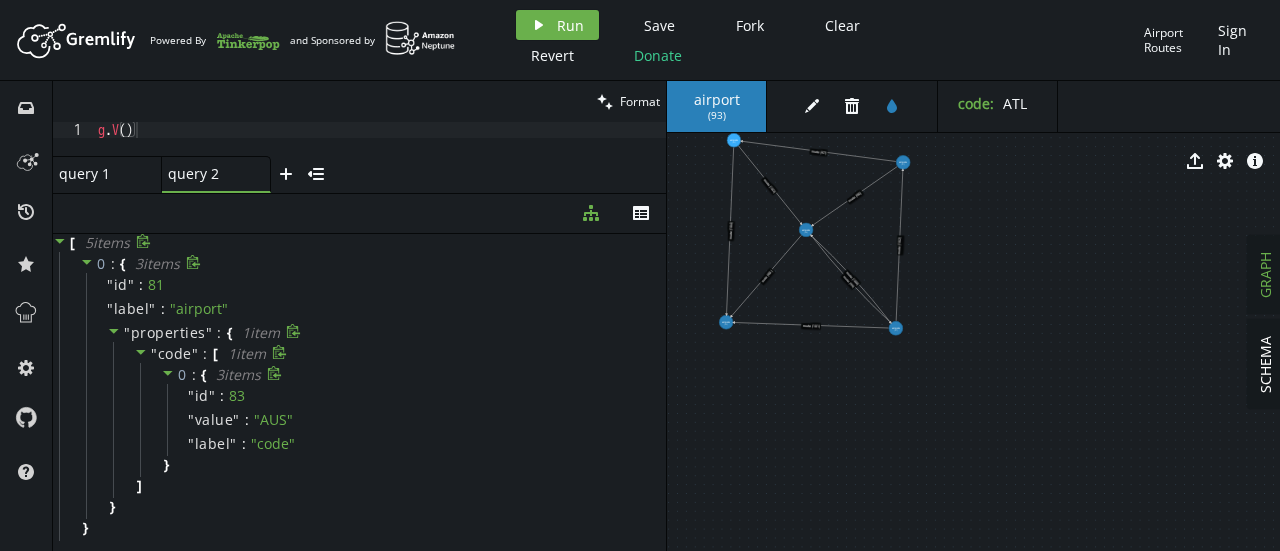 click 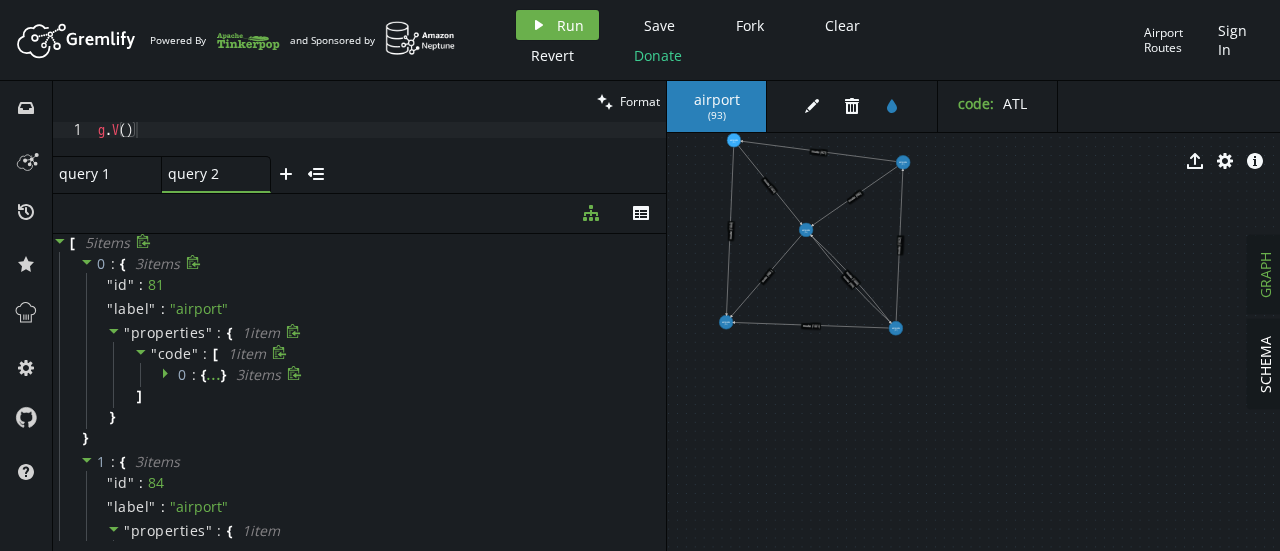 click 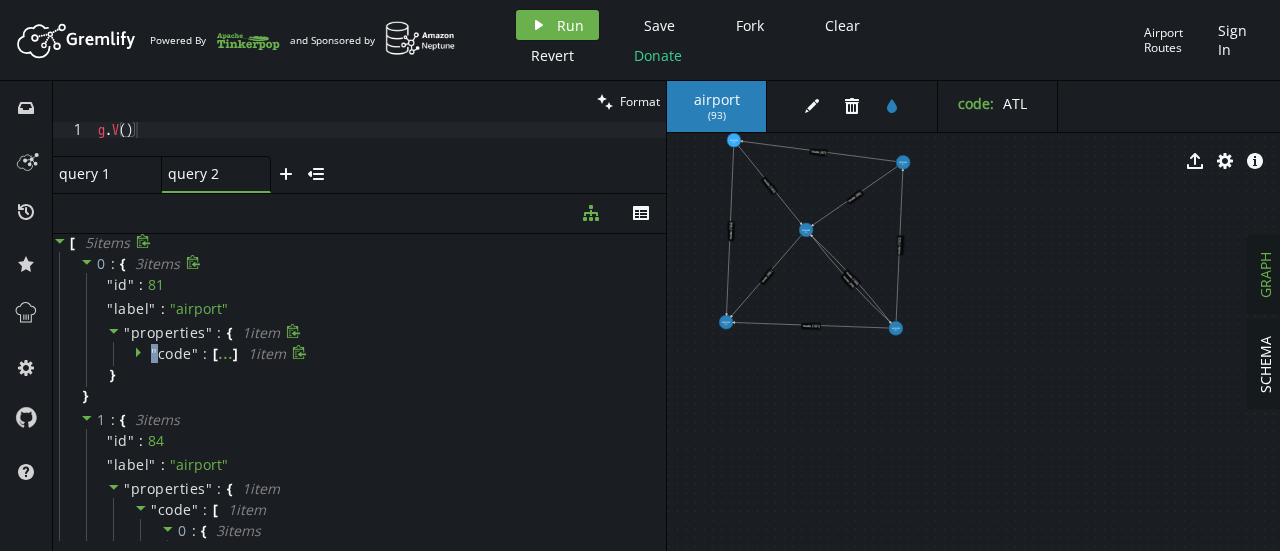 click 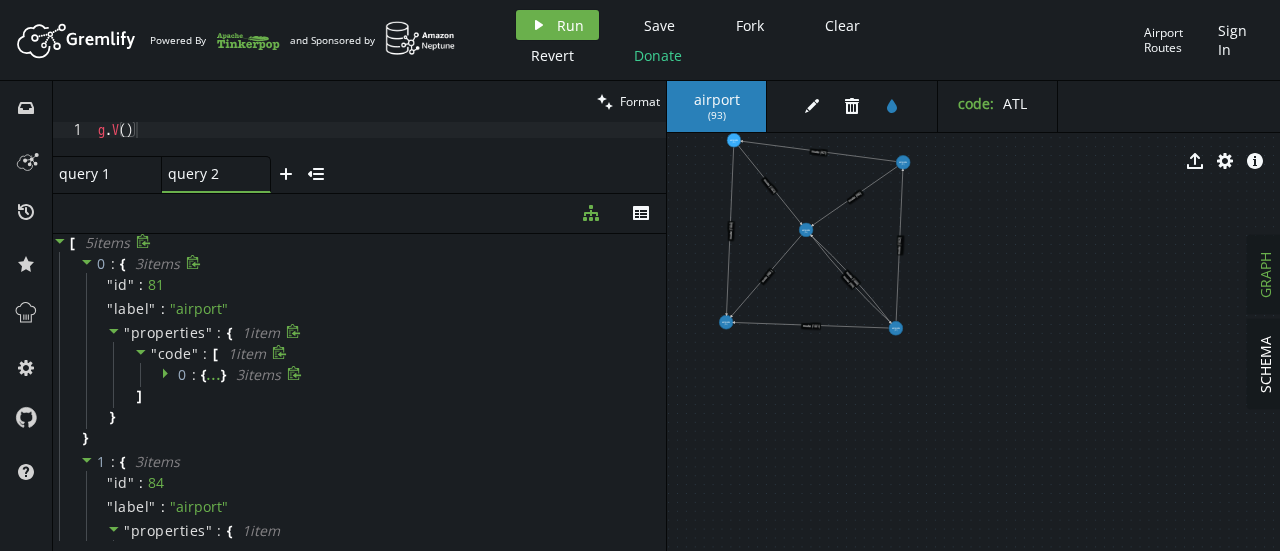 click 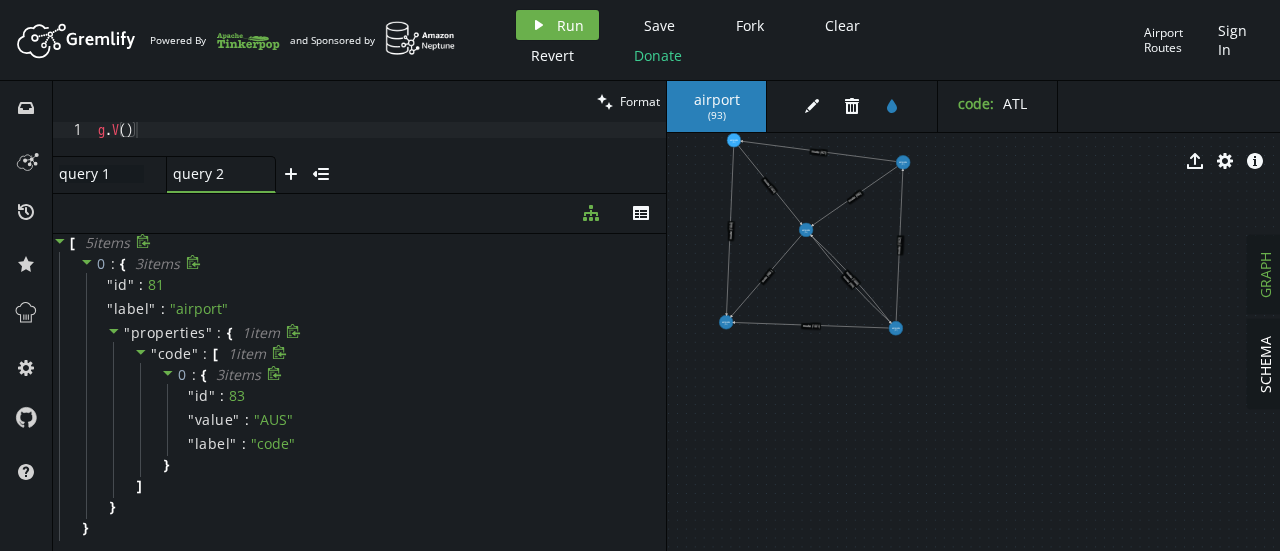 click on "query 1 query 1" at bounding box center [101, 174] 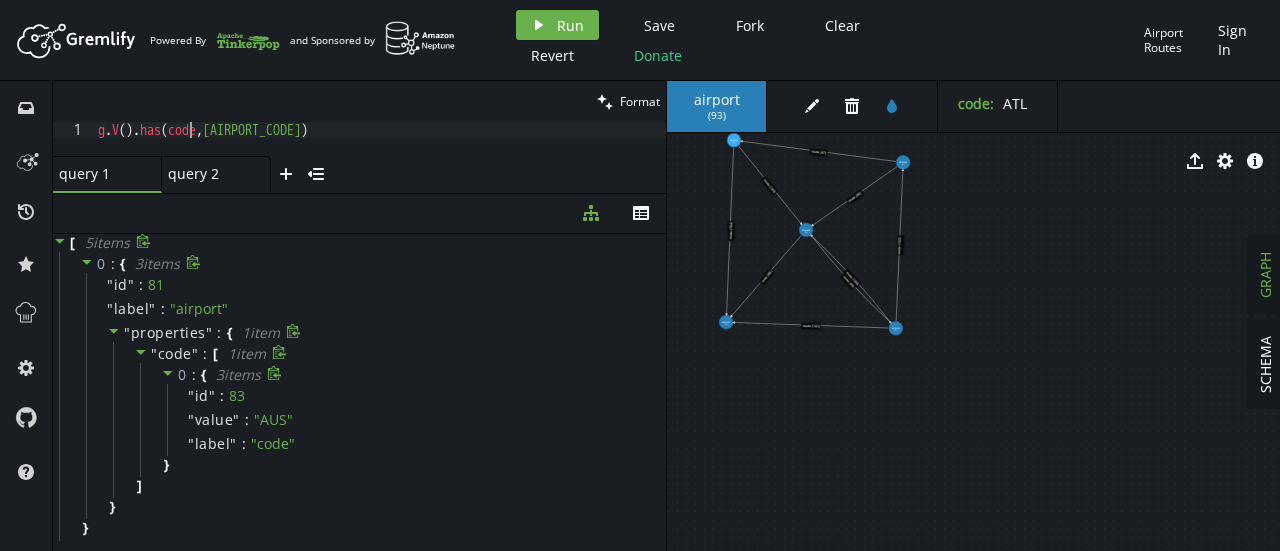 click on "g . V ( ) . has ( code , 'ALT' )" at bounding box center (380, 155) 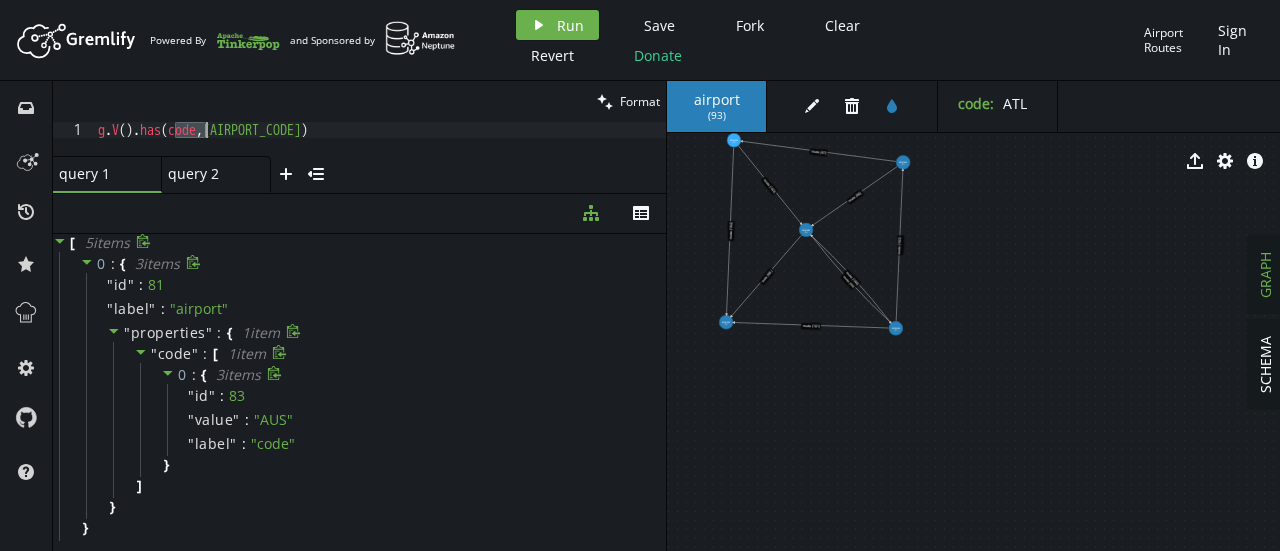 click on "g . V ( ) . has ( code , 'ALT' )" at bounding box center (380, 155) 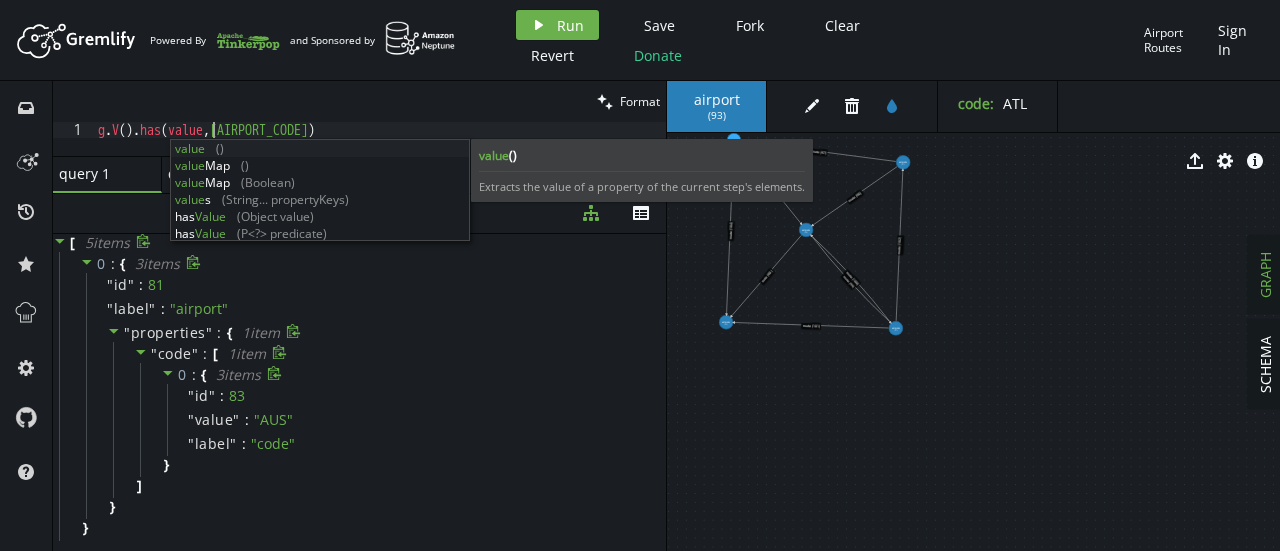 scroll, scrollTop: 0, scrollLeft: 114, axis: horizontal 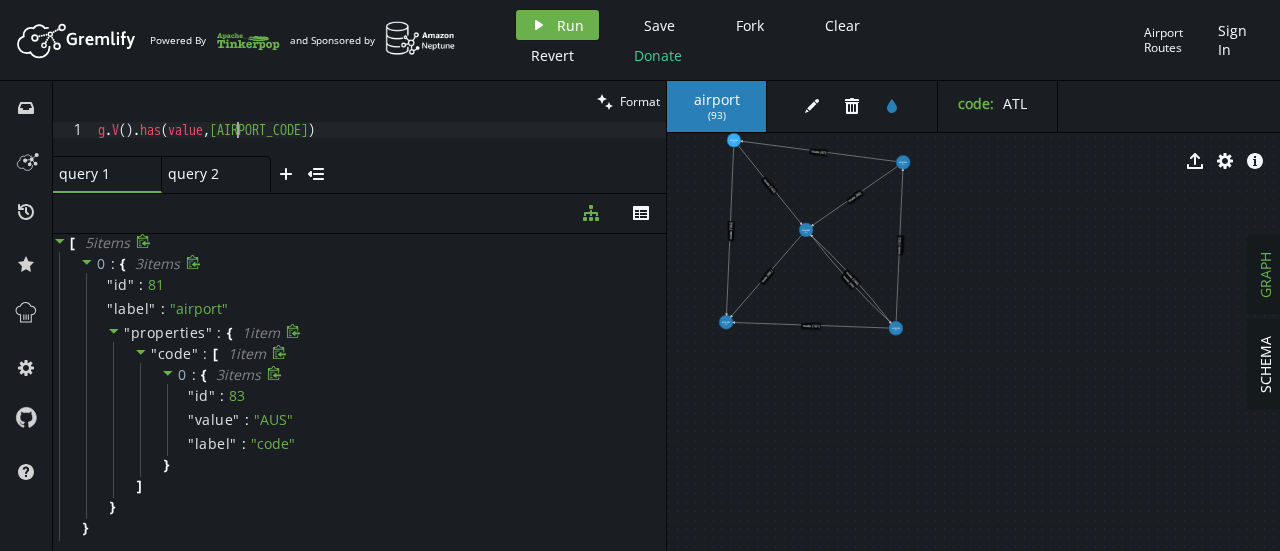 click on "g . V ( ) . has ( value , 'ALT' )" at bounding box center [380, 155] 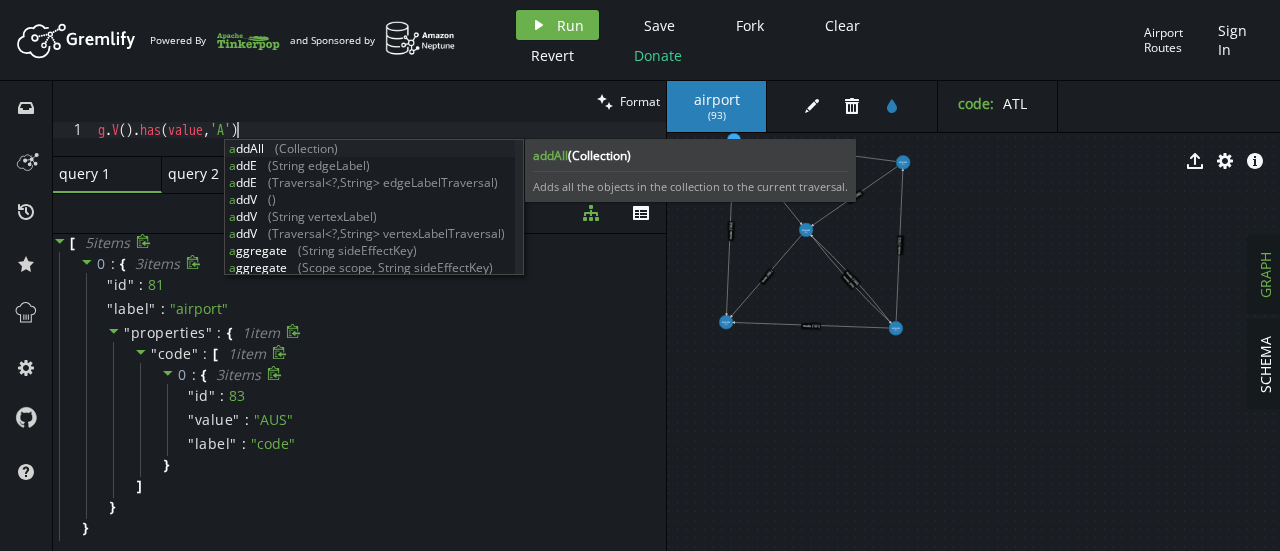 scroll, scrollTop: 0, scrollLeft: 153, axis: horizontal 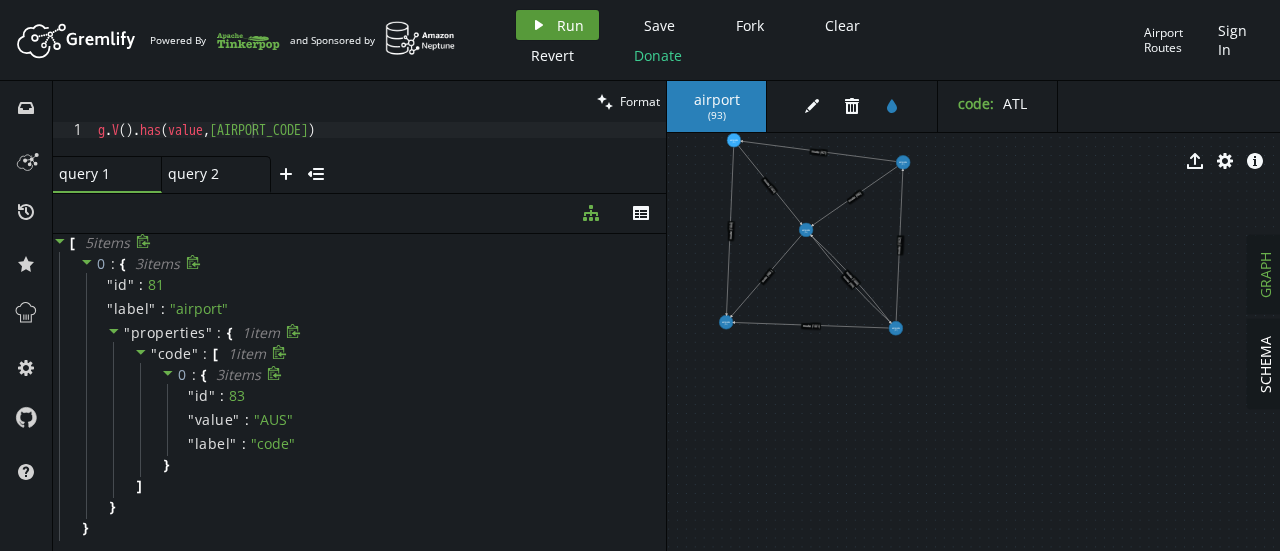 click on "play Run" at bounding box center (557, 25) 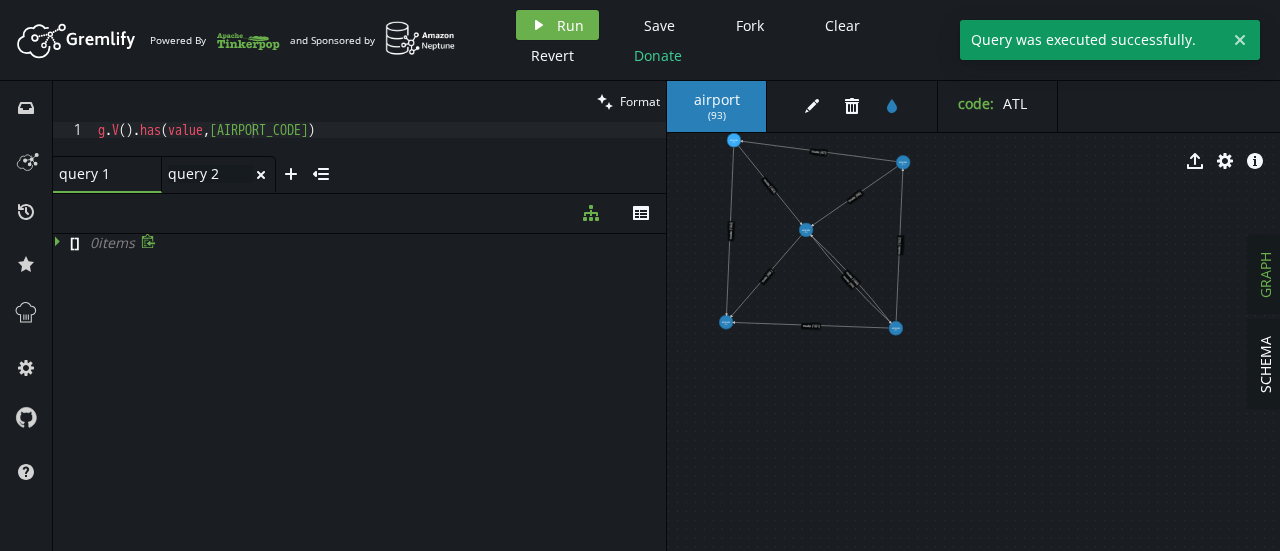 click on "query 2 query 2" at bounding box center (210, 174) 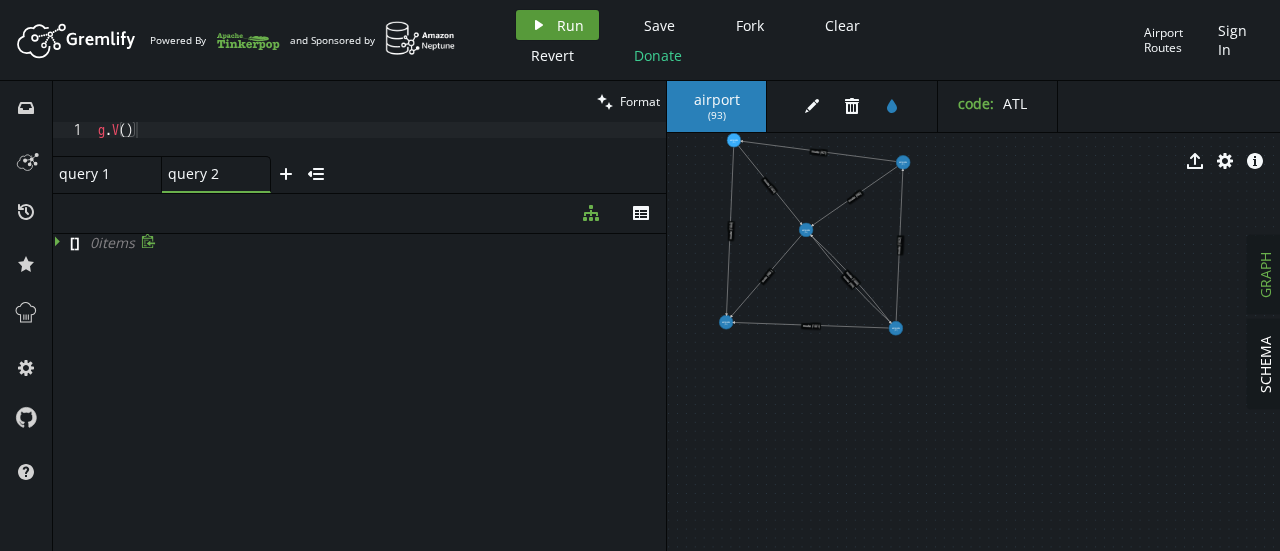 click on "play Run" at bounding box center (557, 25) 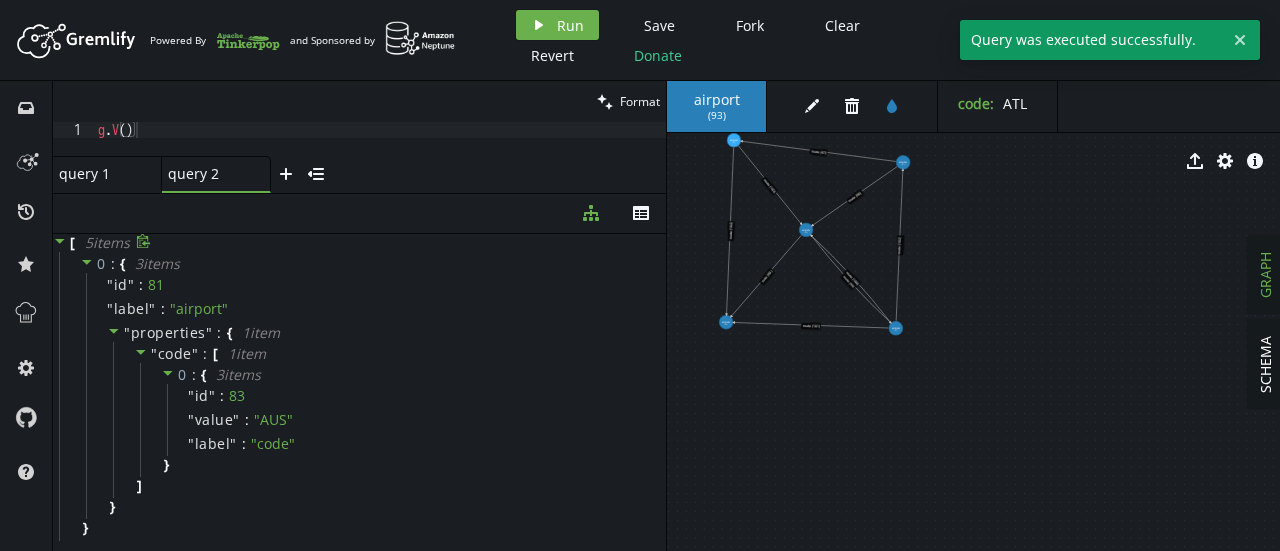 click on "export cog info-sign" at bounding box center (973, 161) 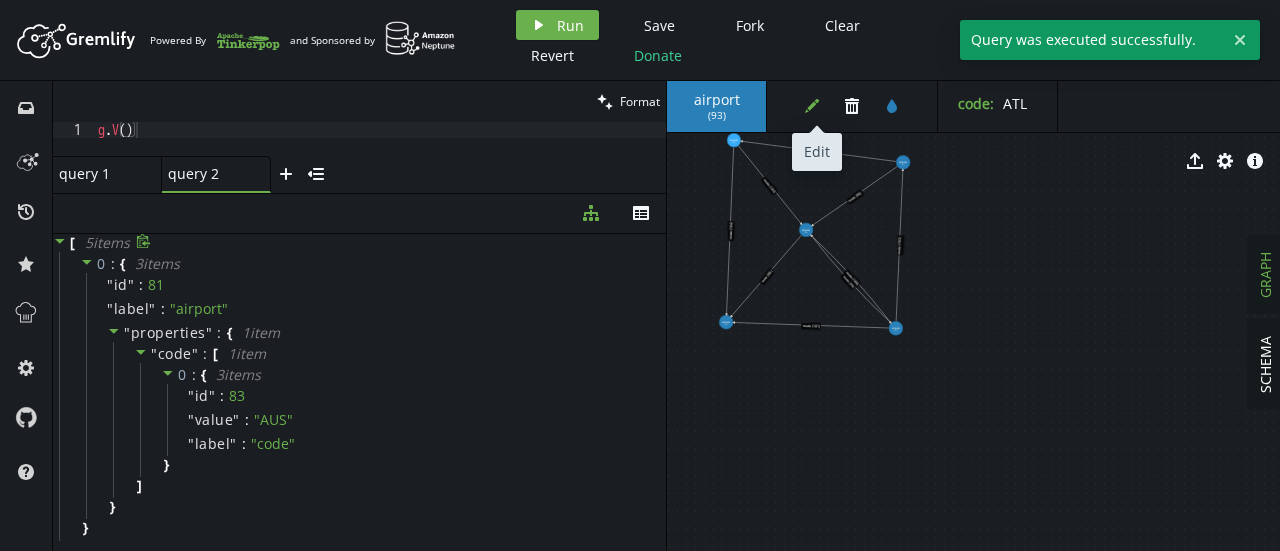click on "edit" at bounding box center [812, 106] 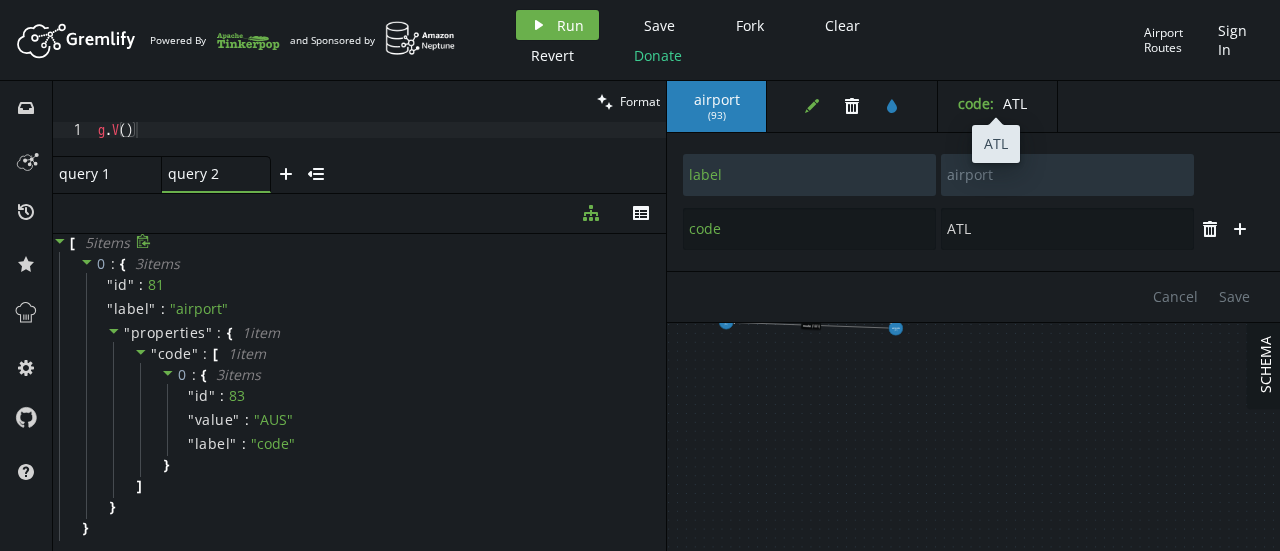 click on "code :" at bounding box center [976, 103] 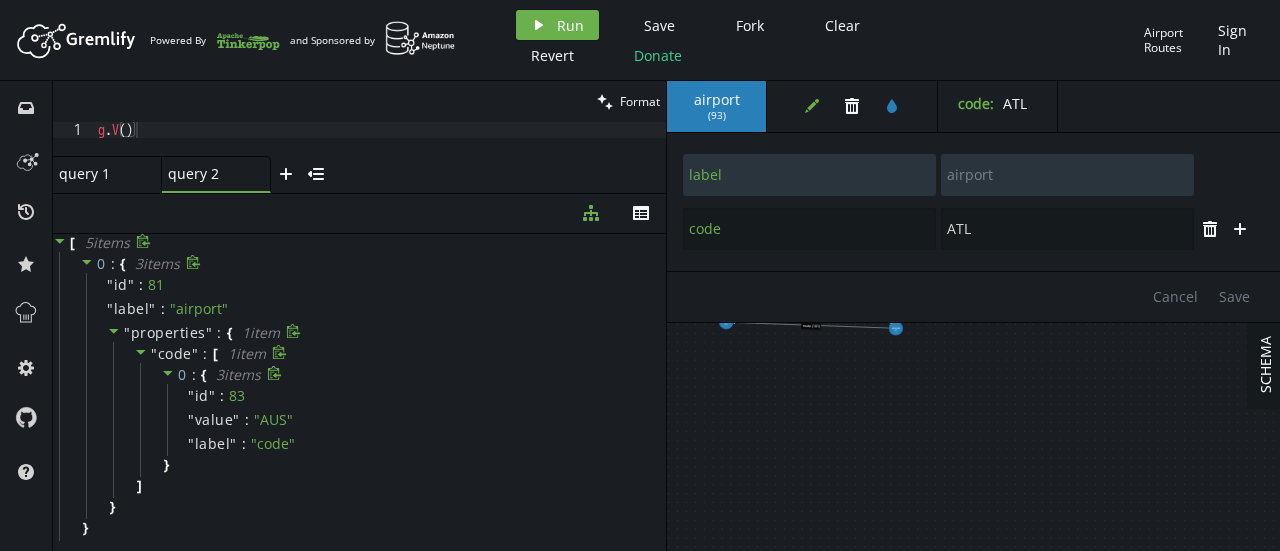 click 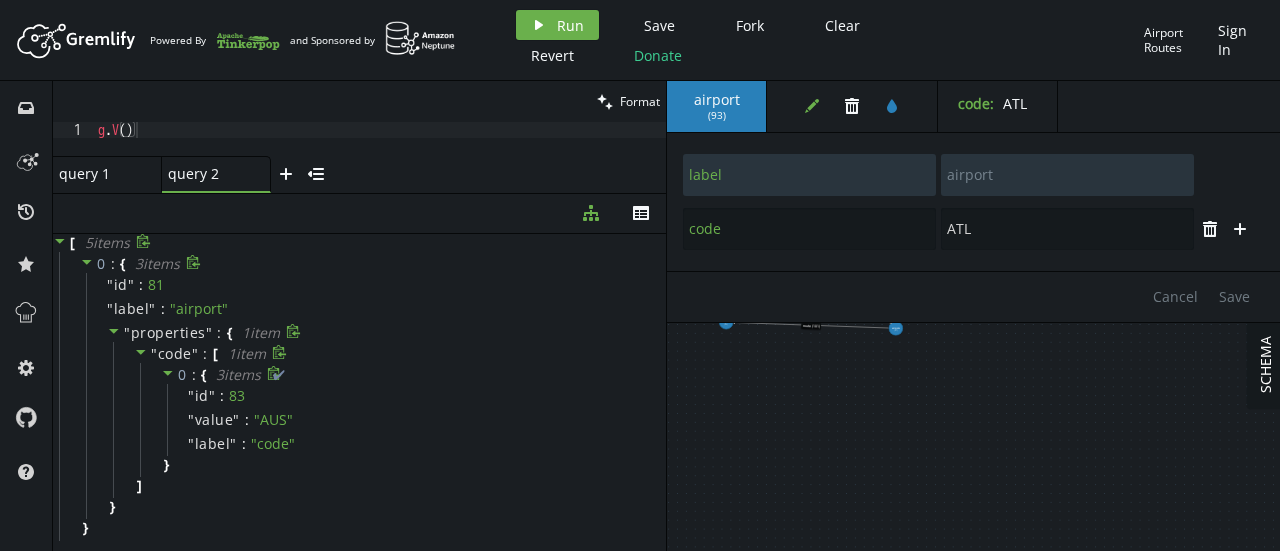 click on "✔" at bounding box center [279, 374] 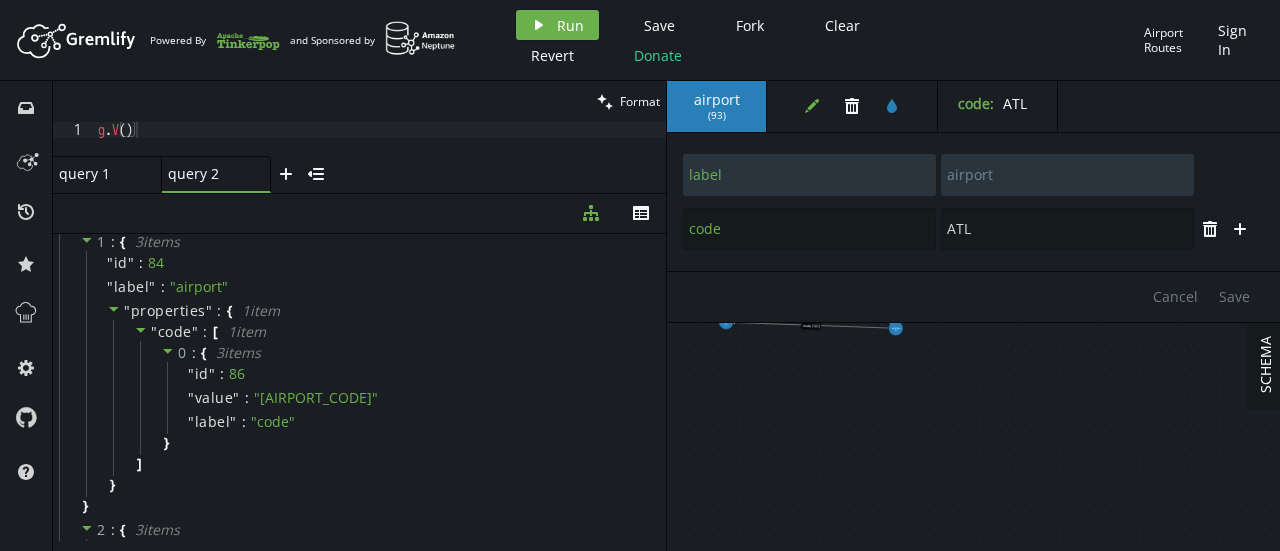 scroll, scrollTop: 311, scrollLeft: 0, axis: vertical 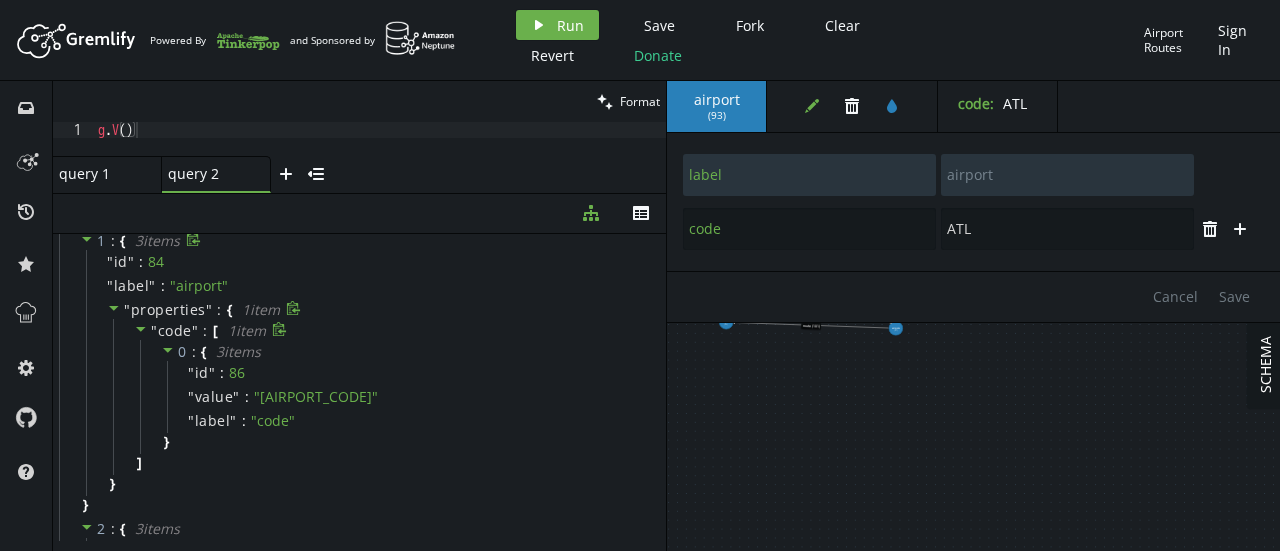 click 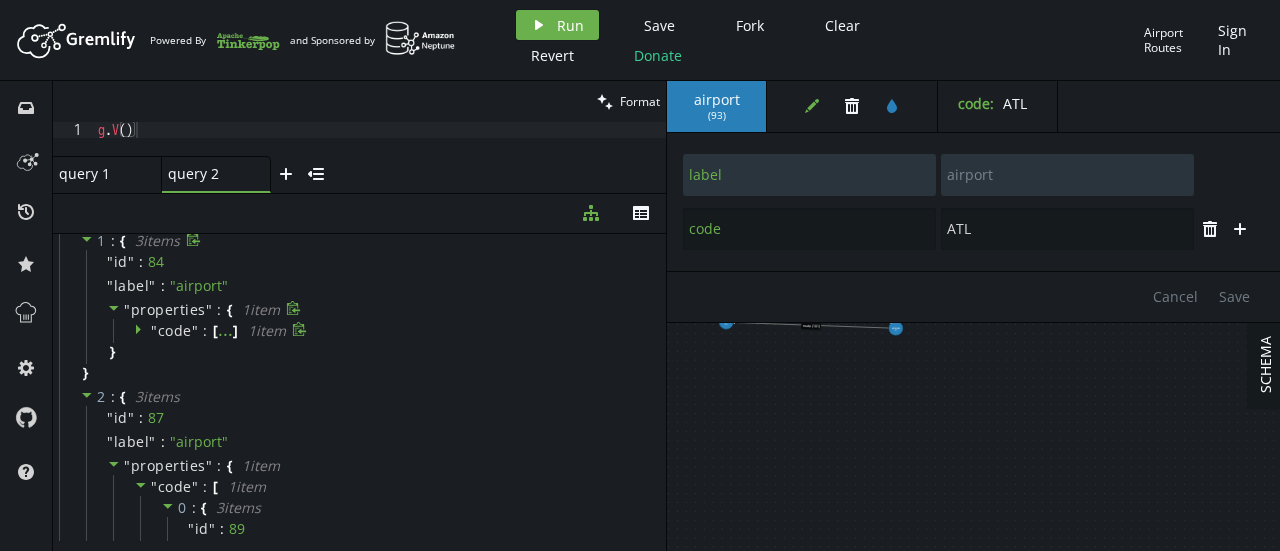 click 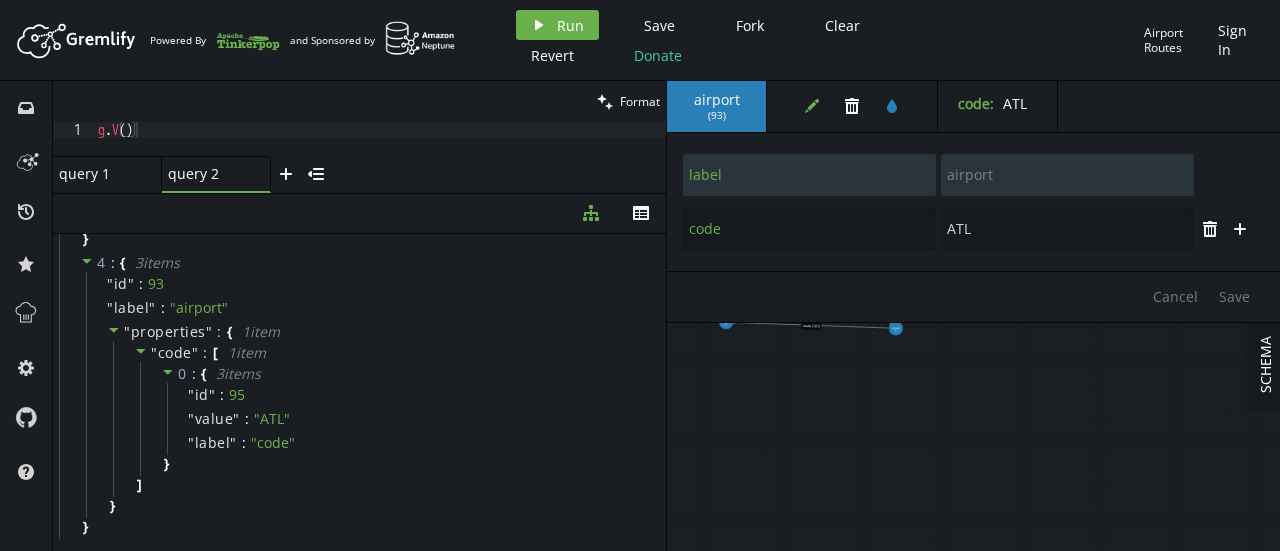 scroll, scrollTop: 1154, scrollLeft: 0, axis: vertical 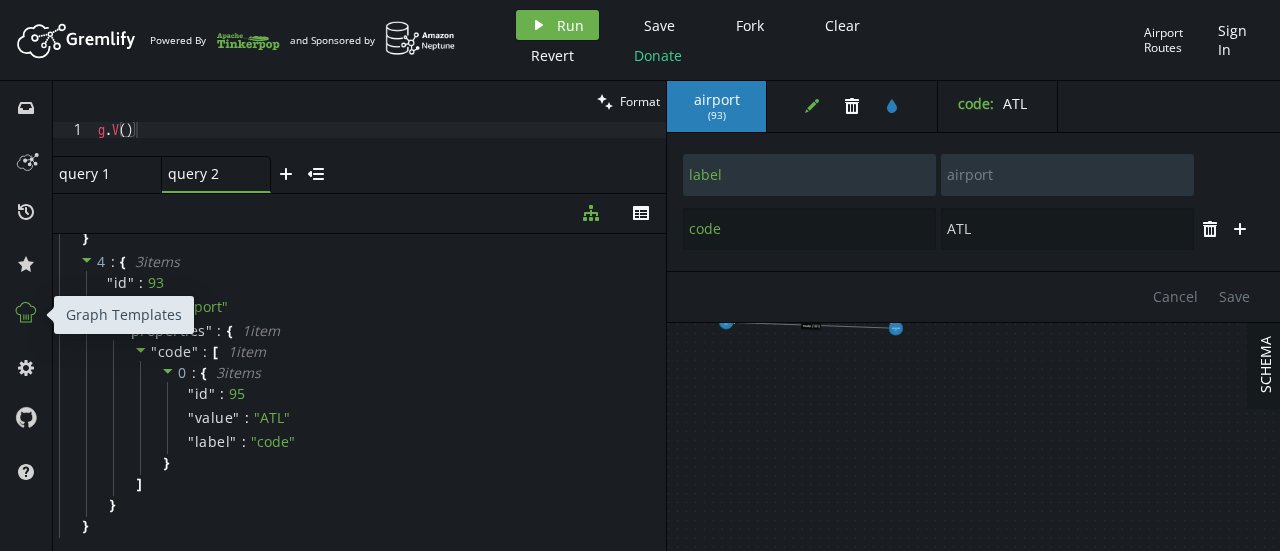 click 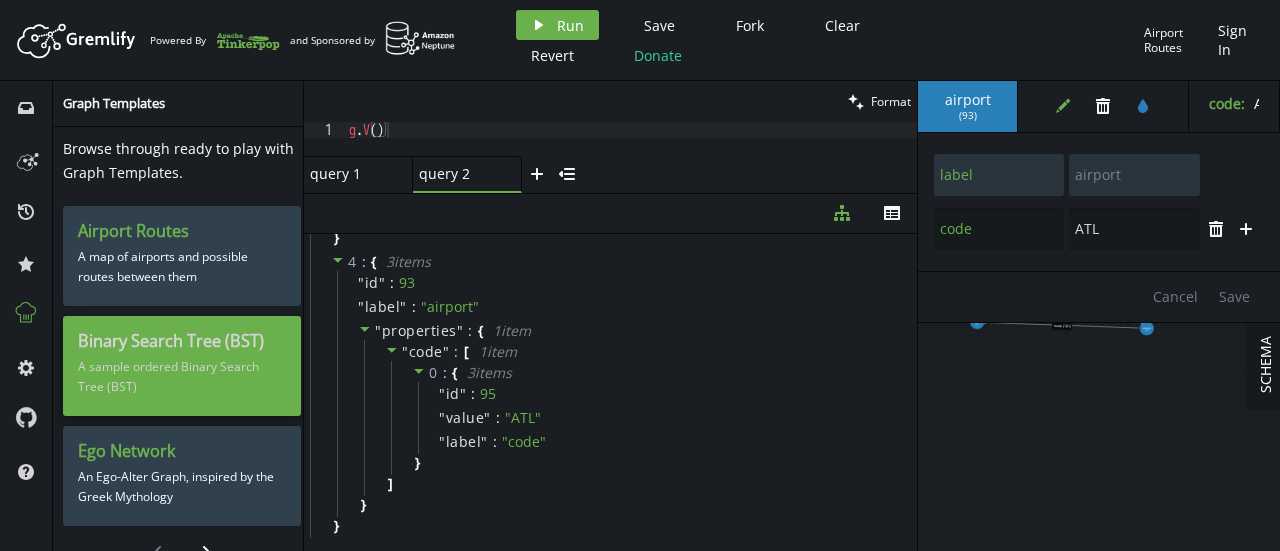 scroll, scrollTop: 34, scrollLeft: 0, axis: vertical 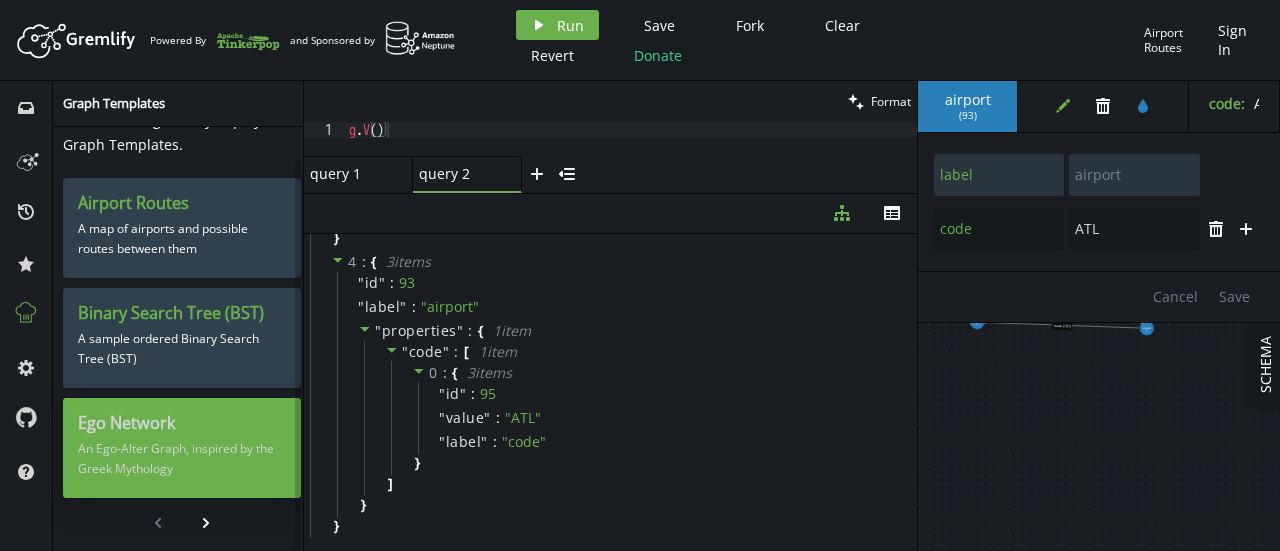 click on "Ego Network" at bounding box center (182, 423) 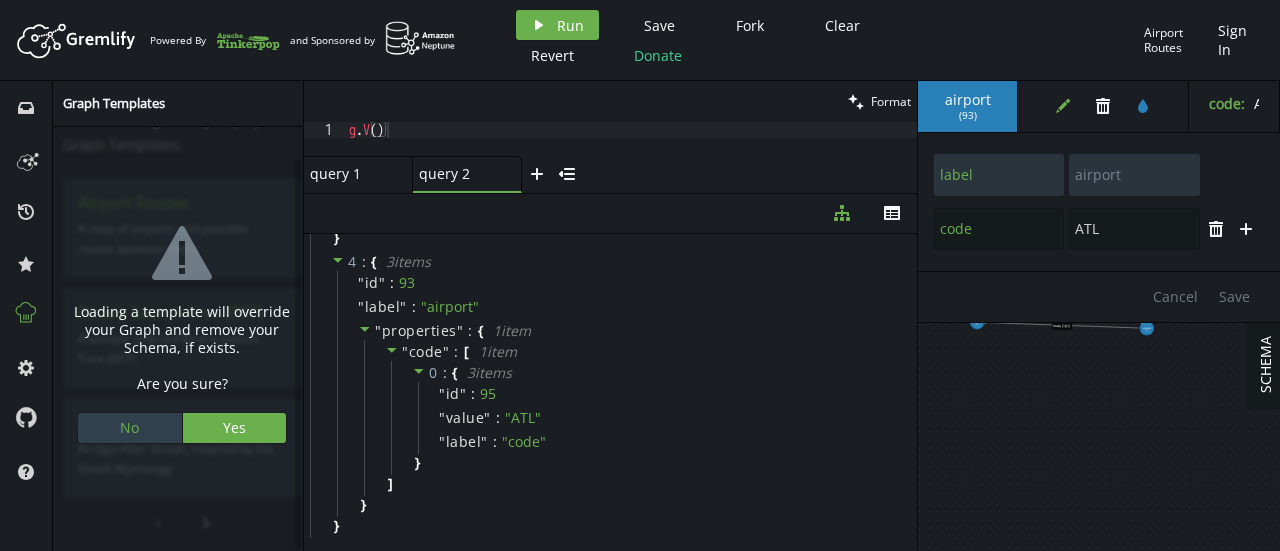 click on "No" at bounding box center (130, 428) 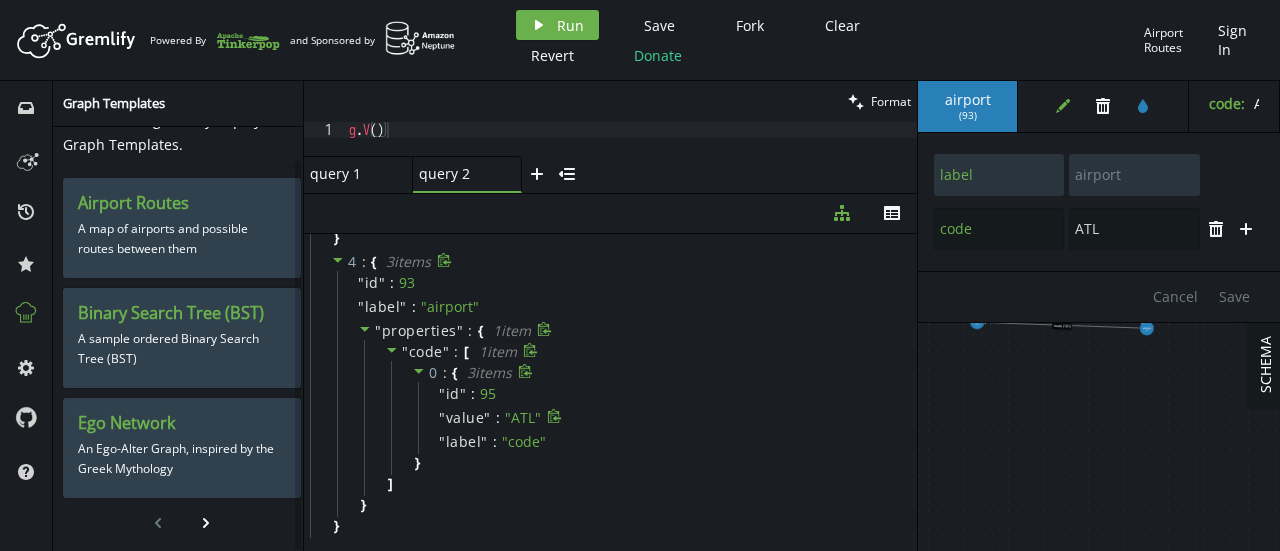 click on "value" at bounding box center (465, 418) 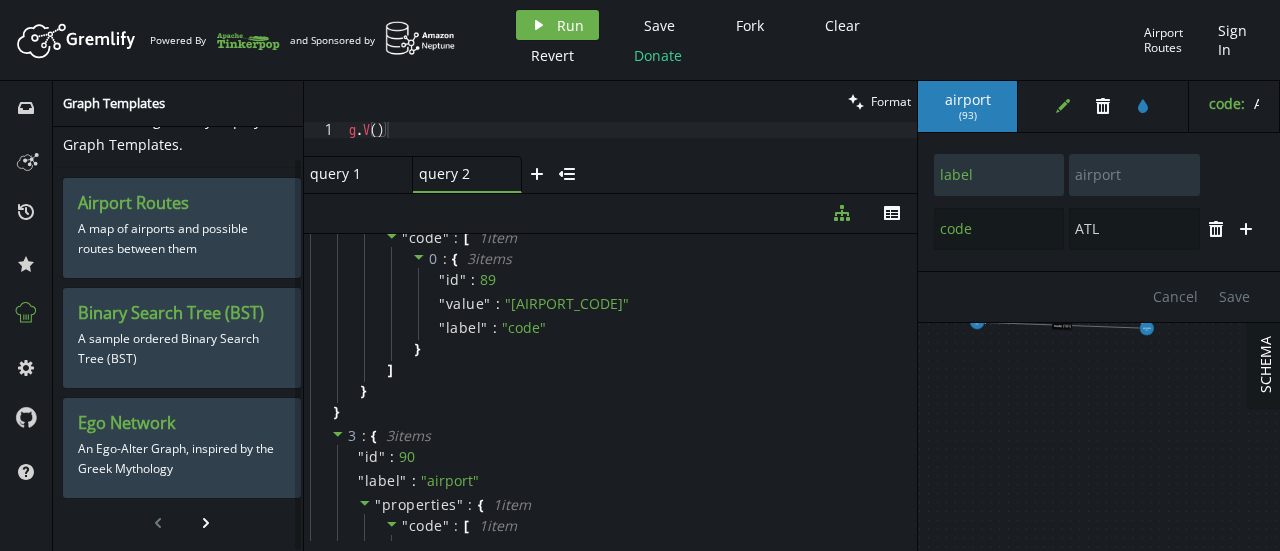 scroll, scrollTop: 585, scrollLeft: 0, axis: vertical 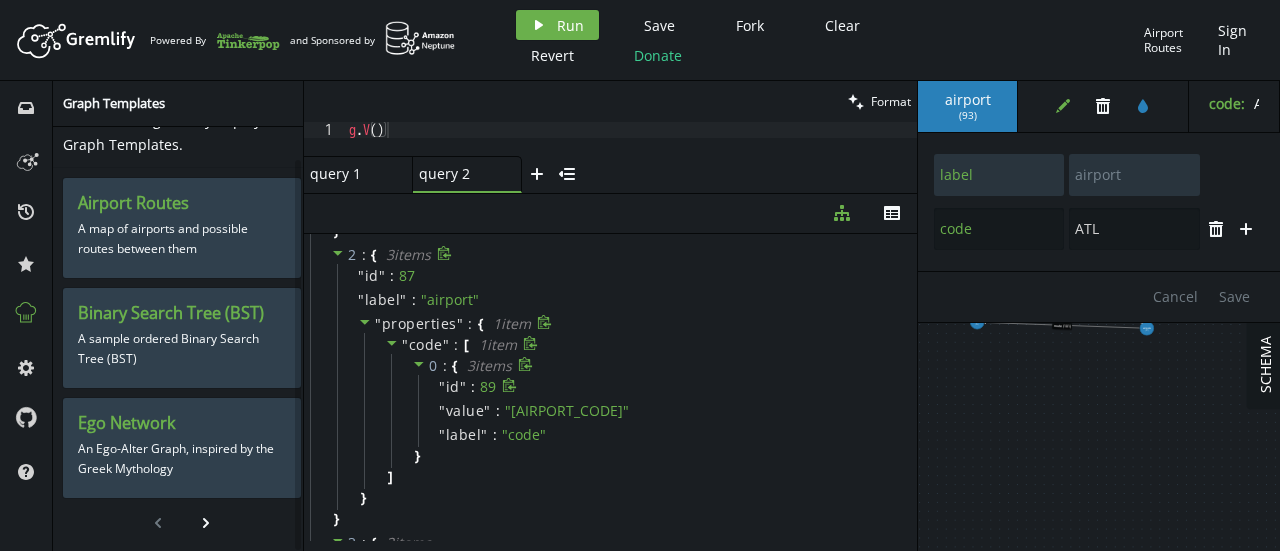 click on "" id " : 89" at bounding box center [657, 387] 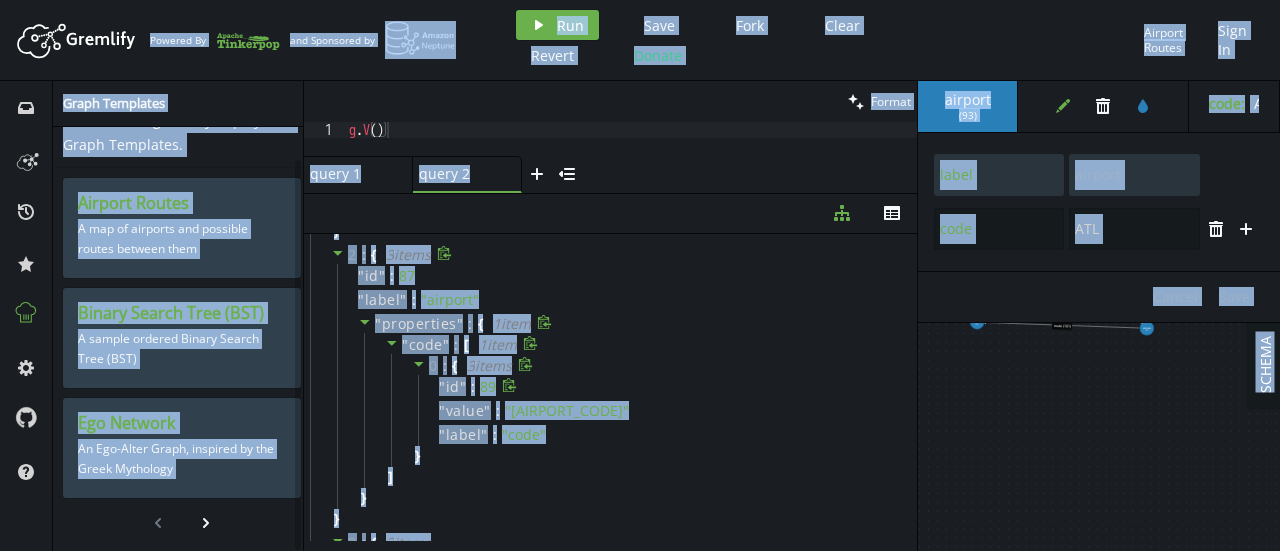 click on "" id " : 89" at bounding box center [657, 387] 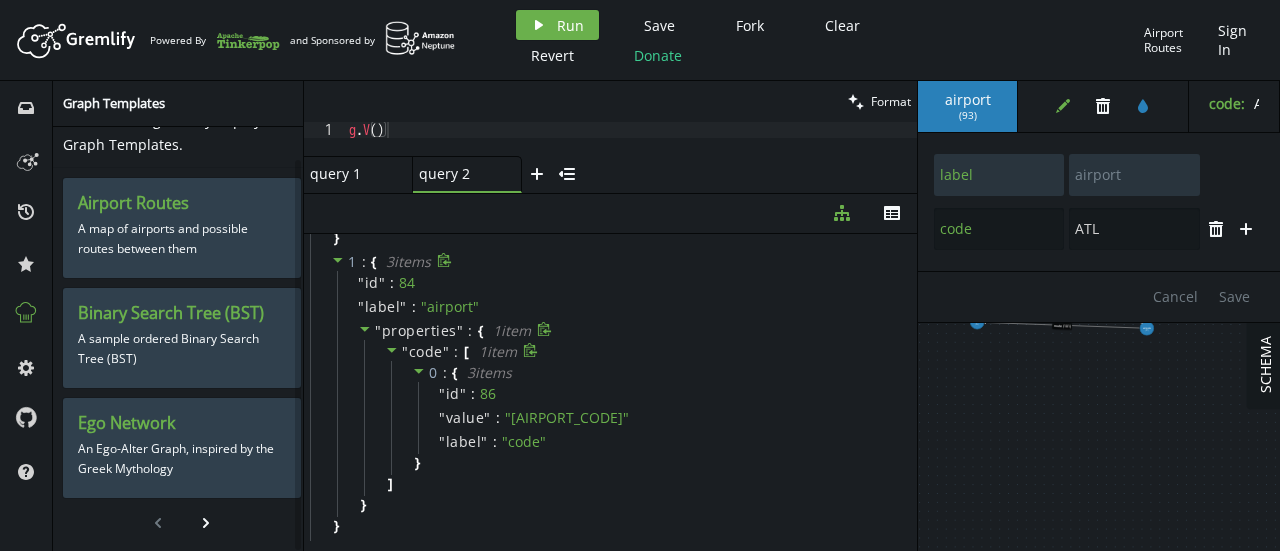 scroll, scrollTop: 0, scrollLeft: 0, axis: both 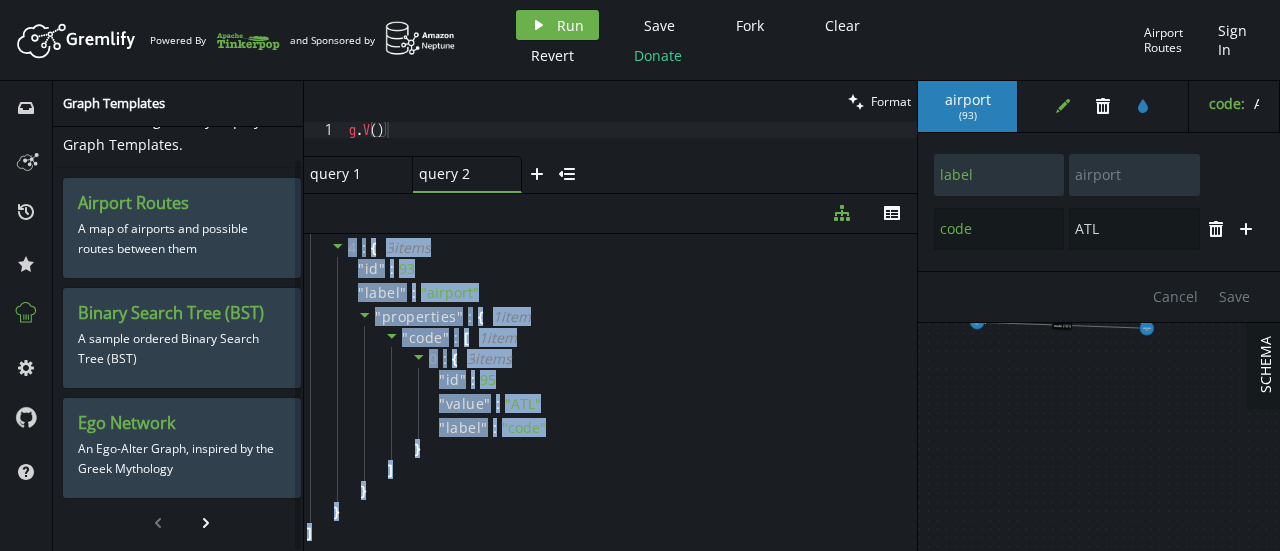 copy on "[ 5  item s 0 : { 3  item s " id " : 81 " label " : " airport " " properties " : { 1  item " code " : [ 1  item 0 : { 3  item s " id " : 83 " value " : " [AIRPORT_CODE] " " label " : " code " } ] } } 1 : { 3  item s " id " : 84 " label " : " airport " " properties " : { 1  item " code " : [ 1  item 0 : { 3  item s " id " : 86 " value " : " [AIRPORT_CODE] " " label " : " code " } ] } } 2 : { 3  item s " id " : 87 " label " : " airport " " properties " : { 1  item " code " : [ 1  item 0 : { 3  item s " id " : 89 " value " : " [AIRPORT_CODE] " " label " : " code " } ] } } 3 : { 3  item s " id " : 90 " label " : " airport " " properties " : { 1  item " code " : [ 1  item 0 : { 3  item s " id " : 92 " value " : " [AIRPORT_CODE] " " label " : " code " } ] } } 4 : { 3  item s " id " : 93 " label " : " airport " " properties " : { 1  item " code " : [ 1  item 0 : { 3  item s " id " : 95 " value " : " [AIRPORT_CODE] " " label " : " code " } ] } } ]" 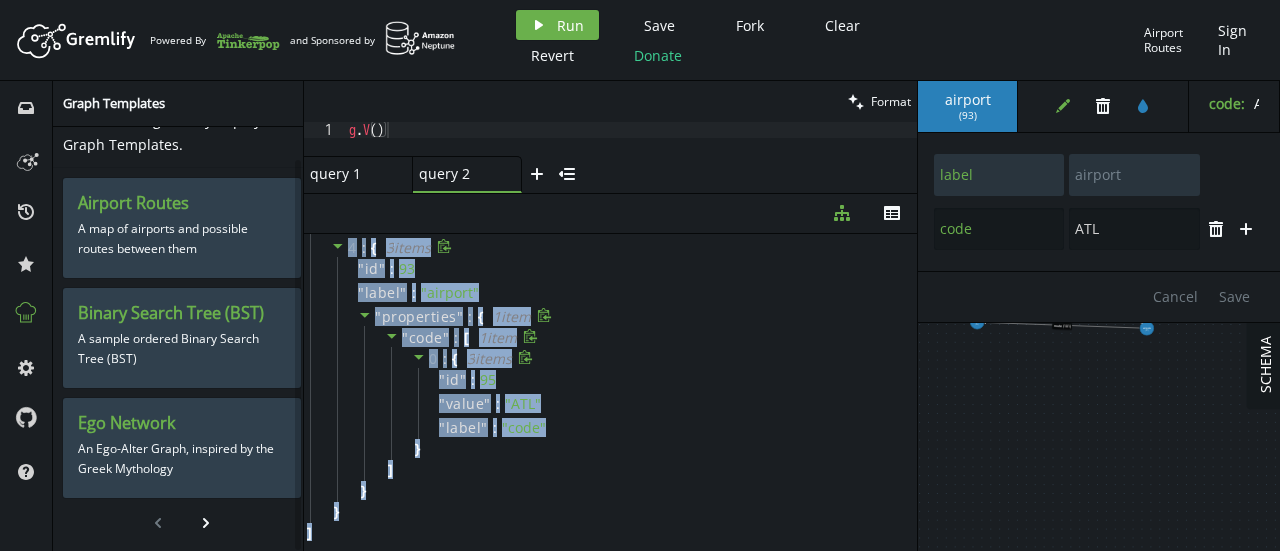 click on "0 : { 3  item s " id " : 95 " value " : " [AIRPORT_CODE] " " label " : " code " }" at bounding box center [646, 404] 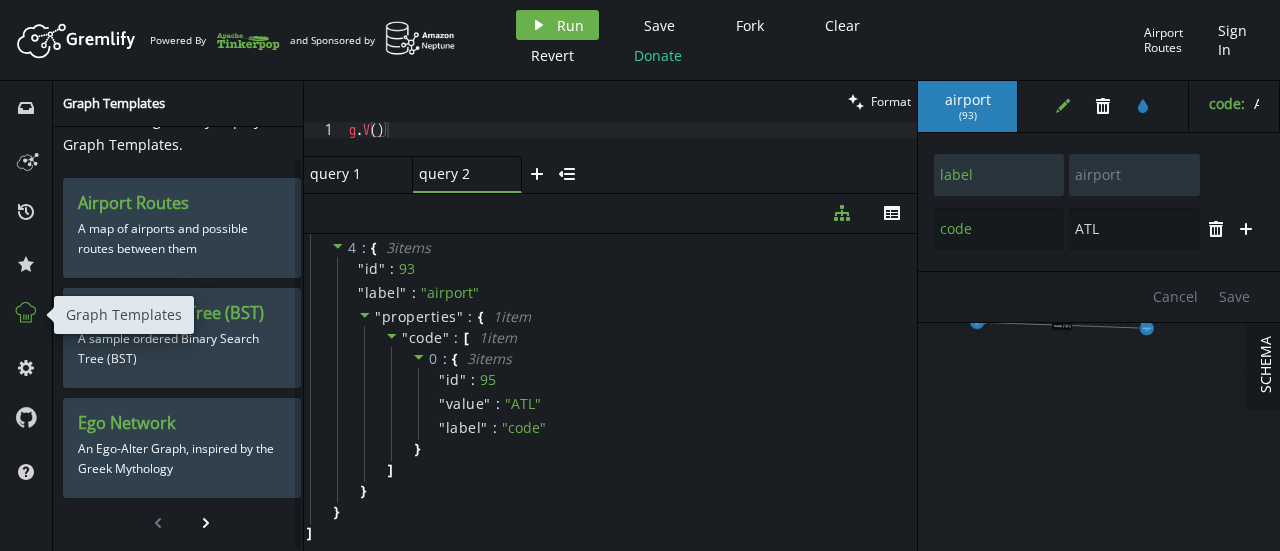 click 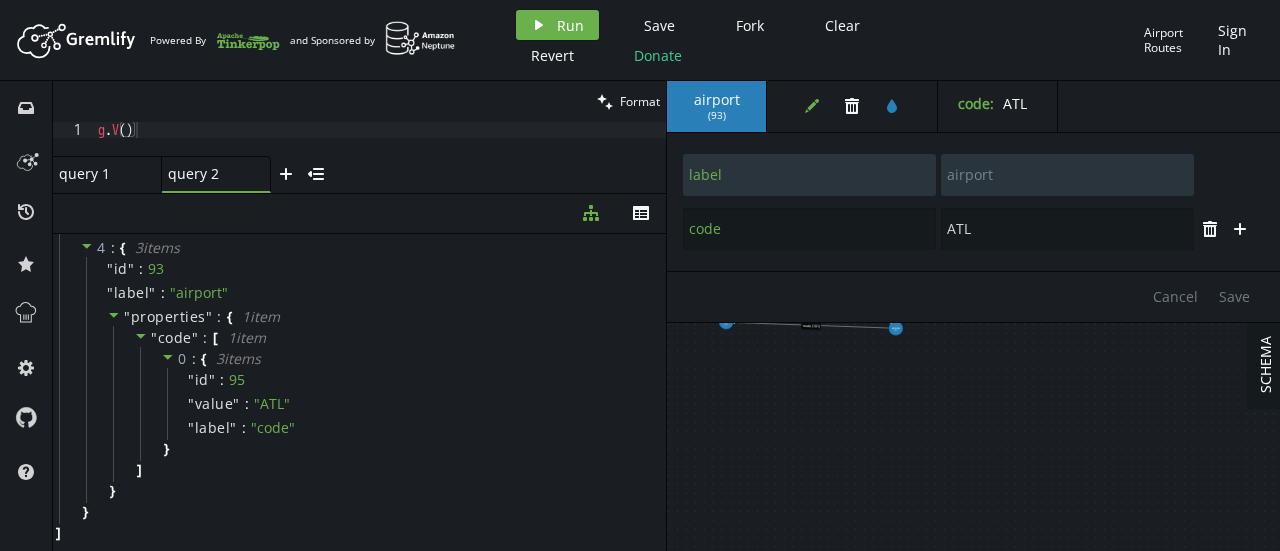 scroll, scrollTop: 0, scrollLeft: 37, axis: horizontal 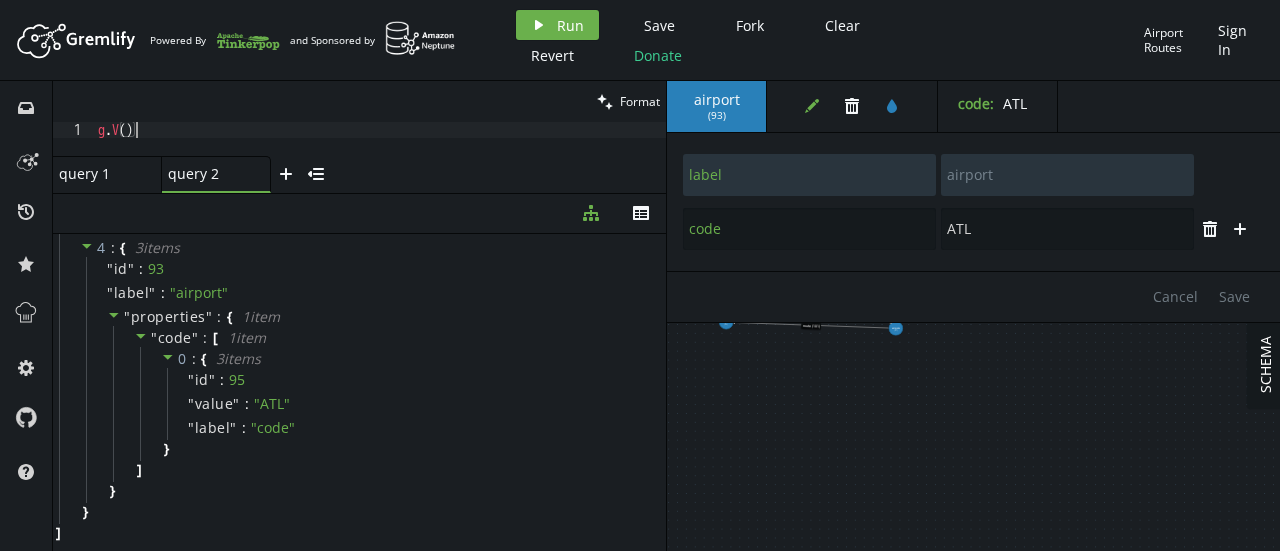 click on "g . V ( )" at bounding box center [380, 155] 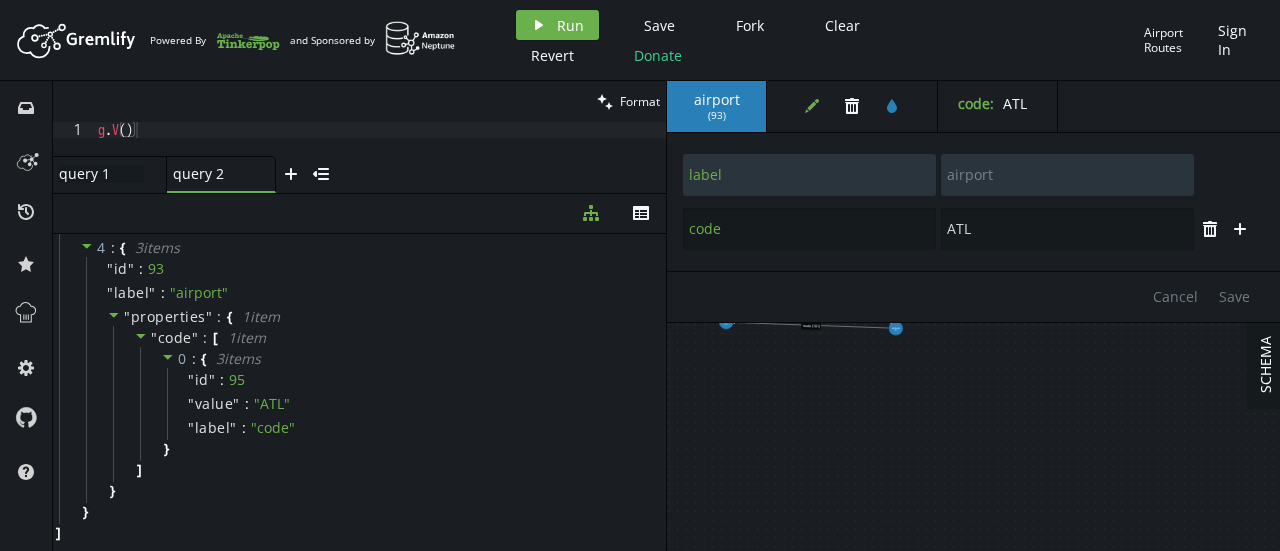 click on "query 1 query 1" at bounding box center [101, 174] 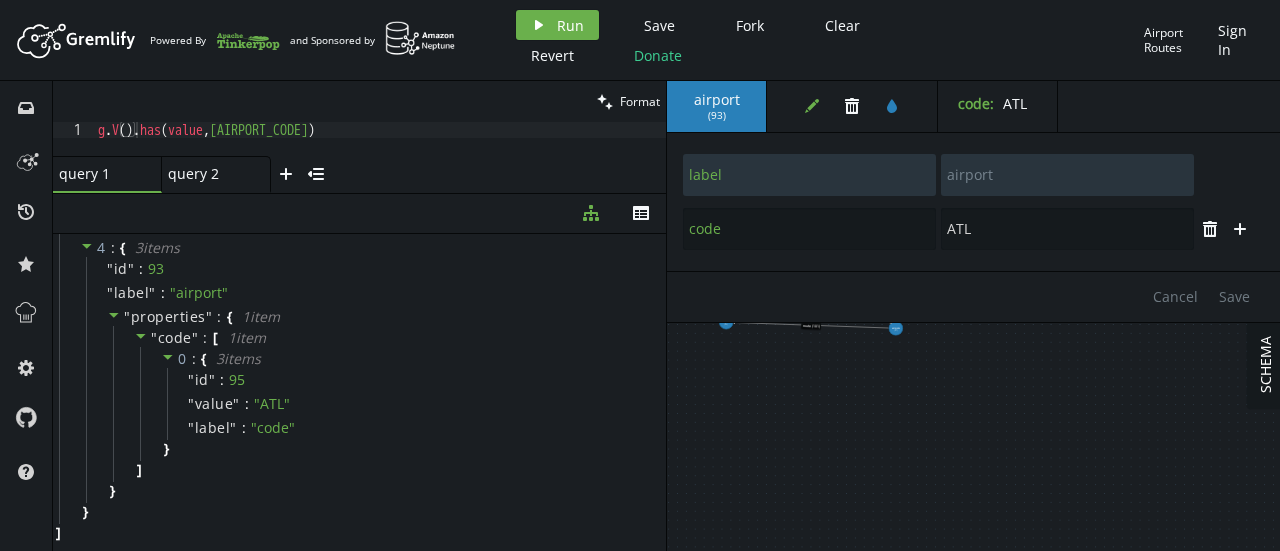click on "clean Format" at bounding box center (359, 101) 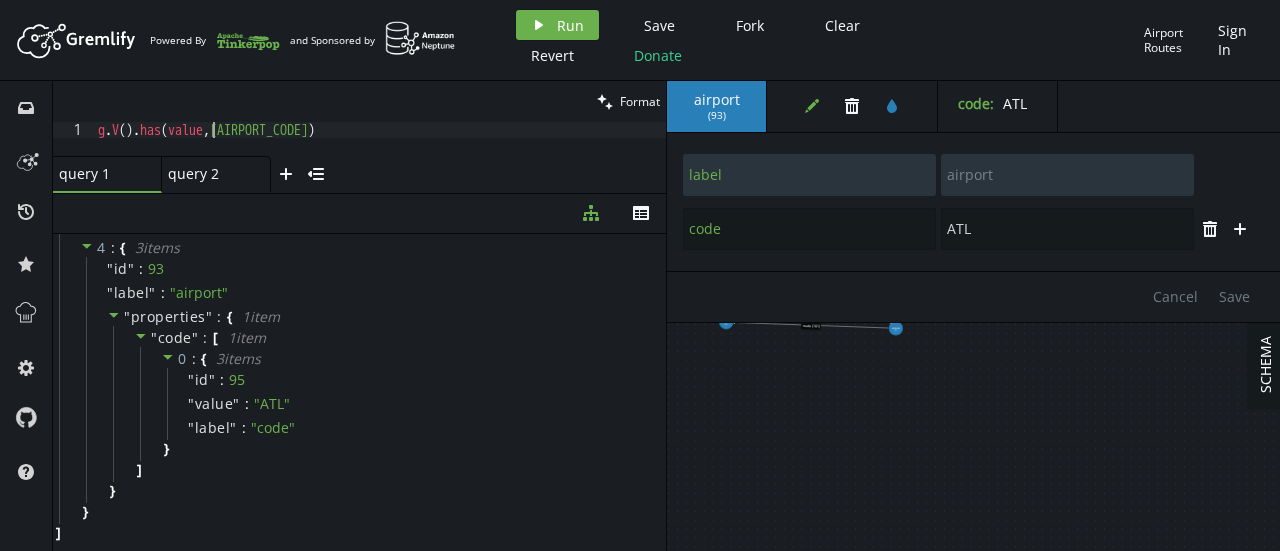 click on "g . V ( ) . has ( value , 'AUS' )" at bounding box center (380, 155) 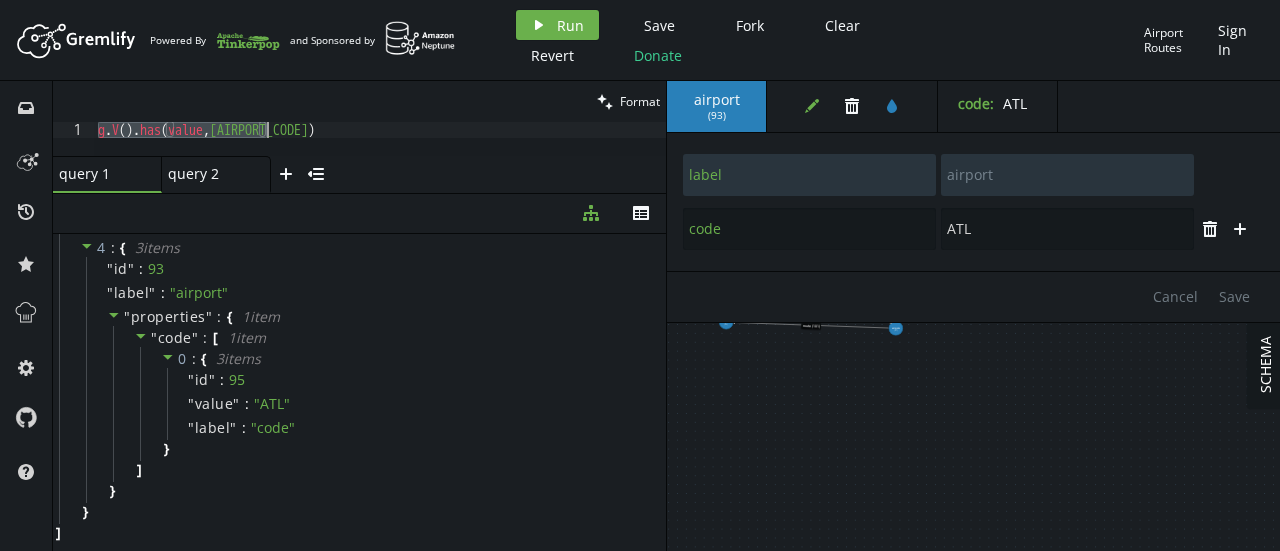 click on "g . V ( ) . has ( value , 'AUS' )" at bounding box center (380, 139) 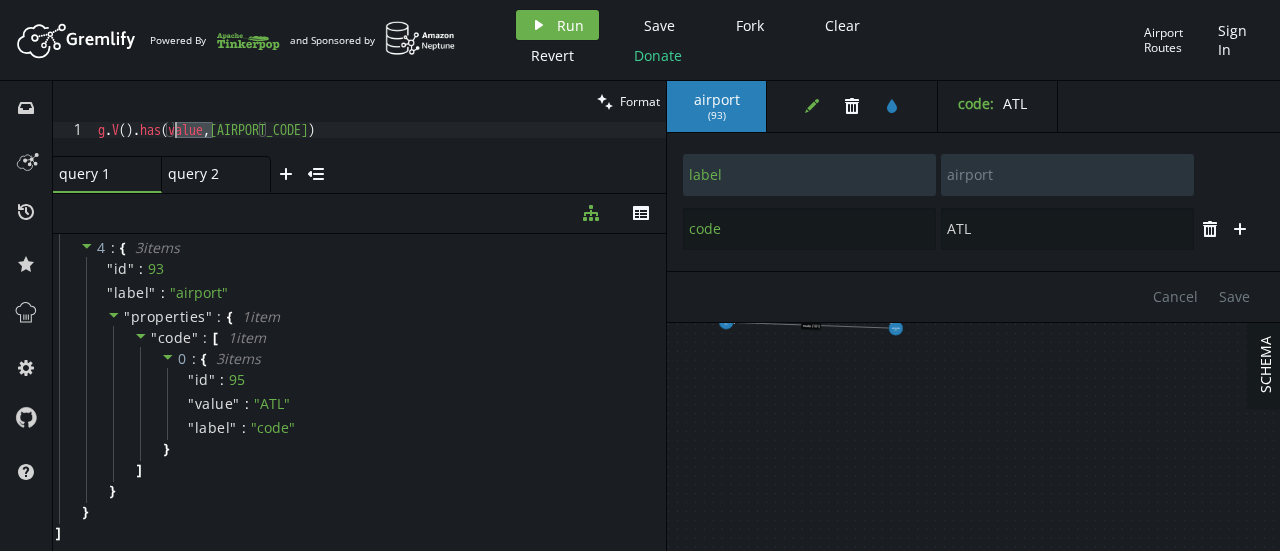 click on "g . V ( ) . has ( value , 'AUS' )" at bounding box center (380, 155) 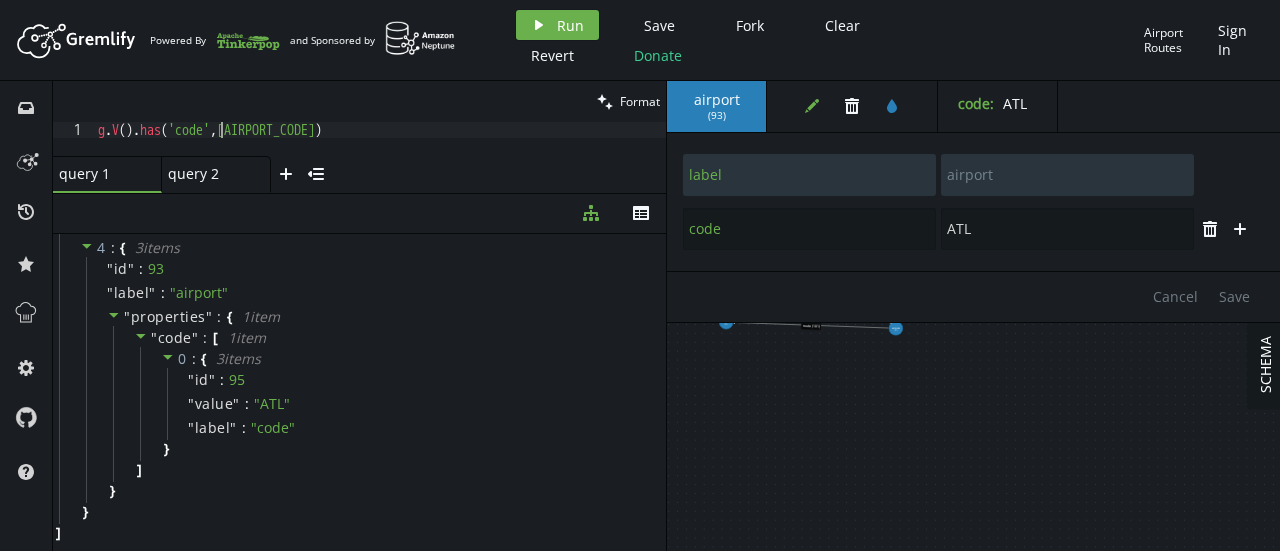 scroll, scrollTop: 0, scrollLeft: 123, axis: horizontal 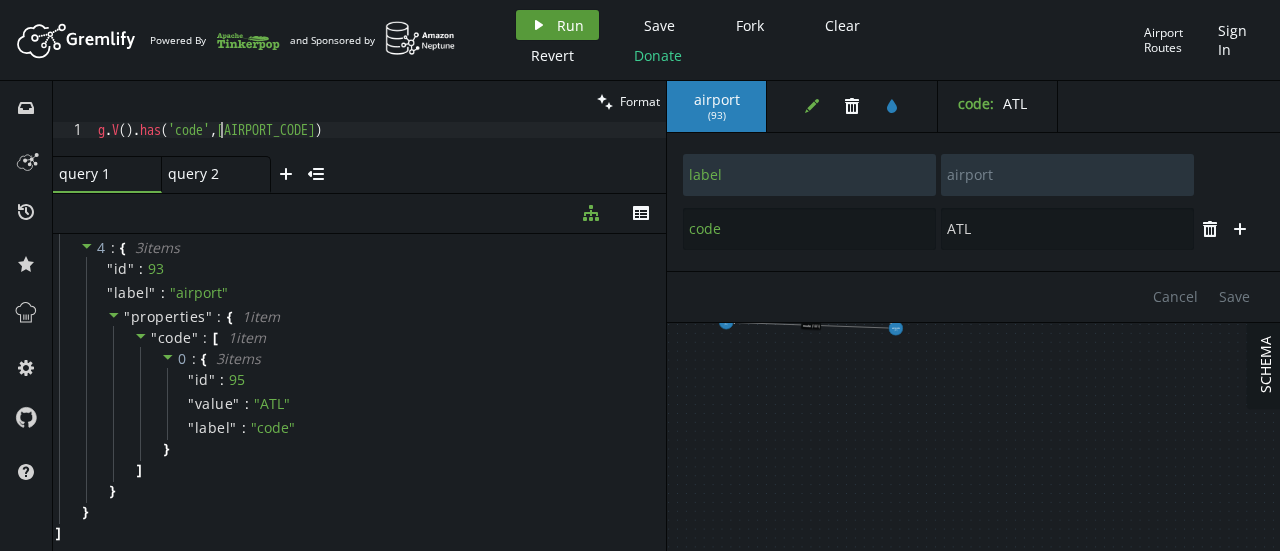 type on "g.V().has('code','AUS')" 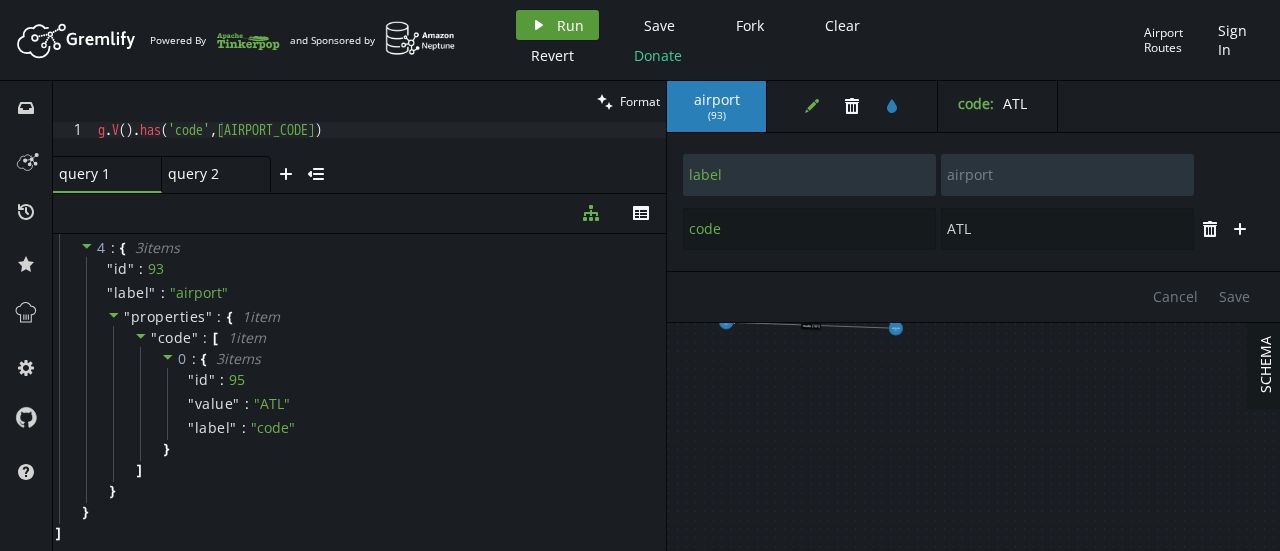 click on "play Run" at bounding box center [557, 25] 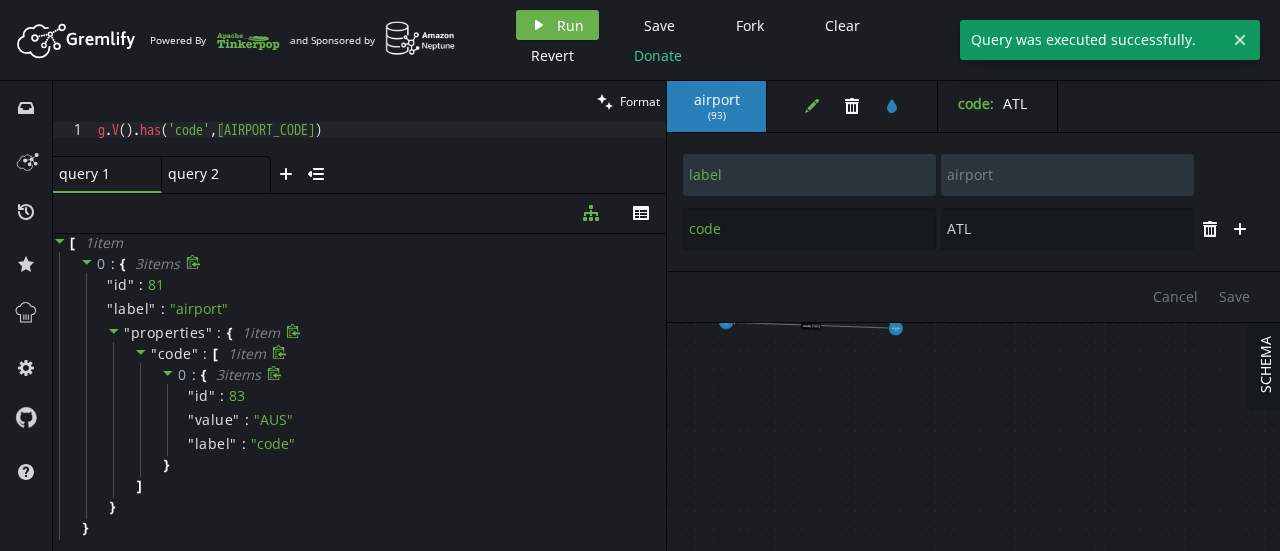 scroll, scrollTop: 16, scrollLeft: 0, axis: vertical 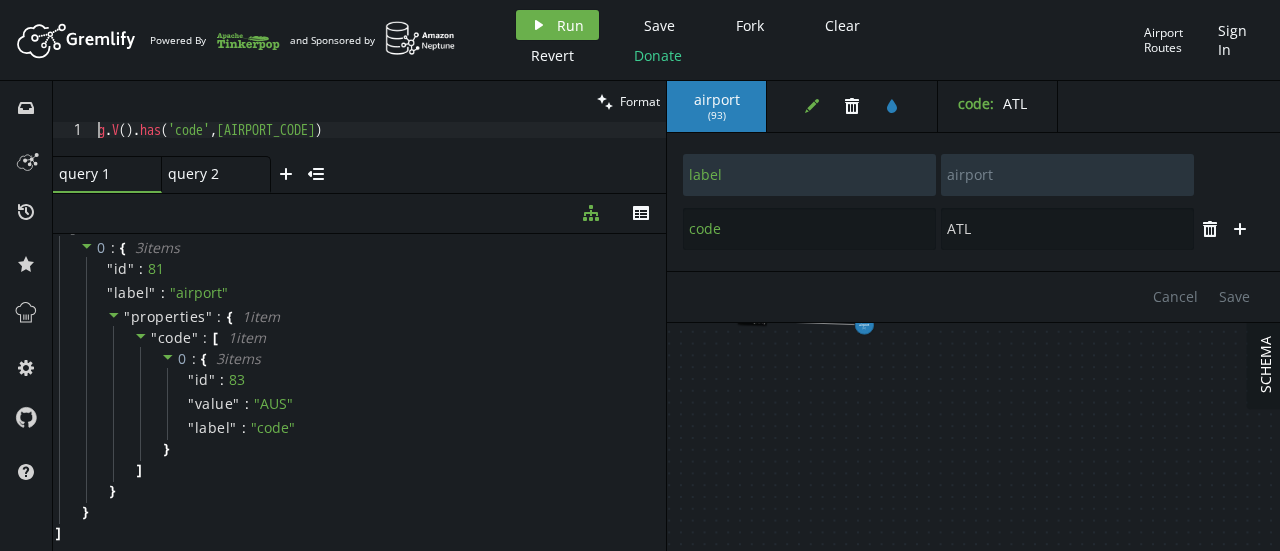 click on "g . V ( ) . has ( 'code' , 'AUS' )" at bounding box center [380, 155] 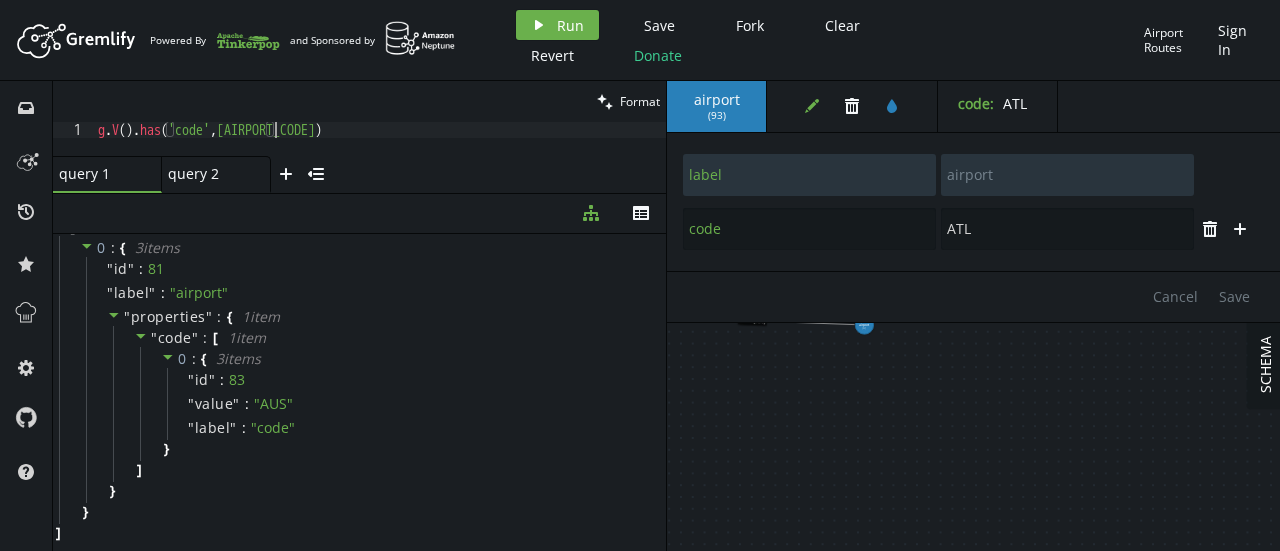 click on "g . V ( ) . has ( 'code' , 'AUS' )" at bounding box center (380, 155) 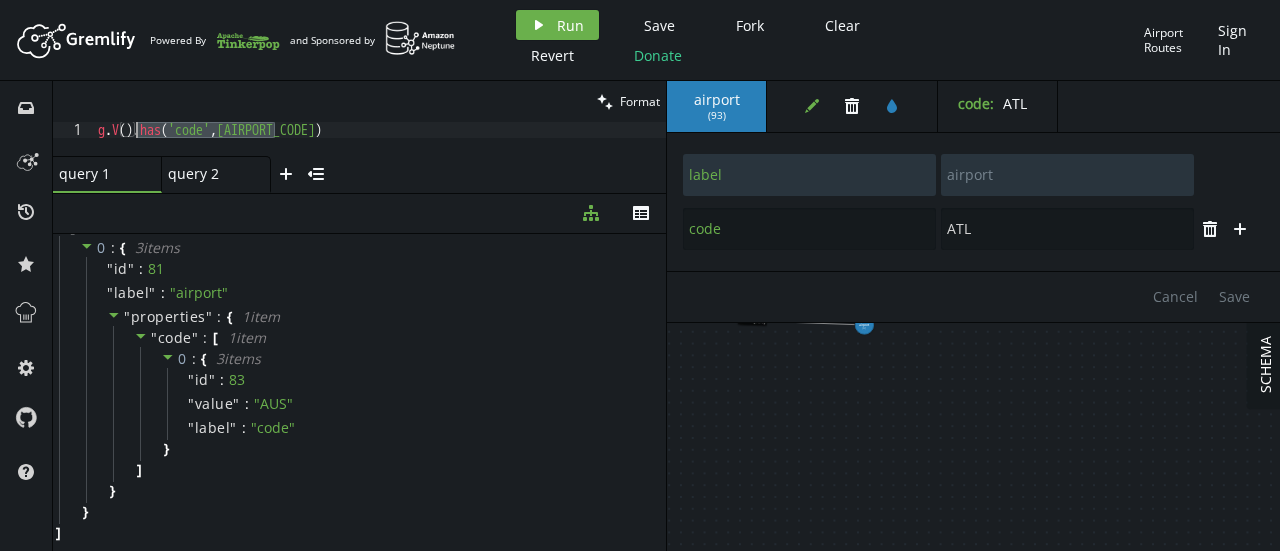 drag, startPoint x: 286, startPoint y: 122, endPoint x: 138, endPoint y: 127, distance: 148.08444 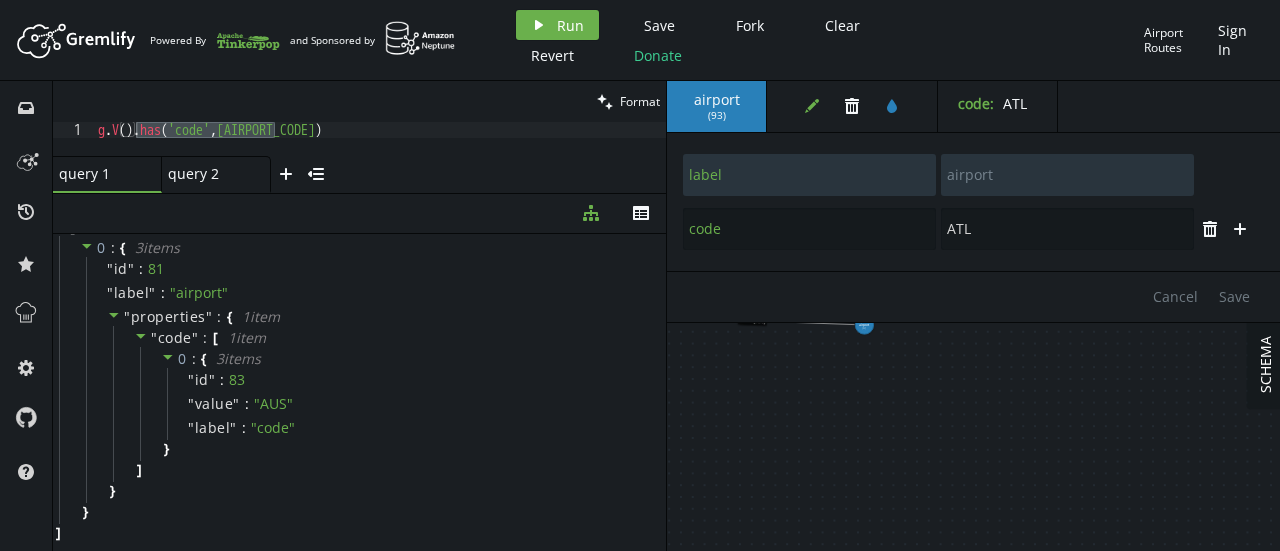 click on "airport ( 93 )" at bounding box center (717, 106) 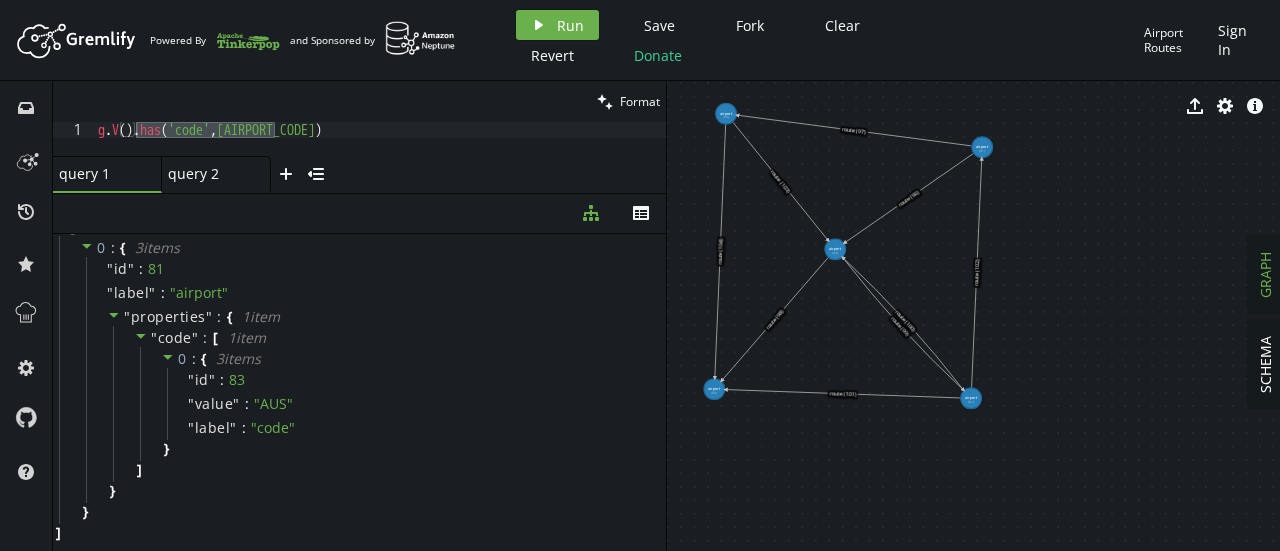 drag, startPoint x: 752, startPoint y: 272, endPoint x: 864, endPoint y: 355, distance: 139.4023 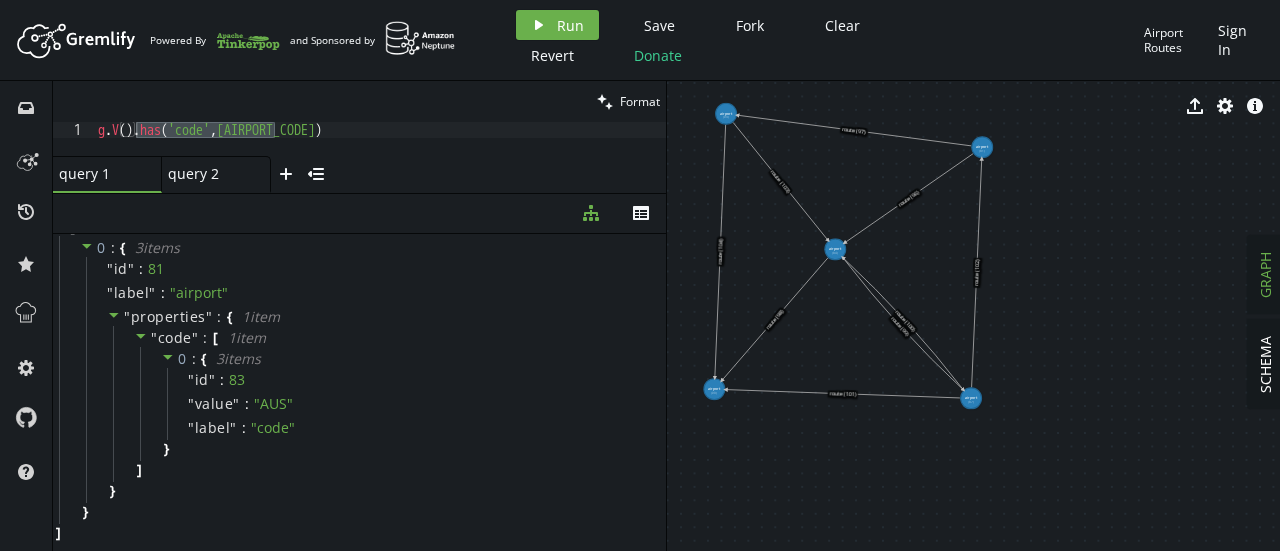 click 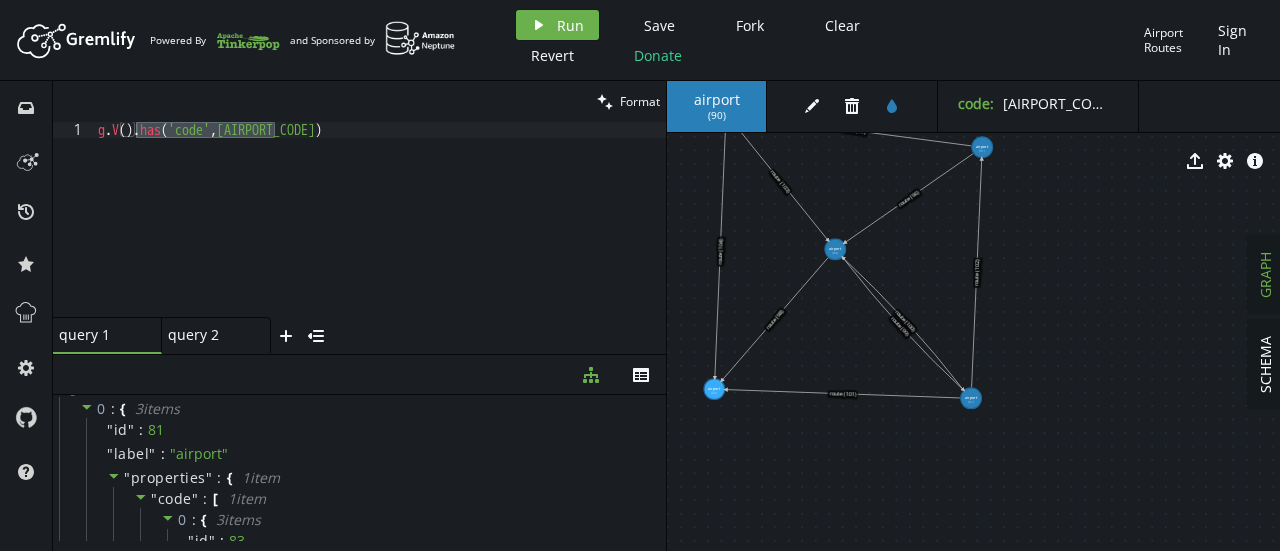 drag, startPoint x: 466, startPoint y: 192, endPoint x: 462, endPoint y: 356, distance: 164.04877 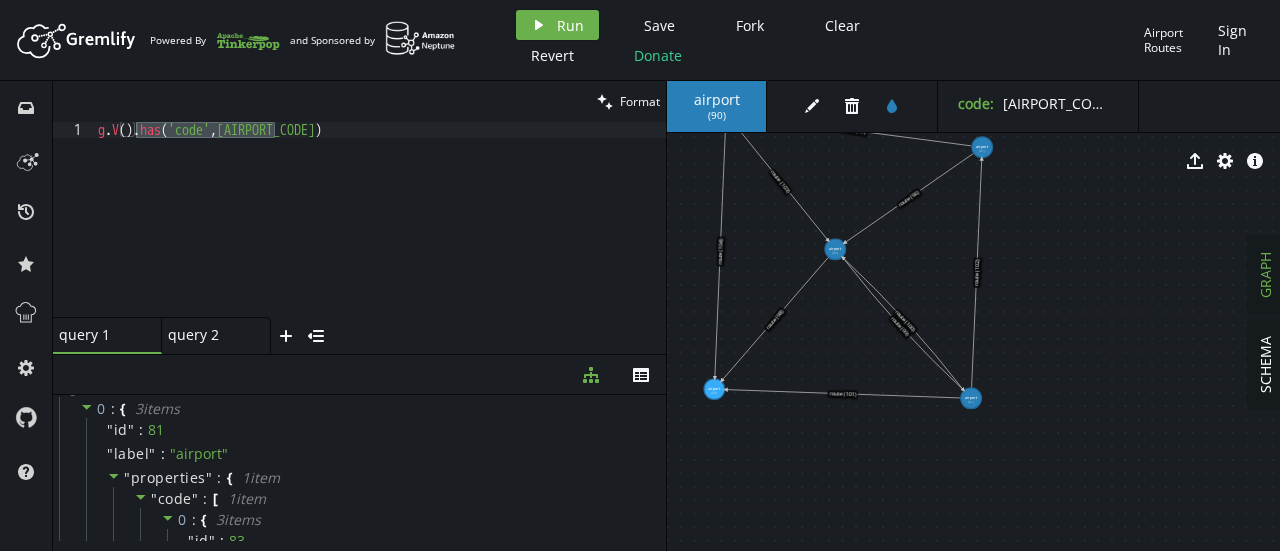 click at bounding box center (359, 354) 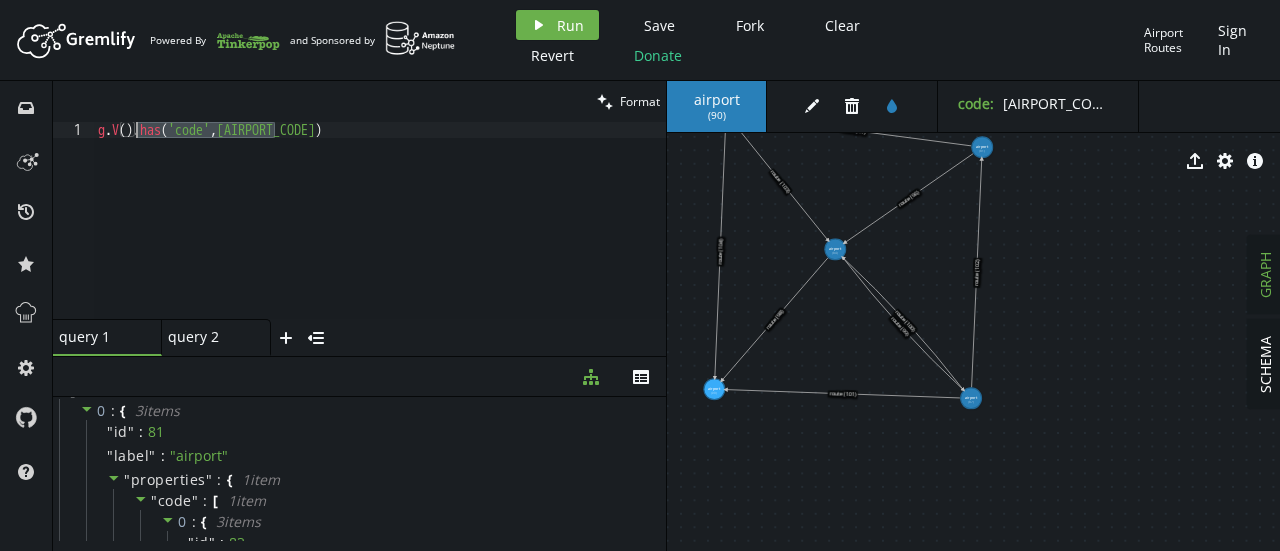 click on "g . V ( ) . has ( 'code' , 'AUS' )" at bounding box center [380, 220] 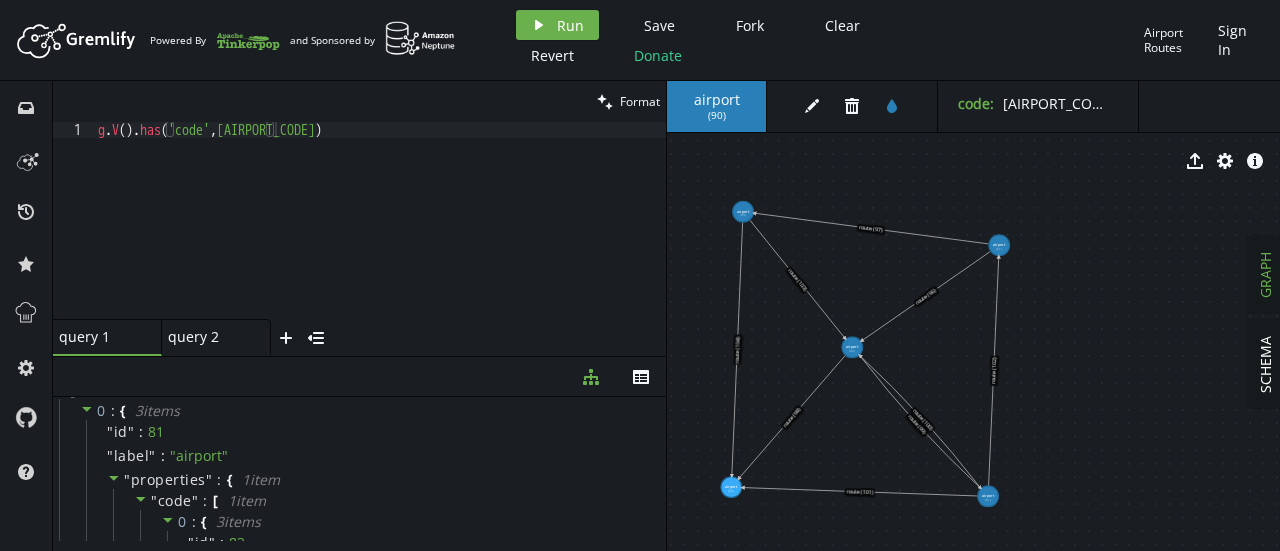 drag, startPoint x: 736, startPoint y: 269, endPoint x: 754, endPoint y: 361, distance: 93.74433 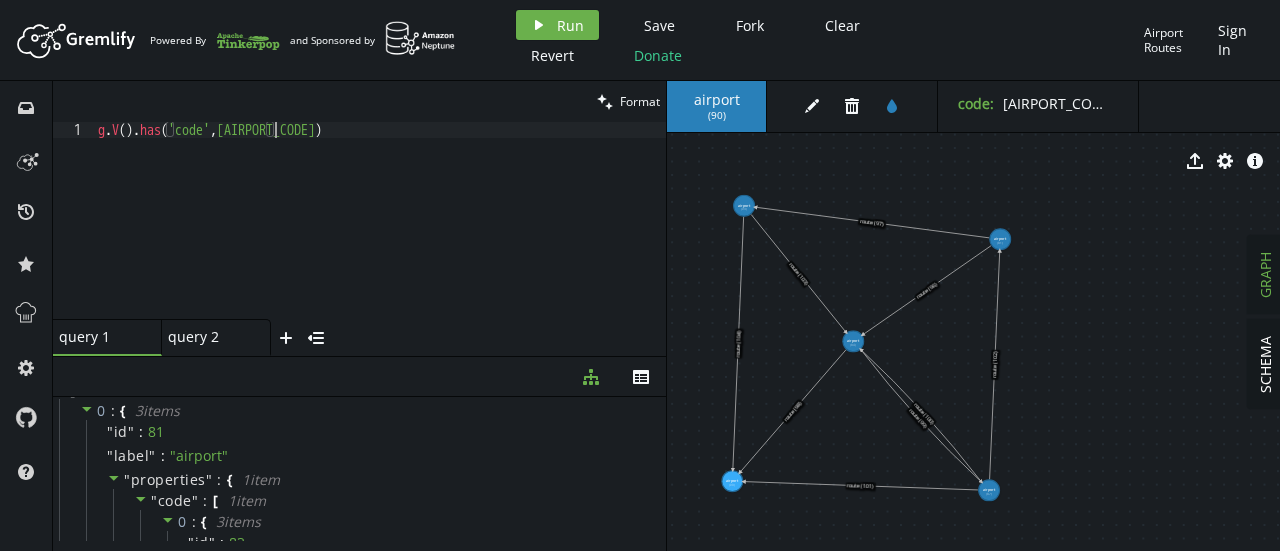click on "g . V ( ) . has ( 'code' , 'AUS' )" at bounding box center (380, 237) 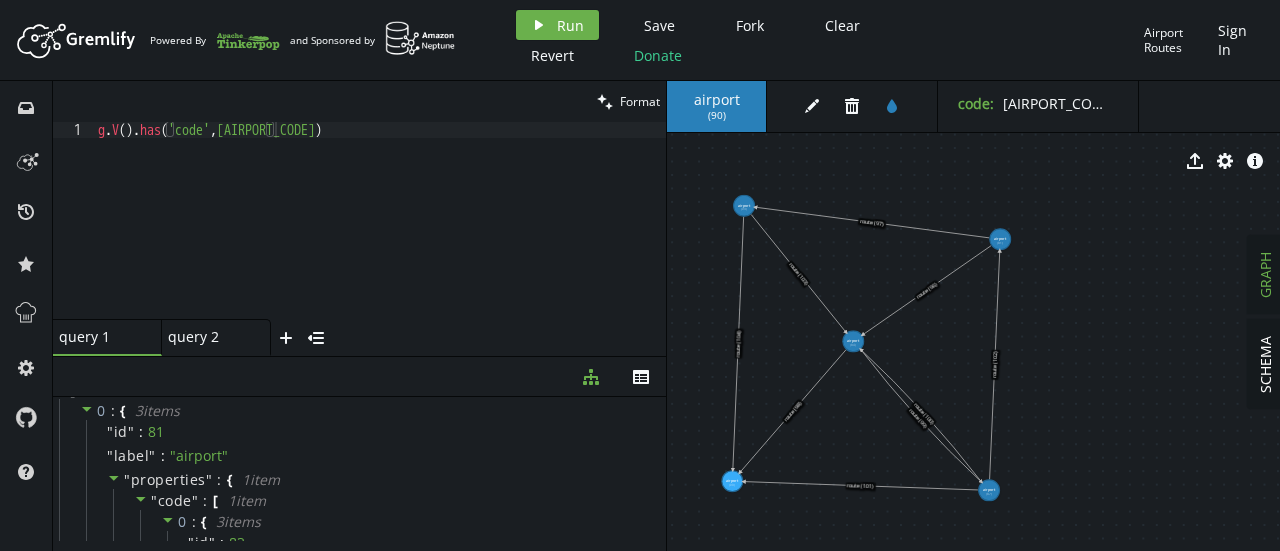 click 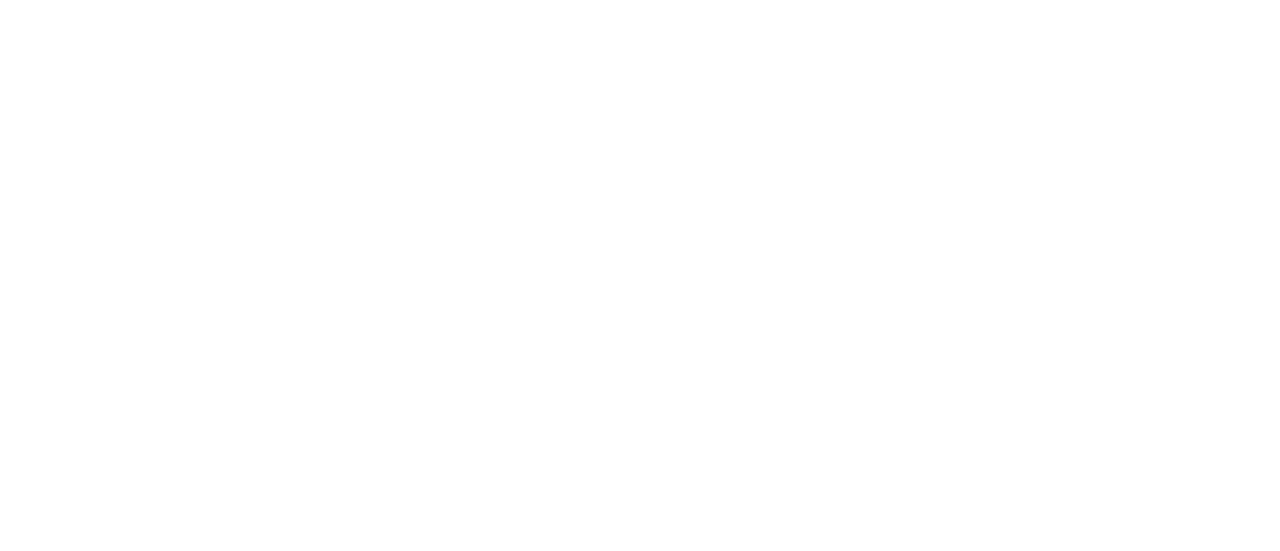 scroll, scrollTop: 0, scrollLeft: 0, axis: both 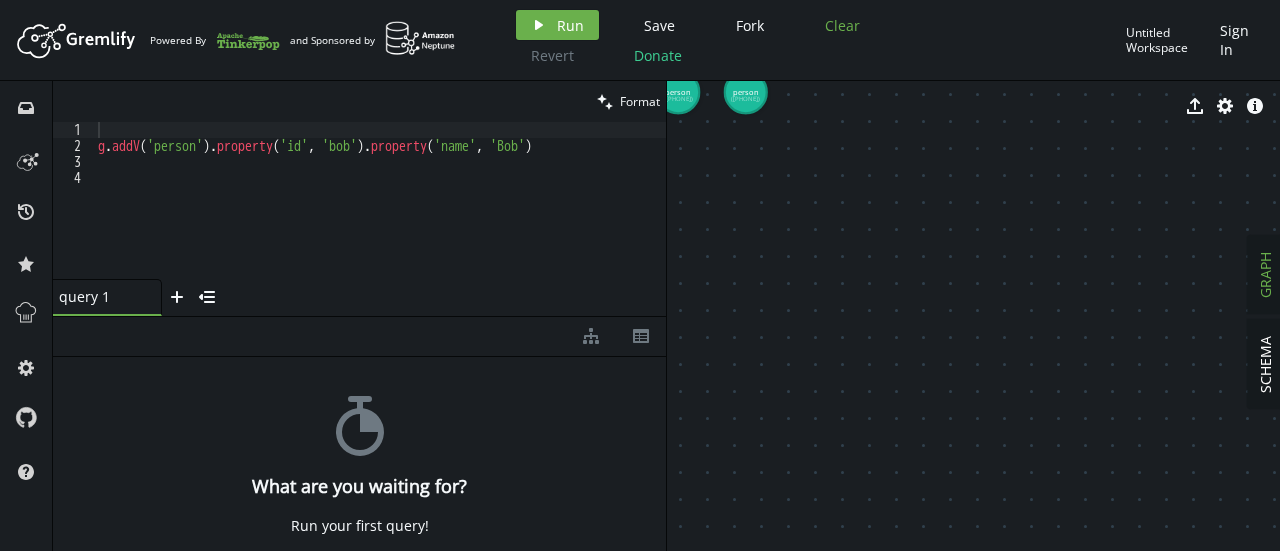 click on "Clear" at bounding box center (842, 25) 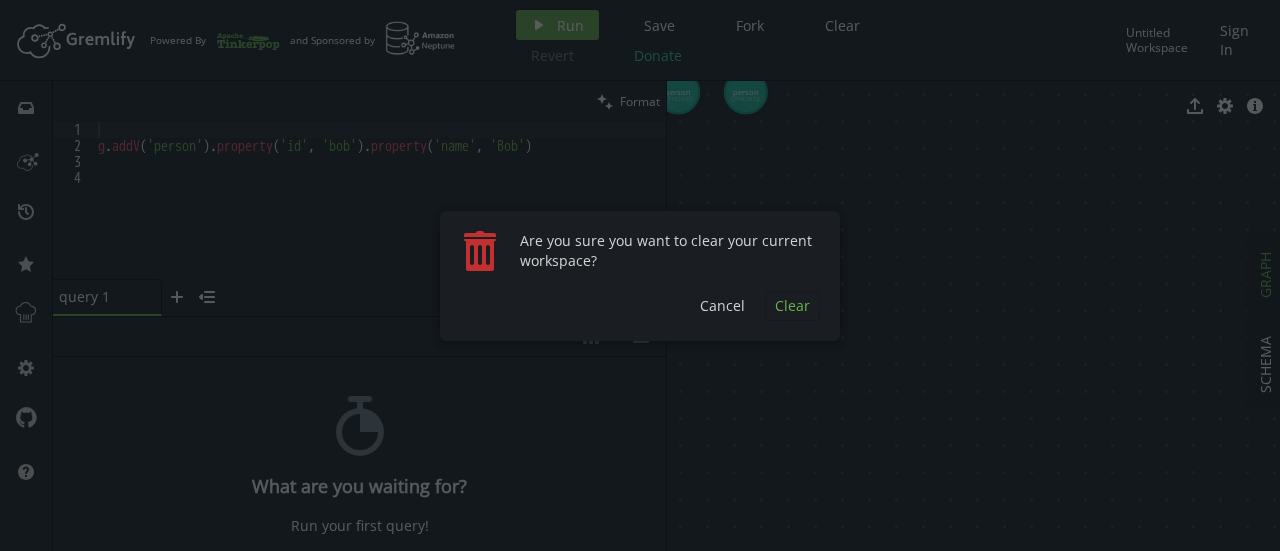 click on "Clear" at bounding box center [792, 305] 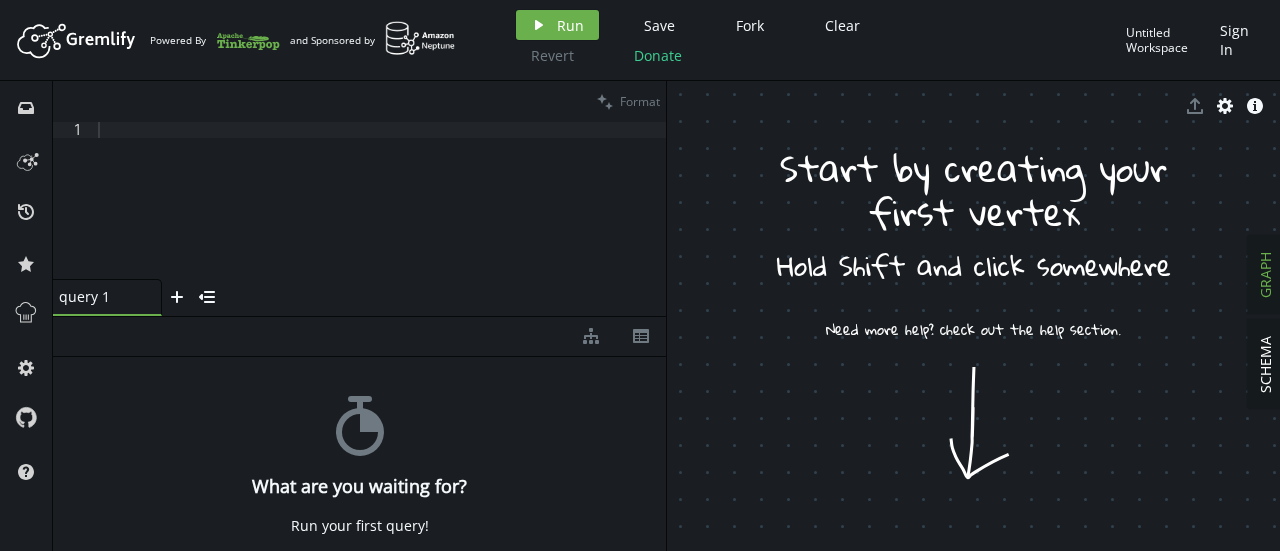 type 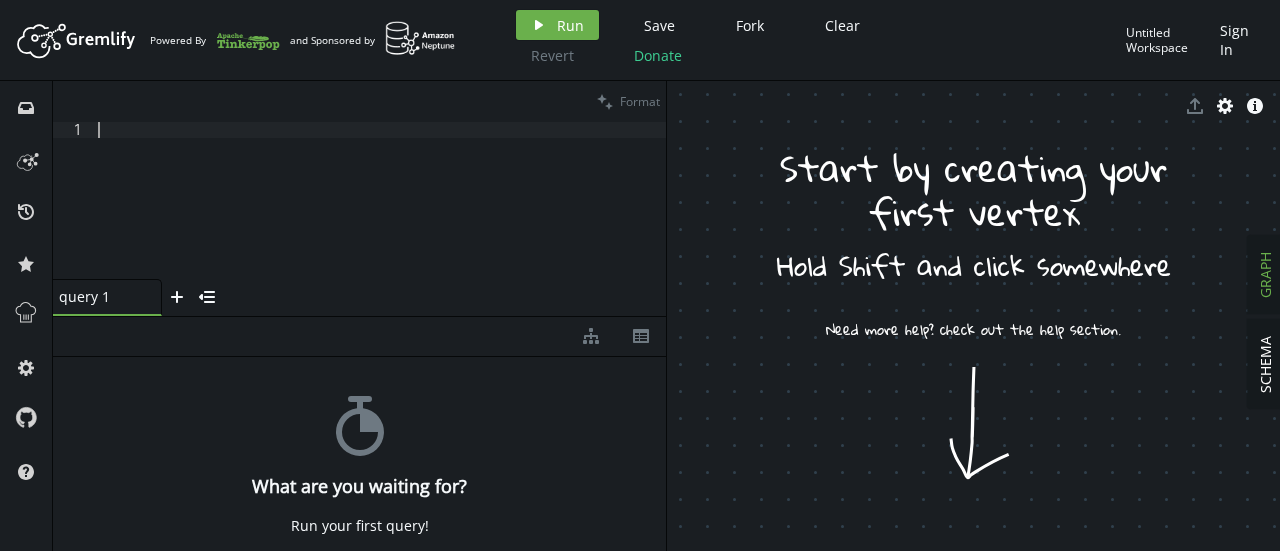 click at bounding box center [380, 216] 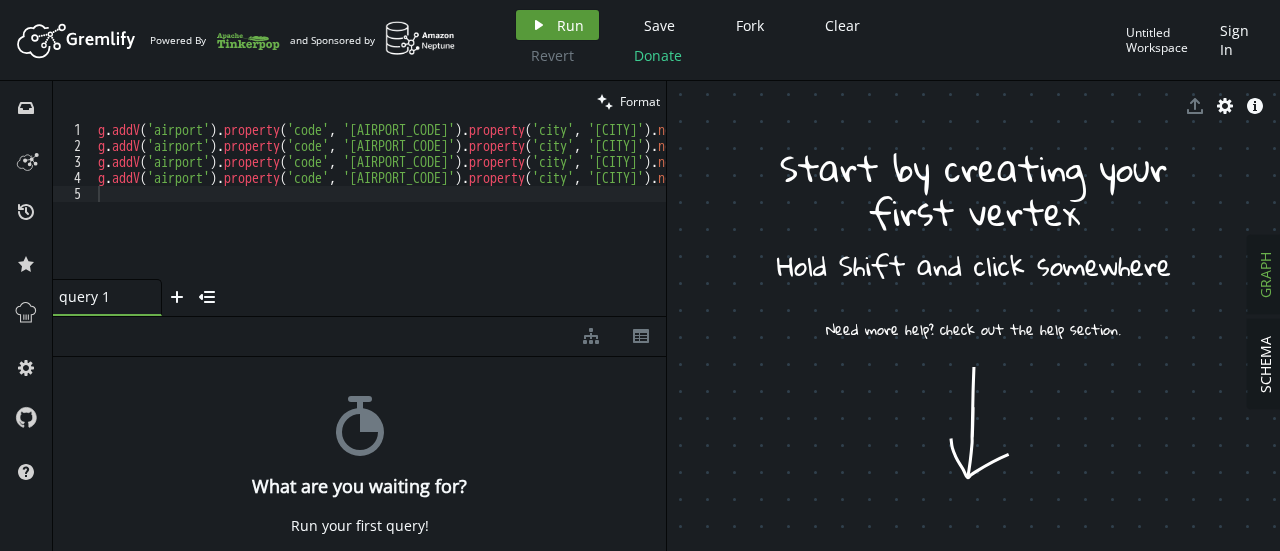 click on "play" 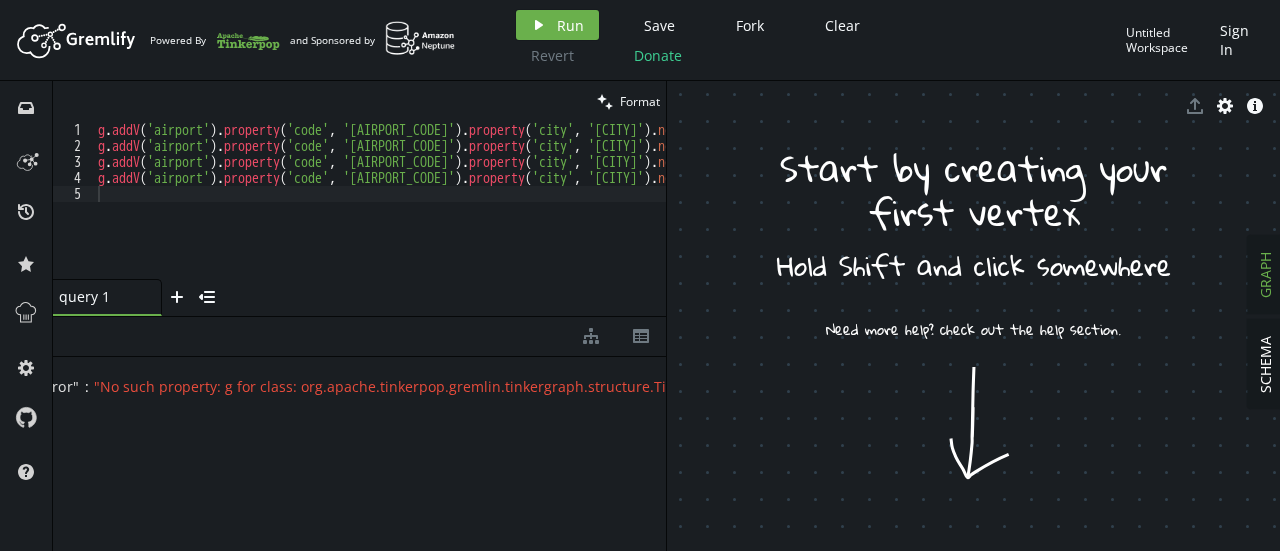 scroll, scrollTop: 0, scrollLeft: 0, axis: both 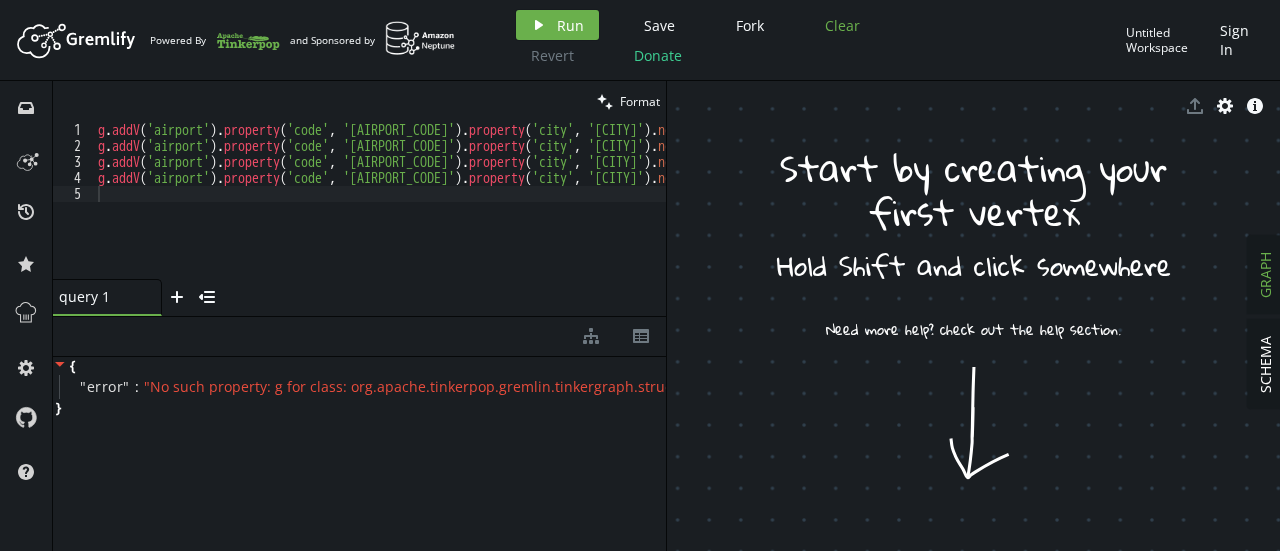 click on "Clear" at bounding box center (842, 25) 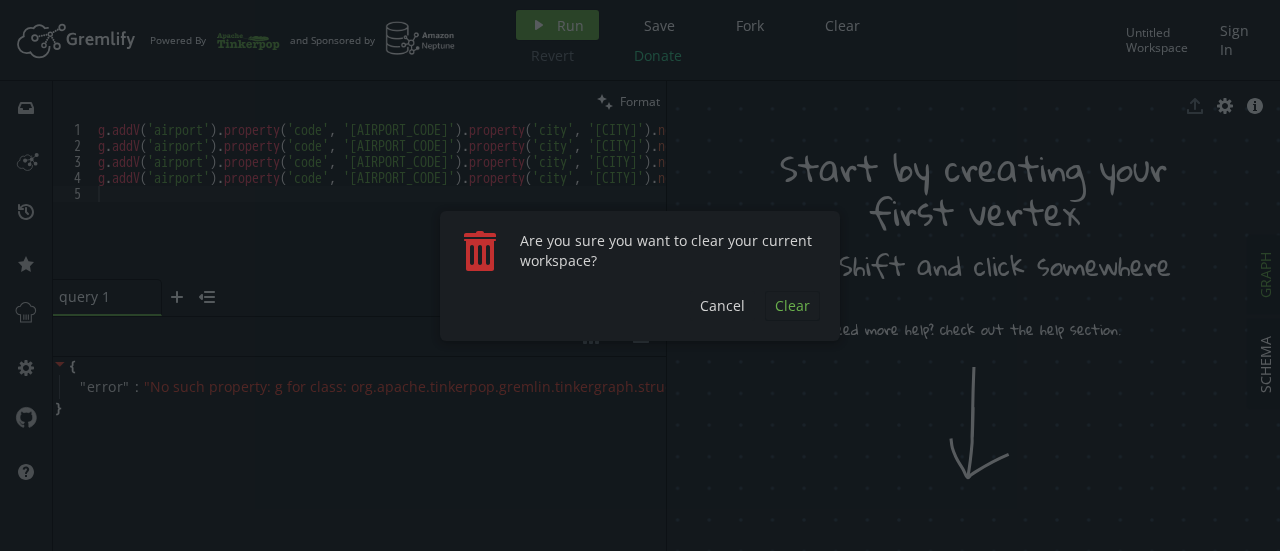 click on "Clear" at bounding box center (792, 306) 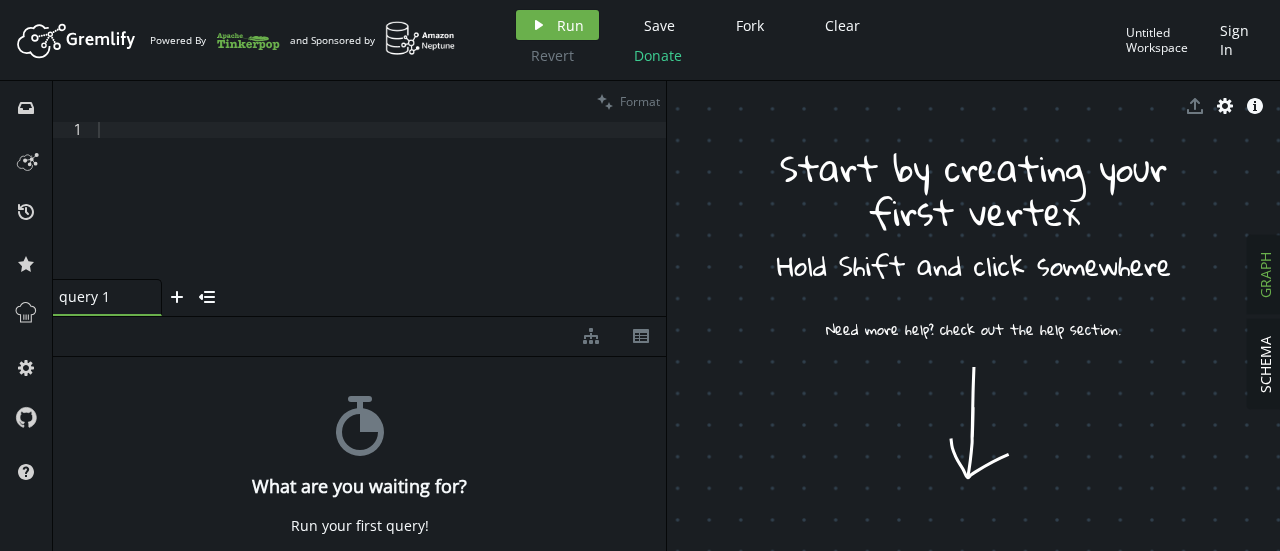 click 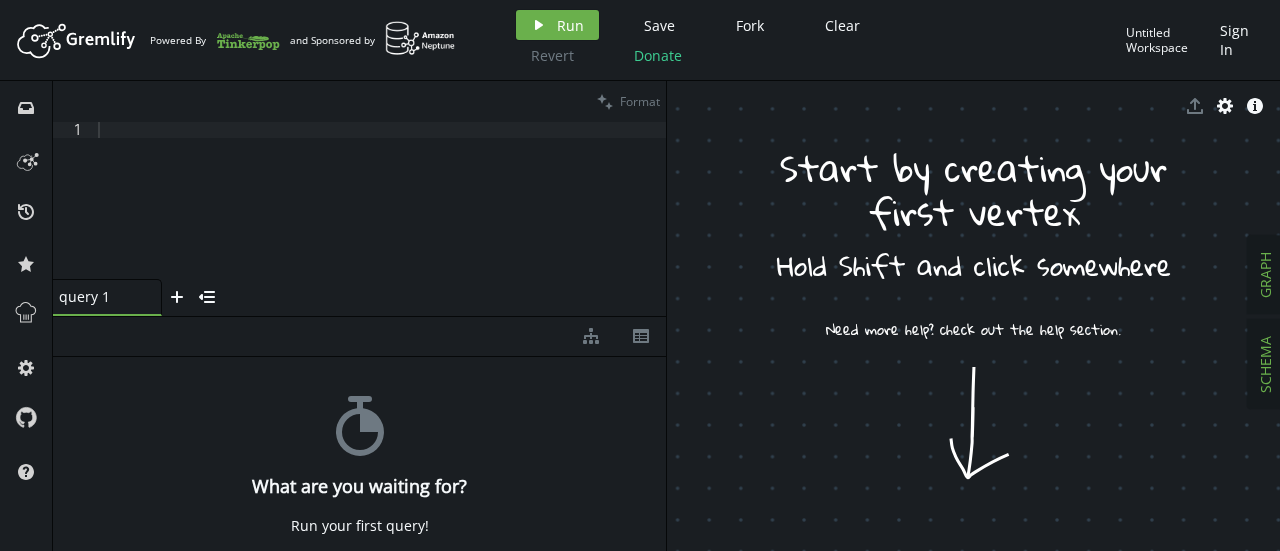 click on "SCHEMA" at bounding box center [1265, 364] 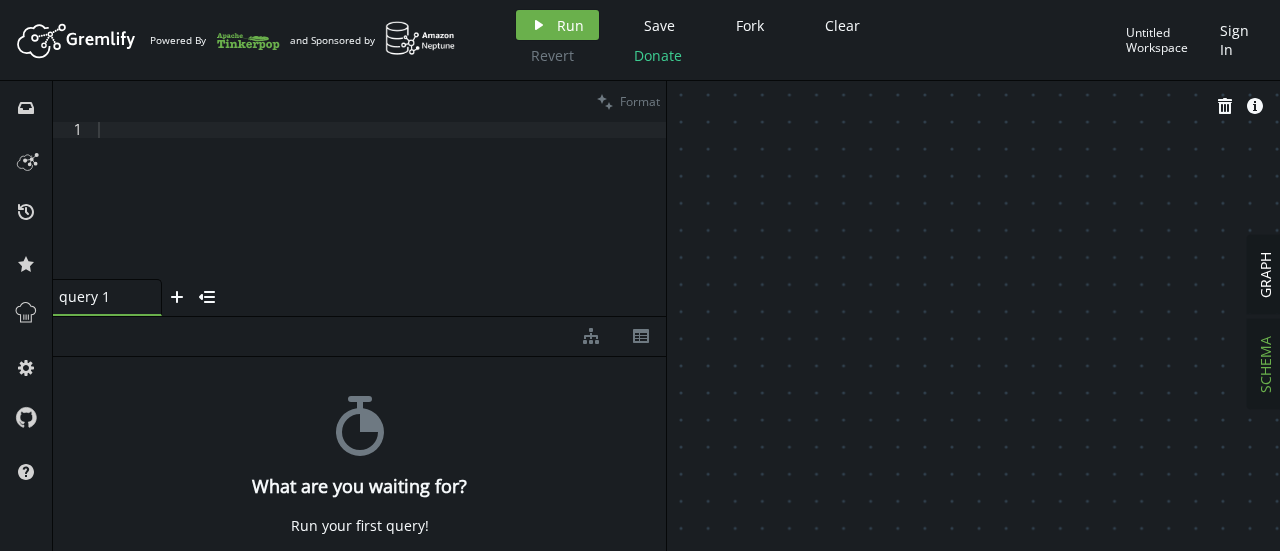 type 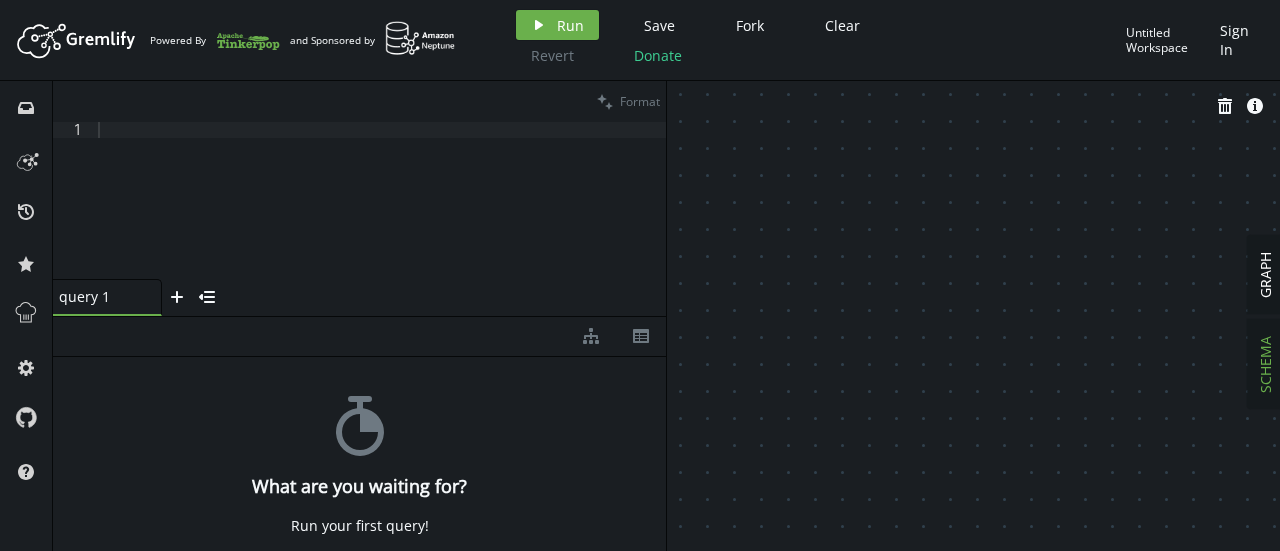 click 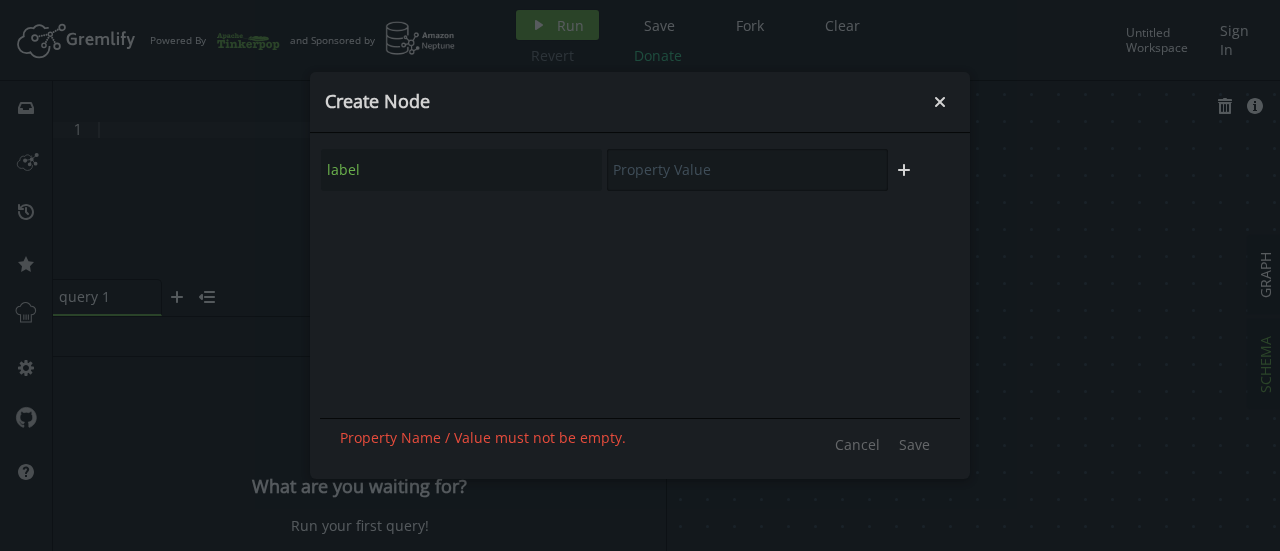 click at bounding box center [747, 170] 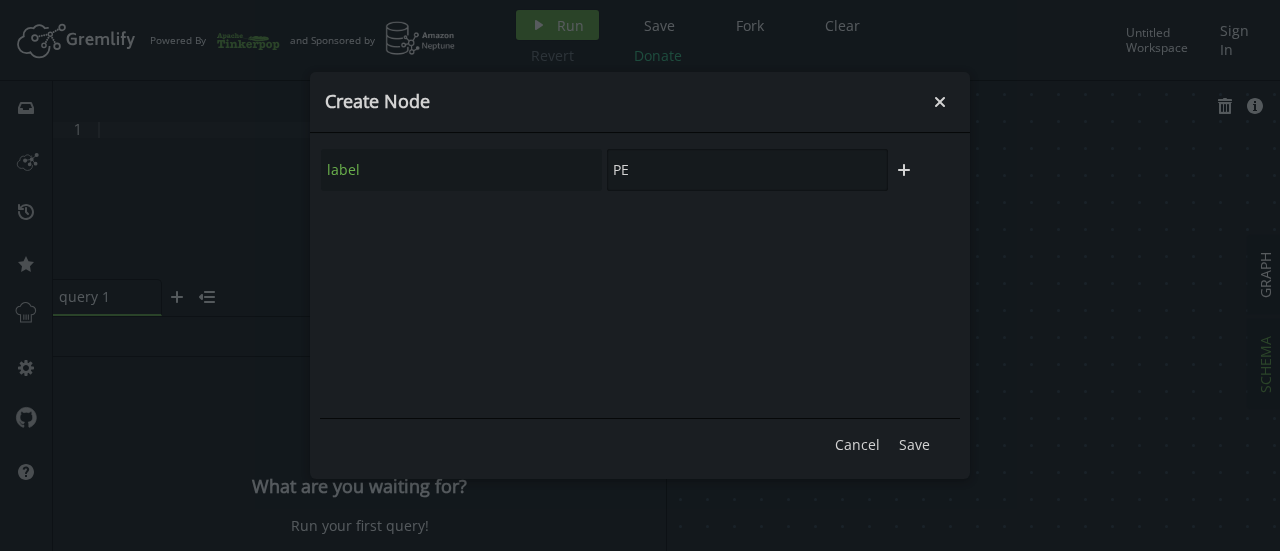 type on "P" 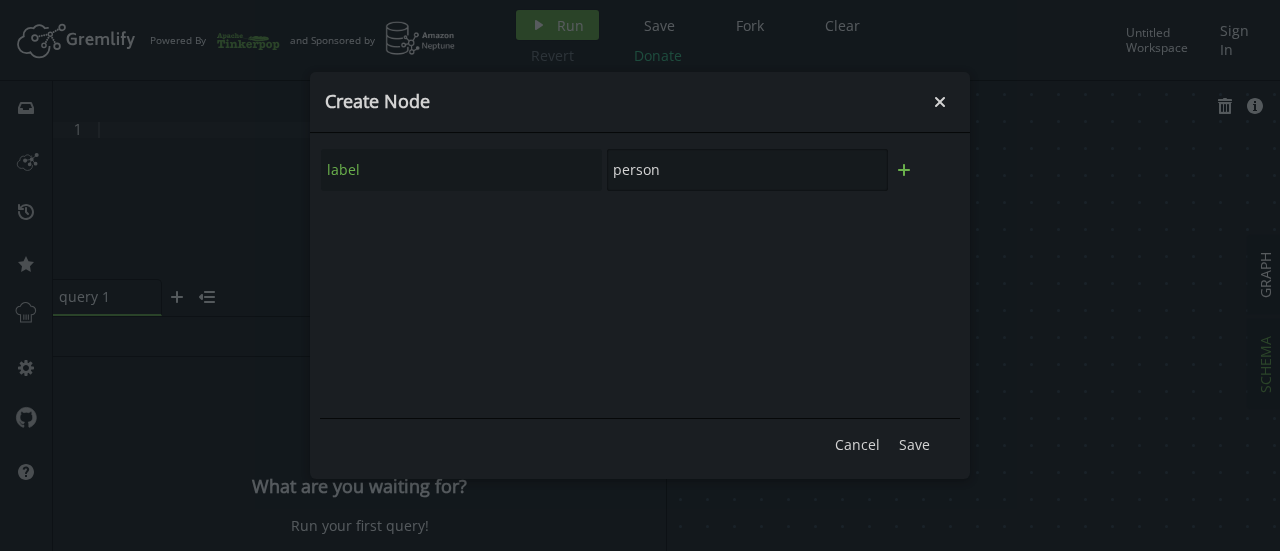 type on "person" 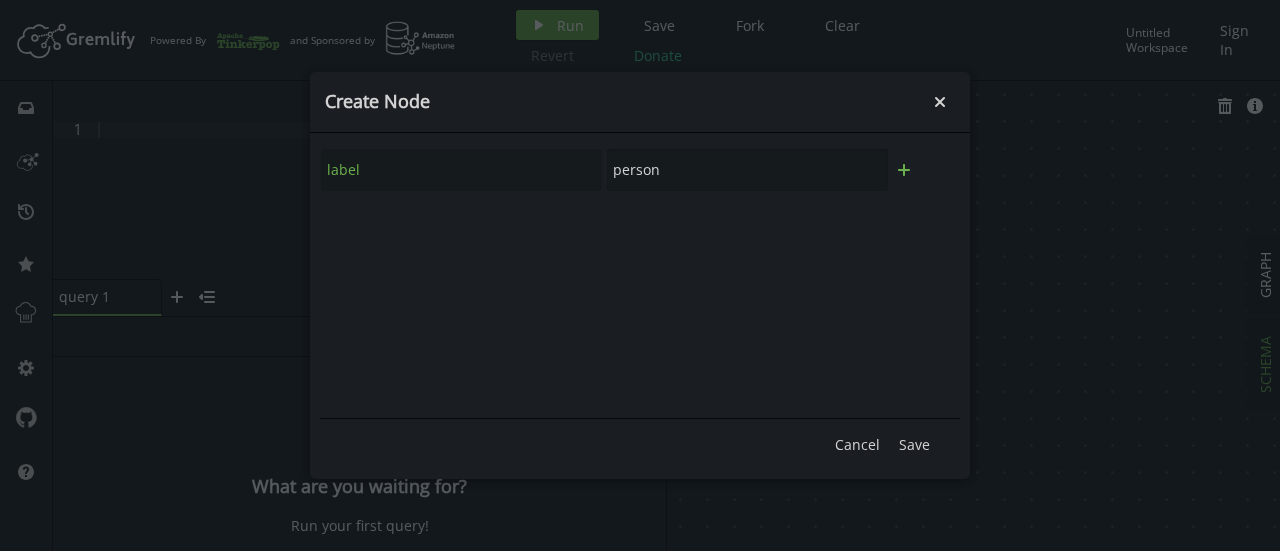 click on "plus" 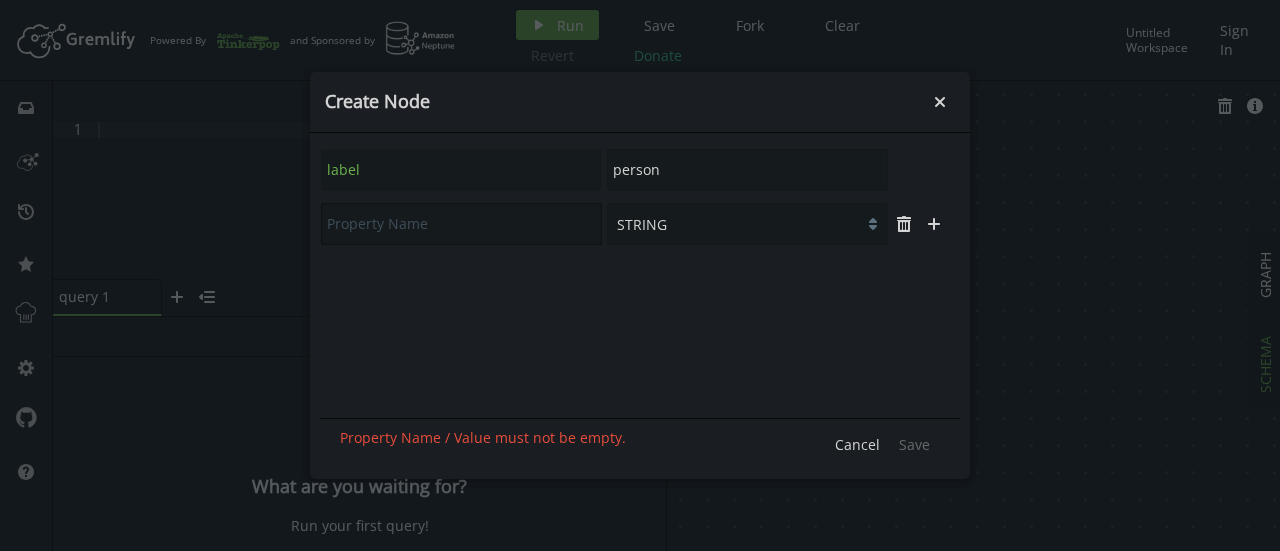 click at bounding box center [461, 224] 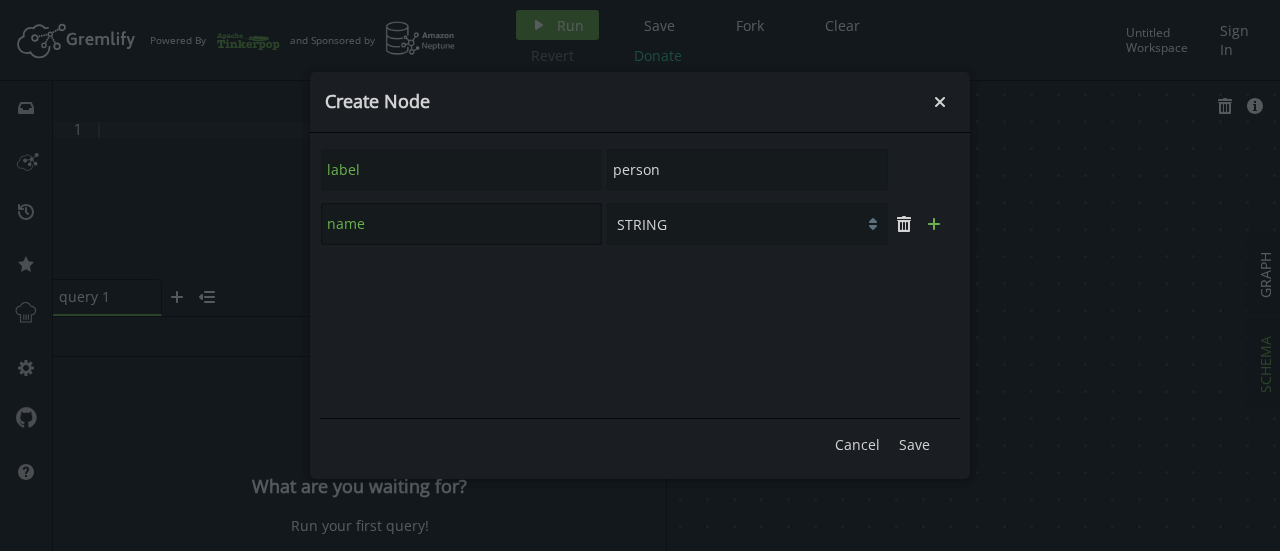 type on "name" 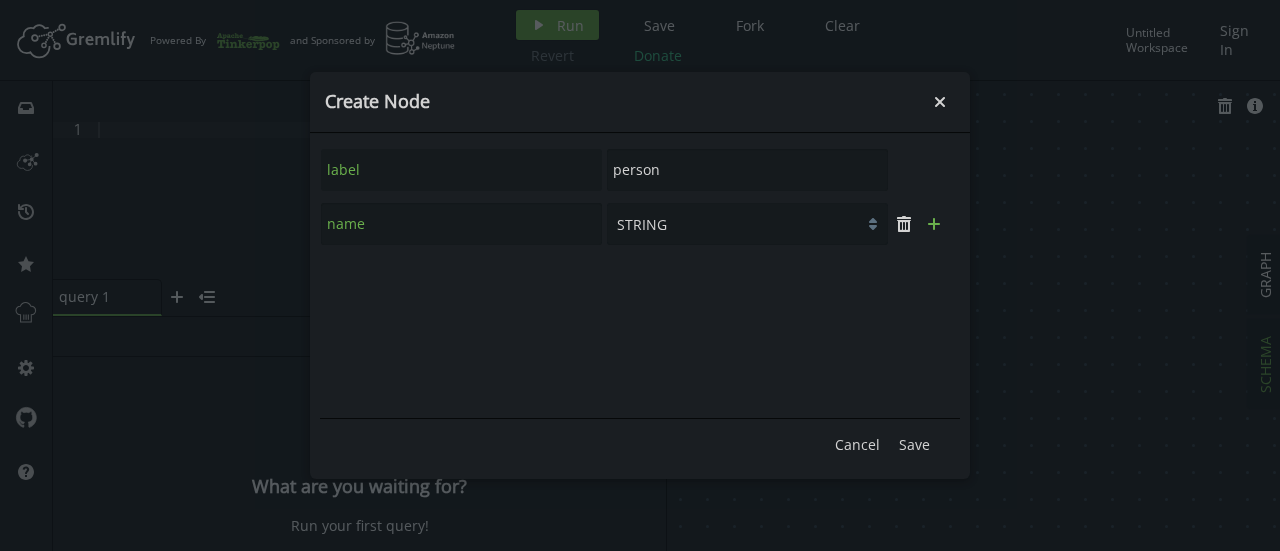 click on "plus" at bounding box center [934, 224] 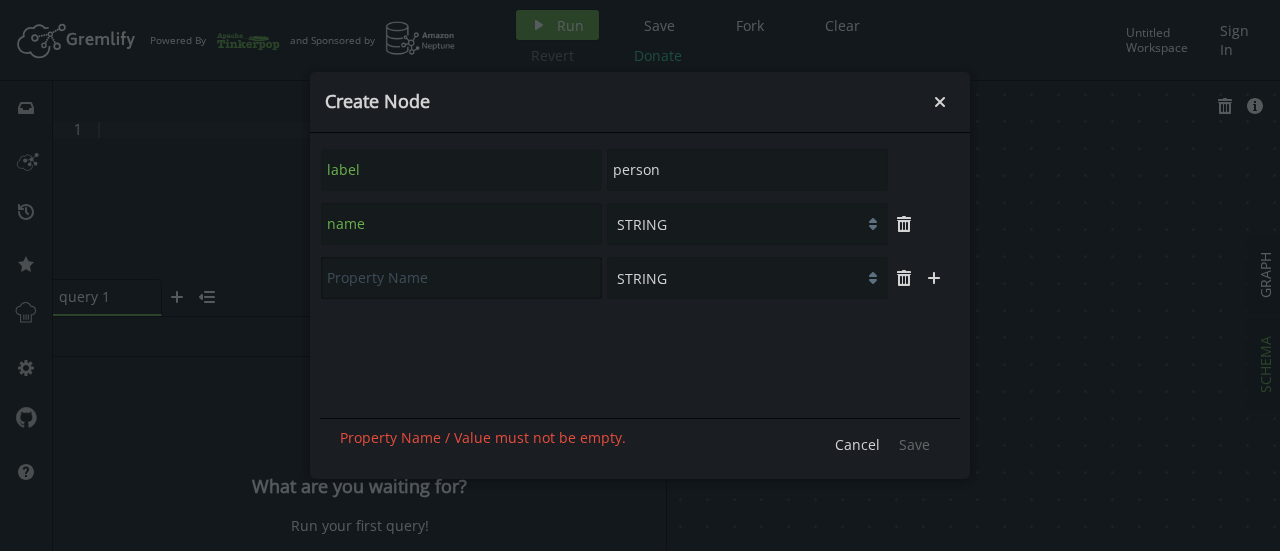click at bounding box center (461, 278) 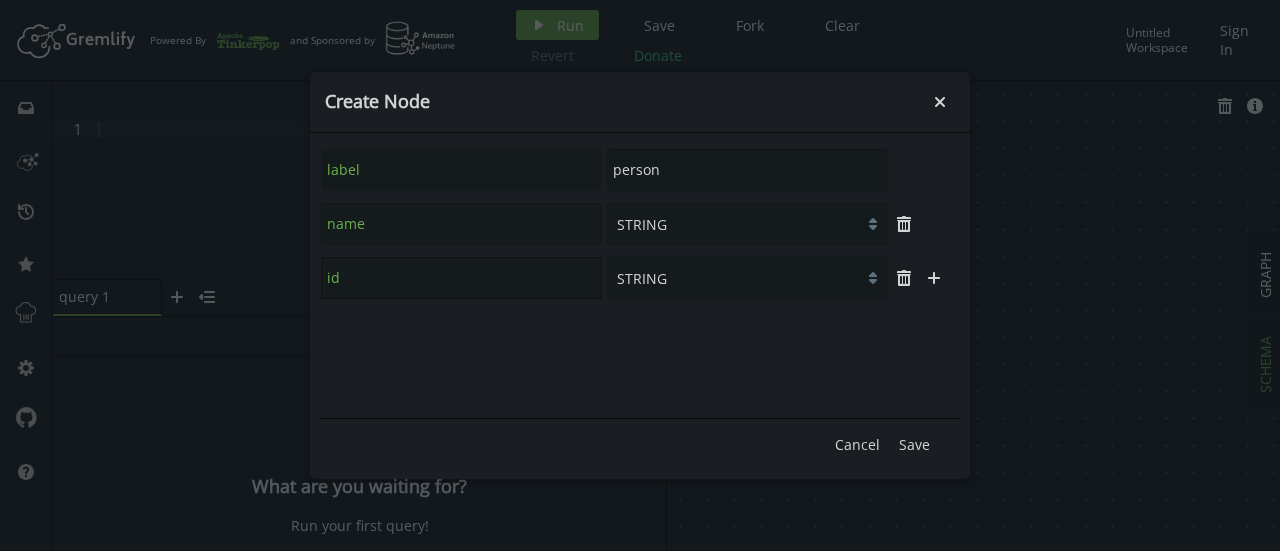type on "id" 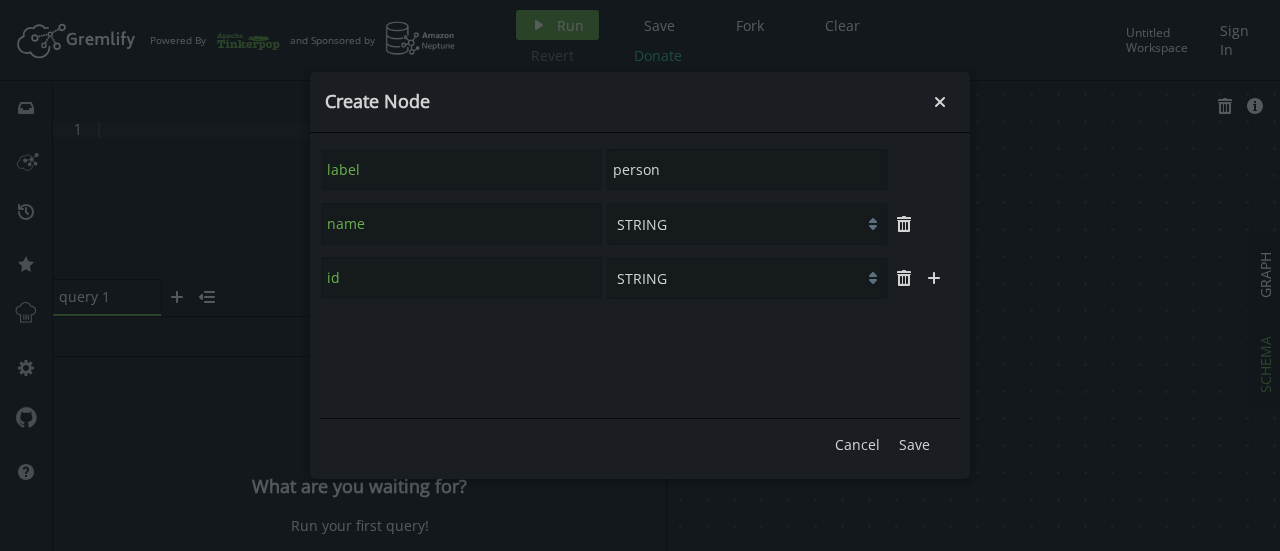 click on "STRING BOOLEAN NUMBER" at bounding box center (747, 278) 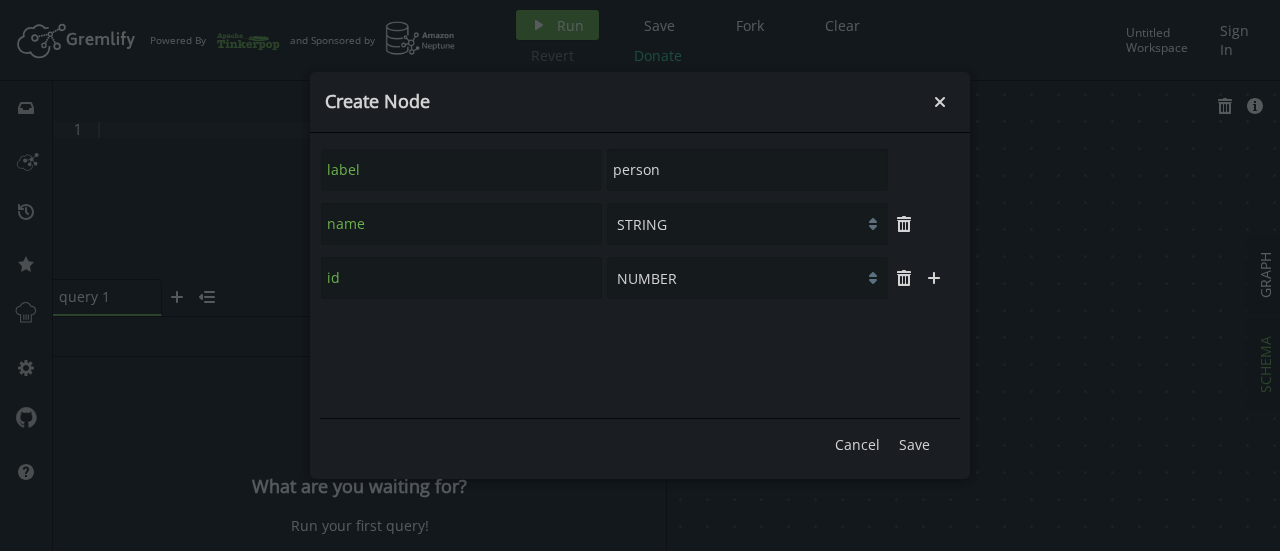 click on "STRING BOOLEAN NUMBER" at bounding box center [747, 278] 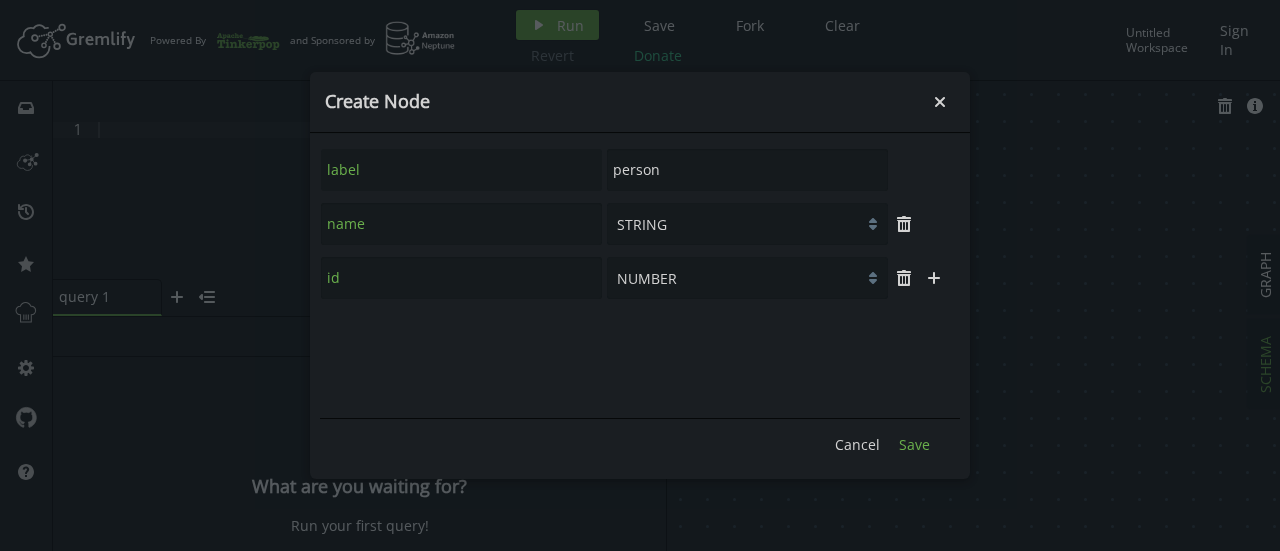 click on "Save" at bounding box center [914, 444] 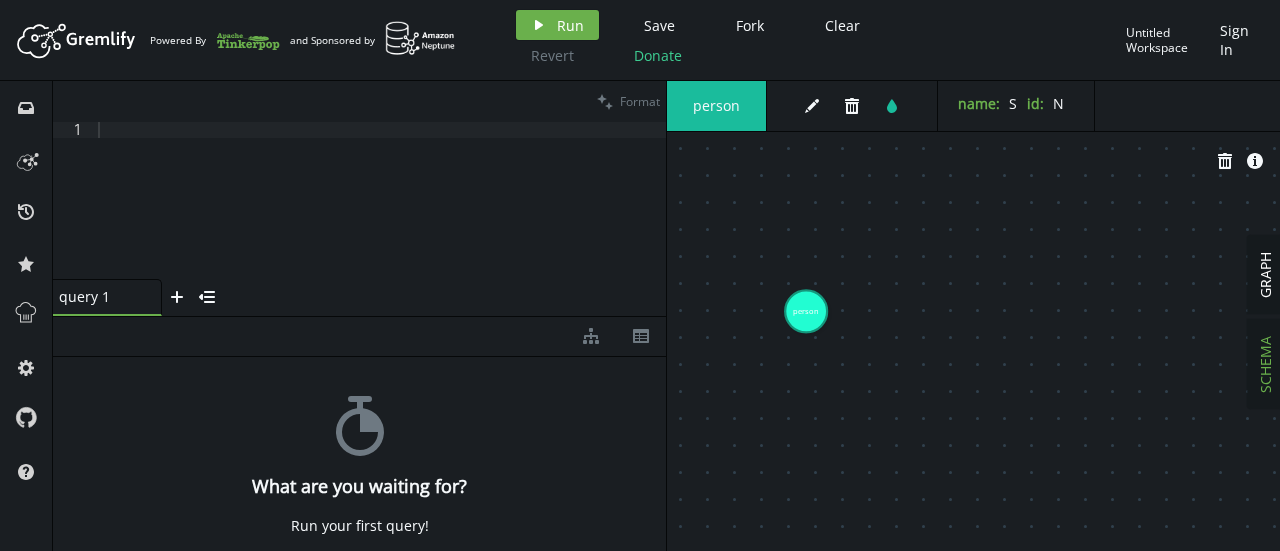 click on "trash info-sign" at bounding box center (973, 161) 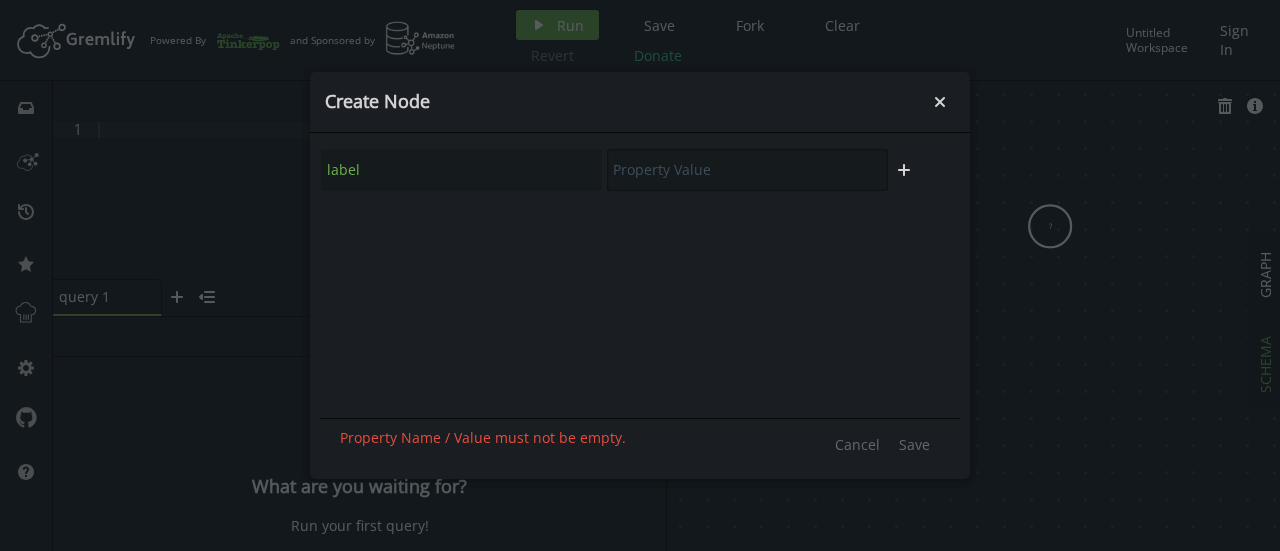 click at bounding box center [747, 170] 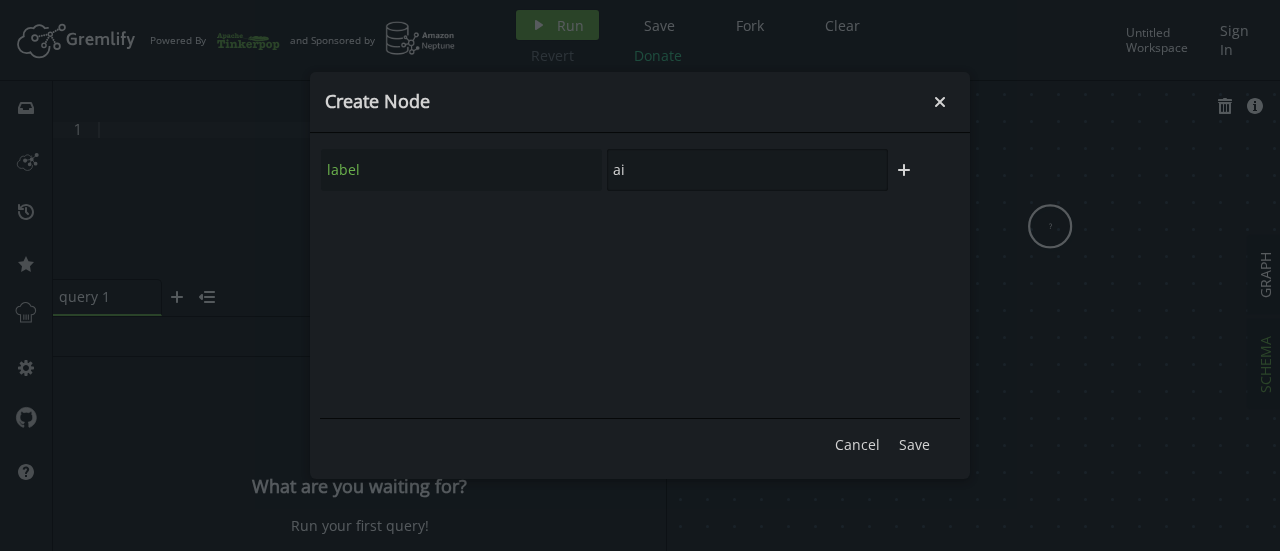 type on "a" 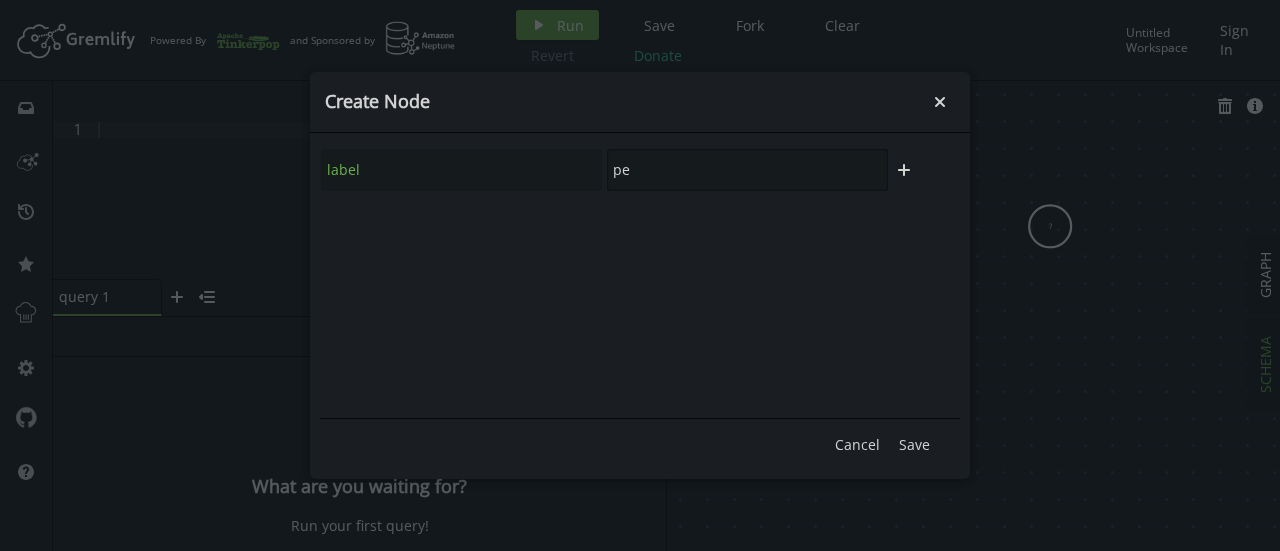 type on "p" 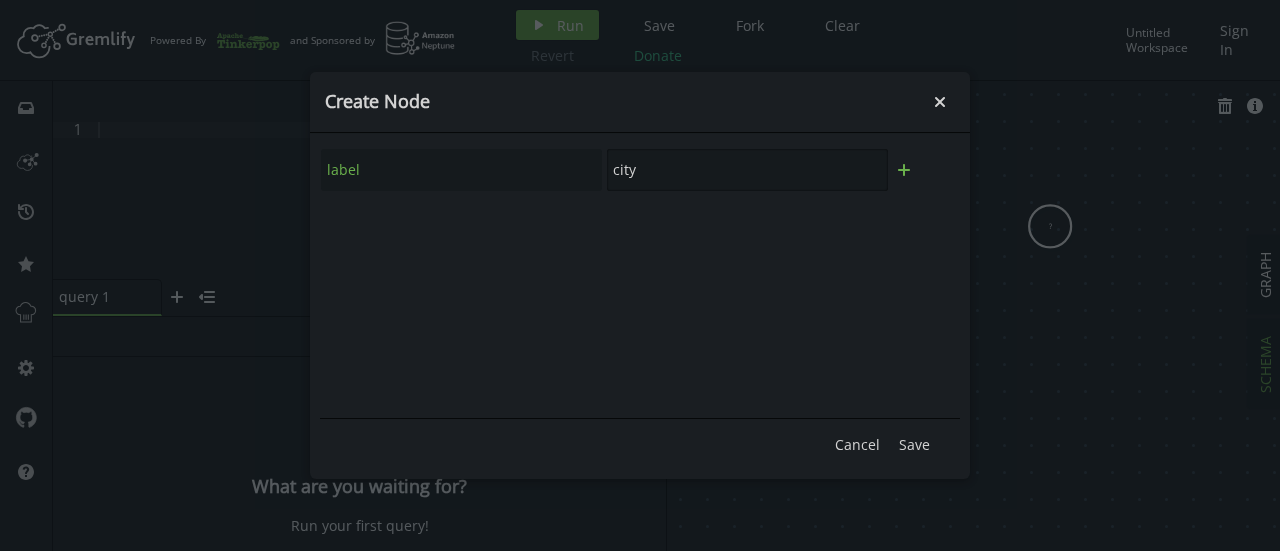 type on "city" 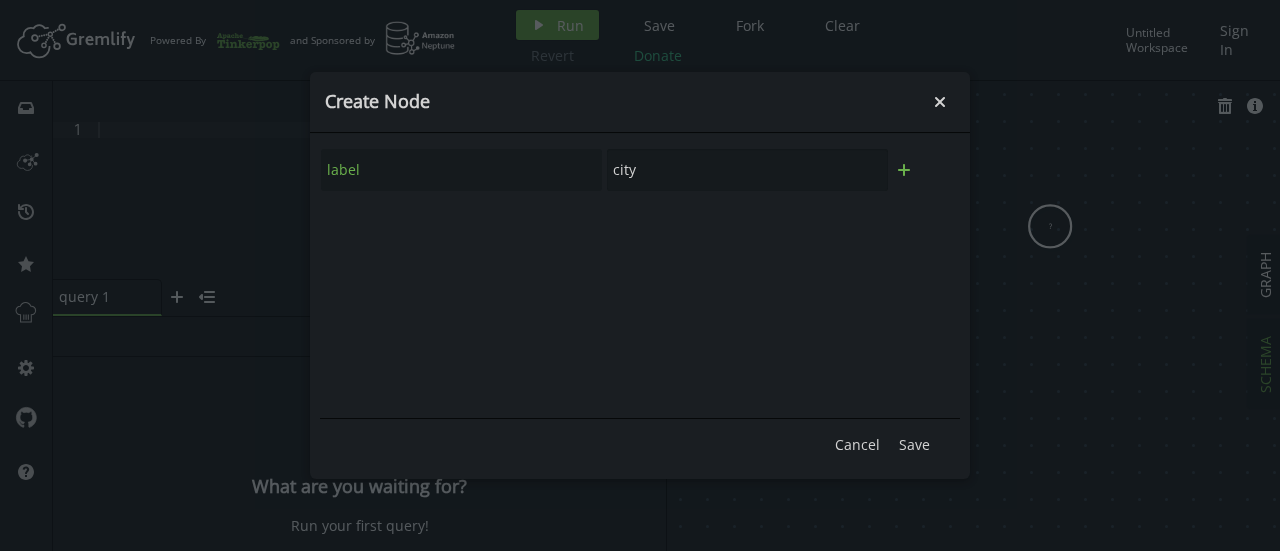 click on "plus" 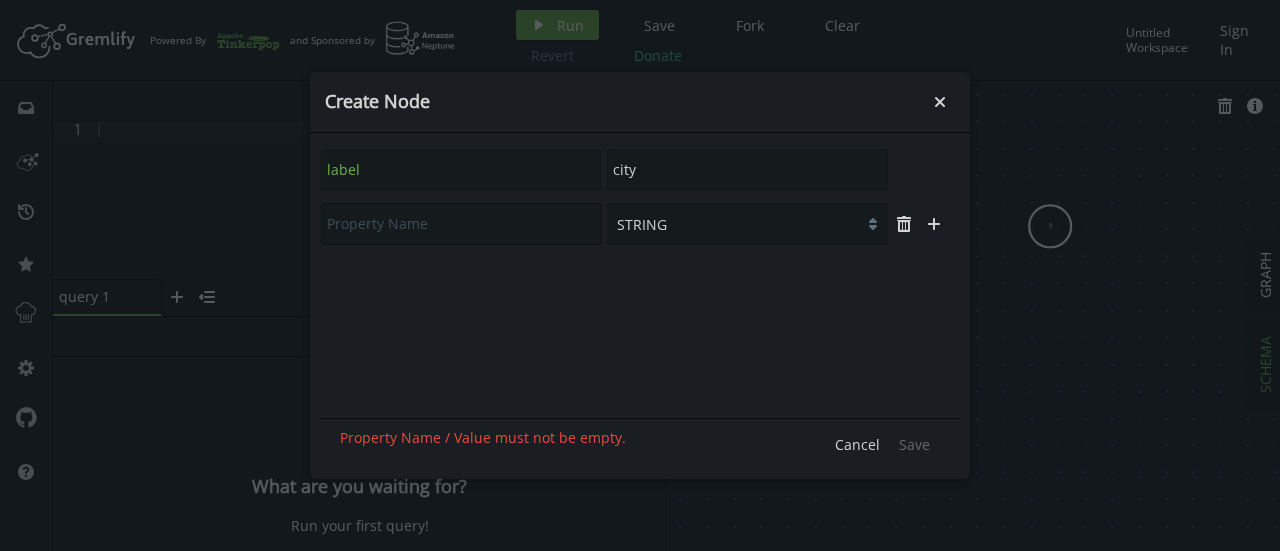click at bounding box center (461, 224) 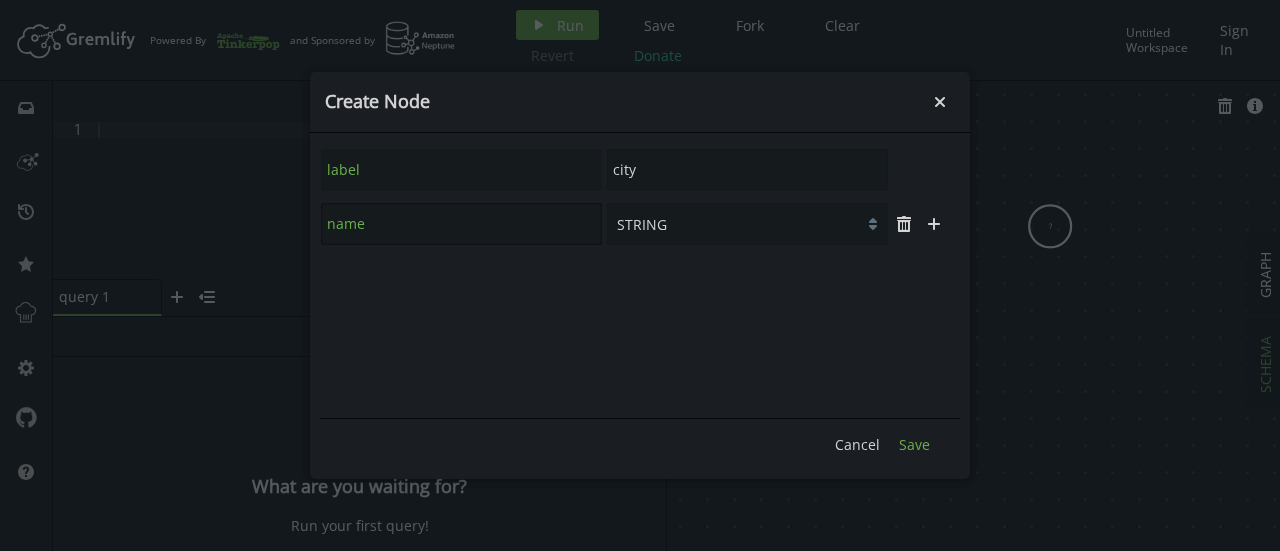 type on "name" 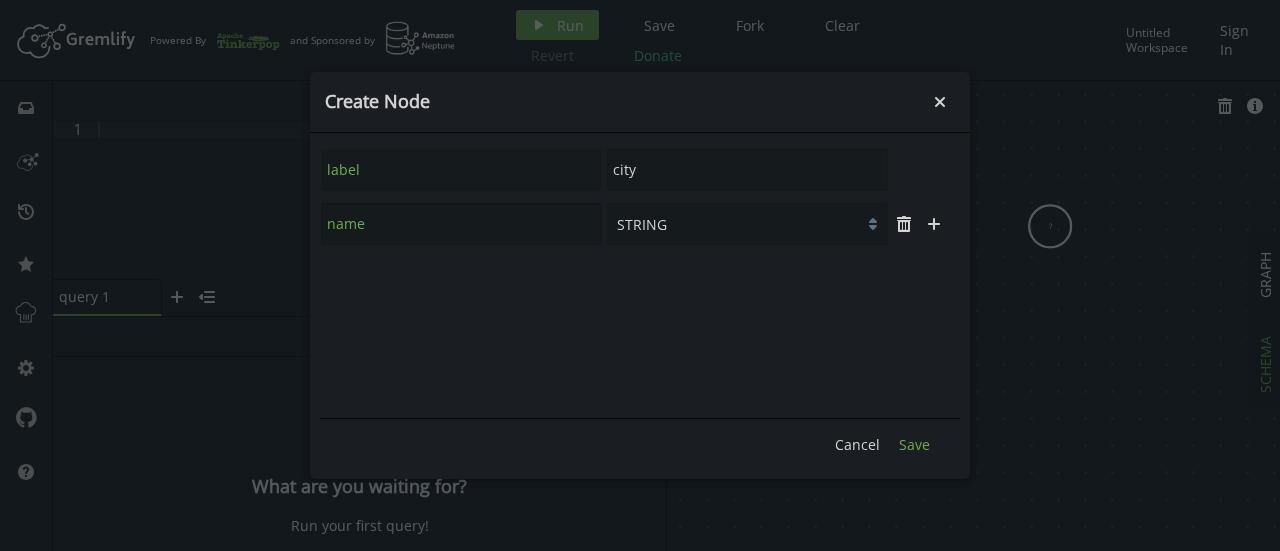 click on "Save" at bounding box center (914, 444) 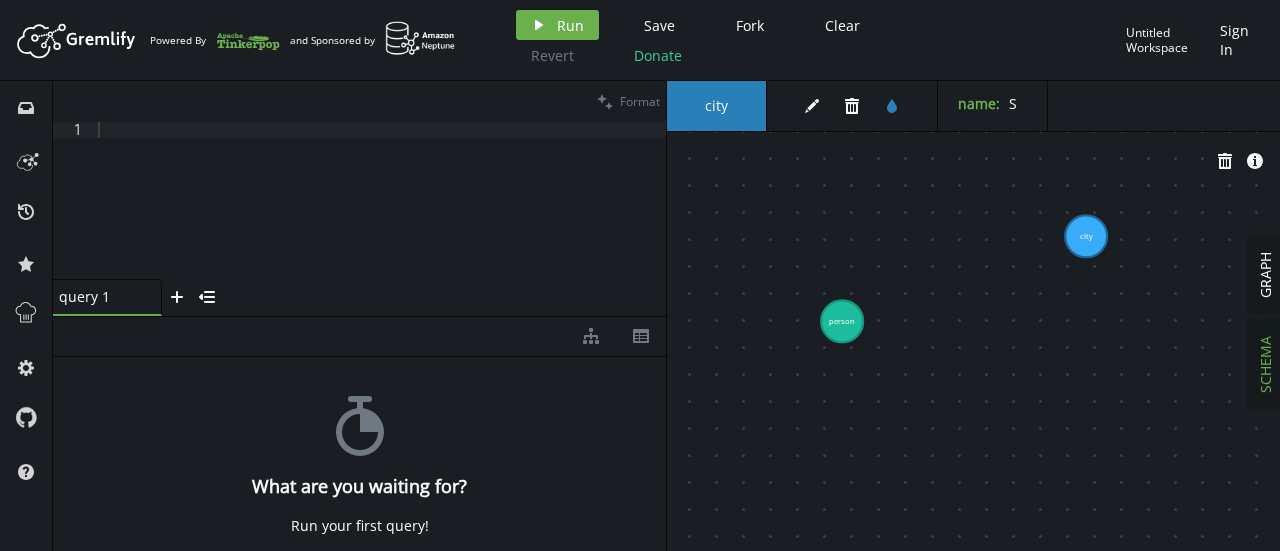 drag, startPoint x: 798, startPoint y: 285, endPoint x: 832, endPoint y: 316, distance: 46.010868 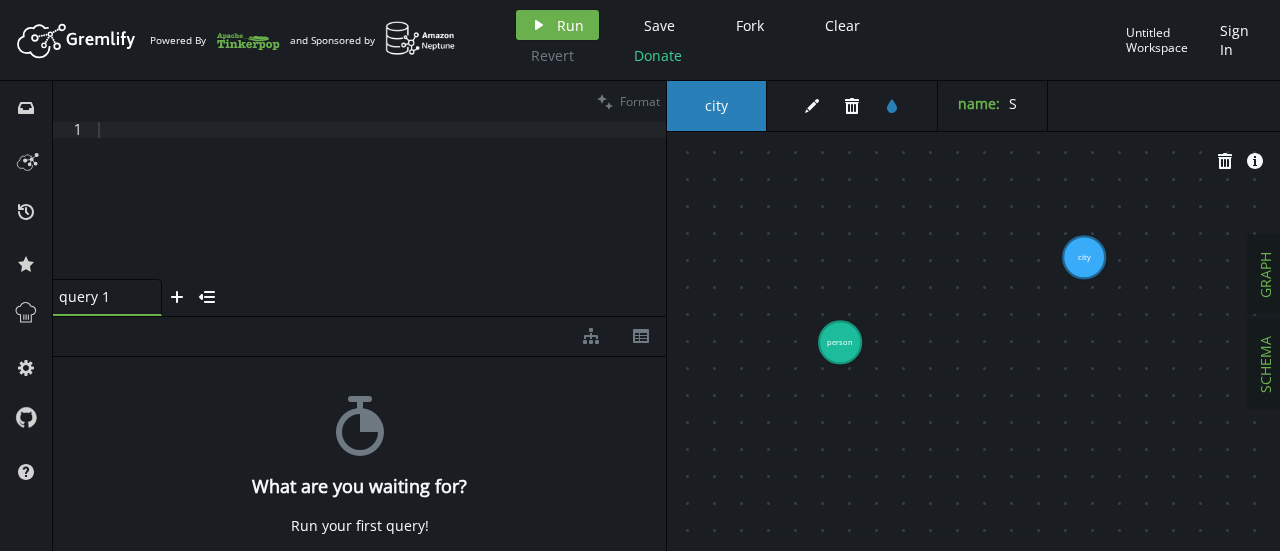click on "GRAPH" at bounding box center (1265, 275) 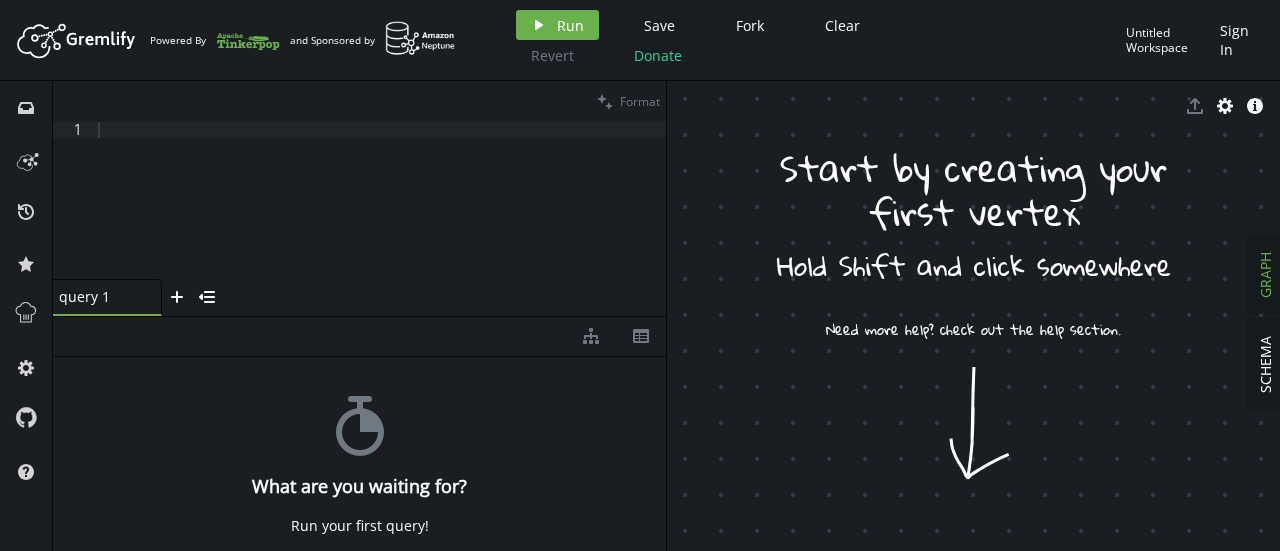 type 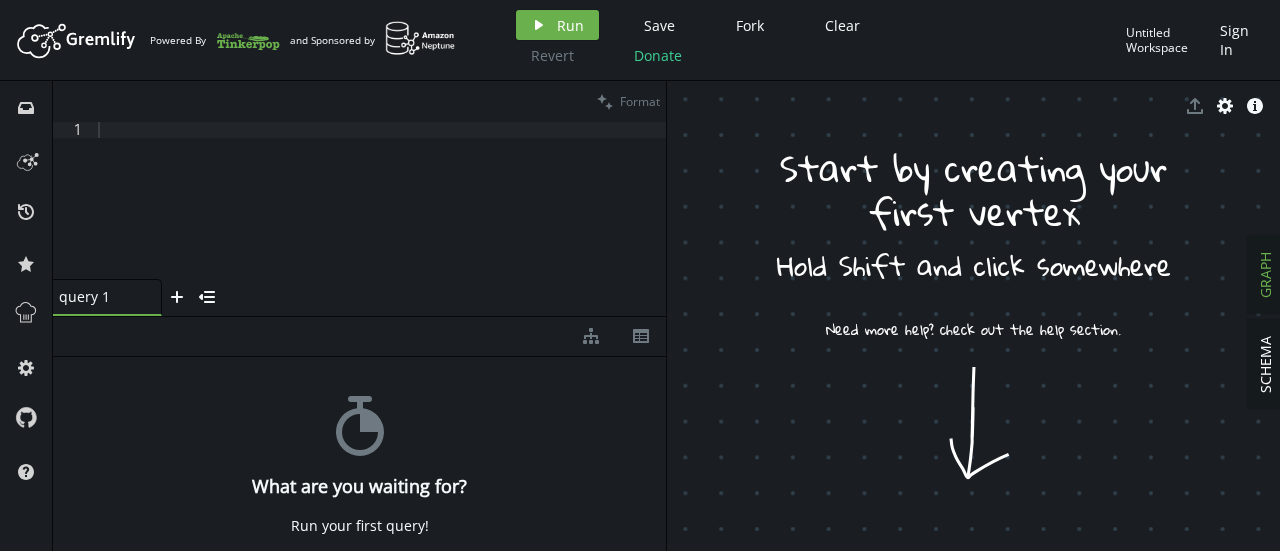 click 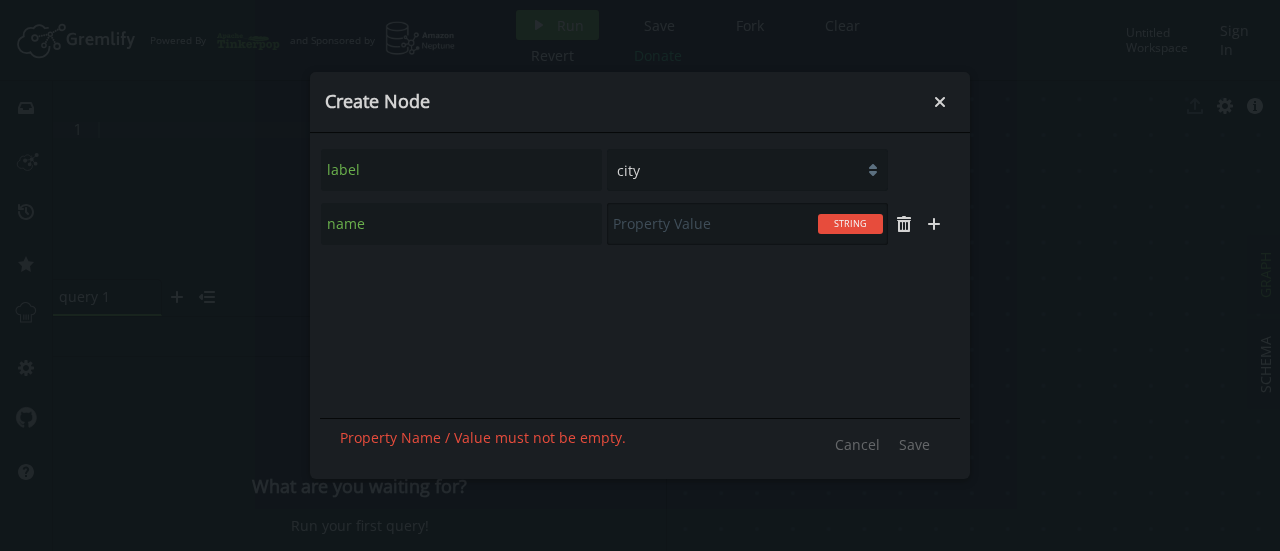 click at bounding box center (747, 224) 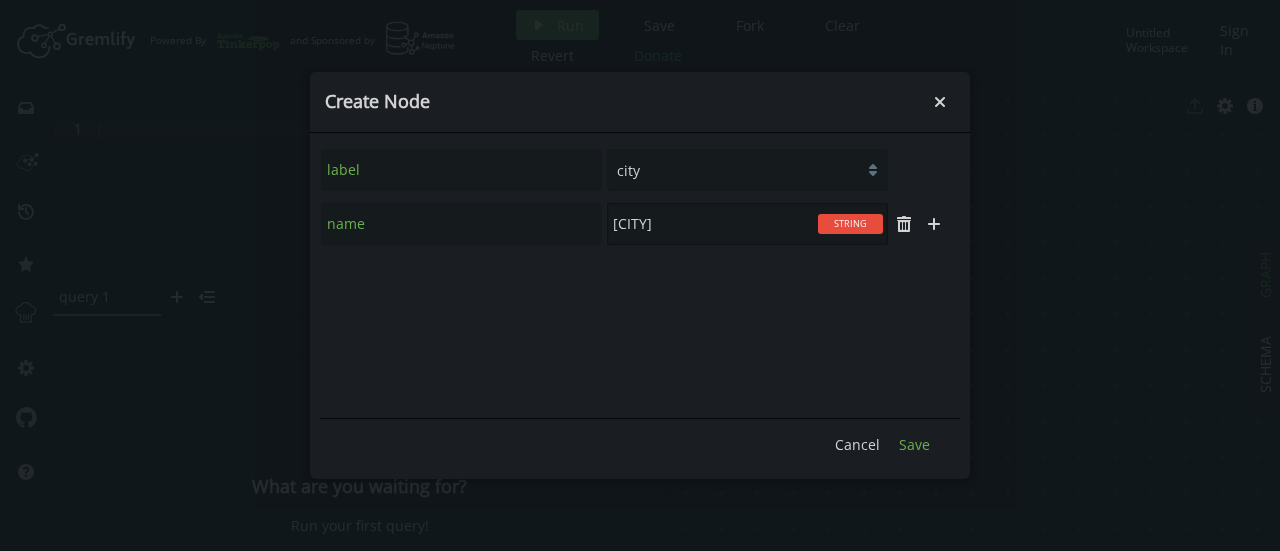 type on "chicago" 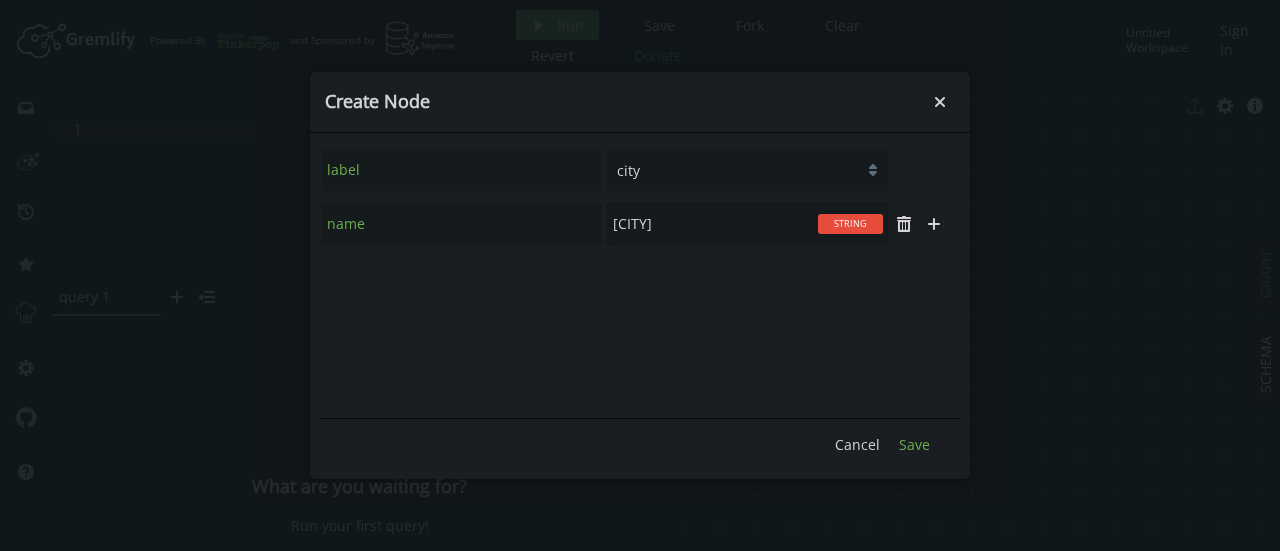 click on "Save" at bounding box center [914, 444] 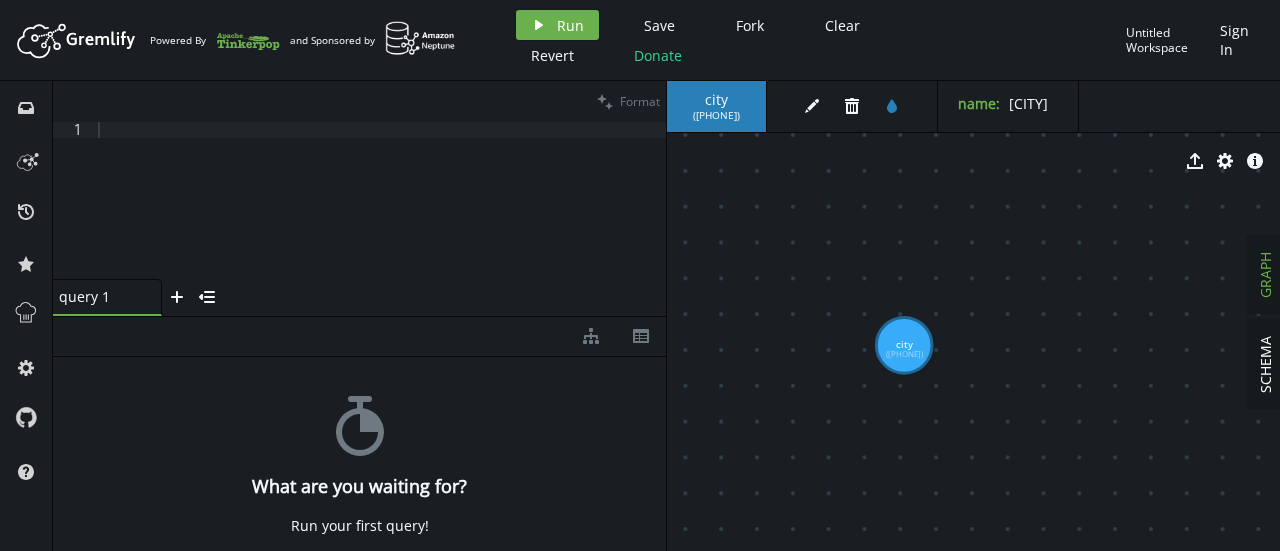 click on "name :   chicago" at bounding box center (1008, 106) 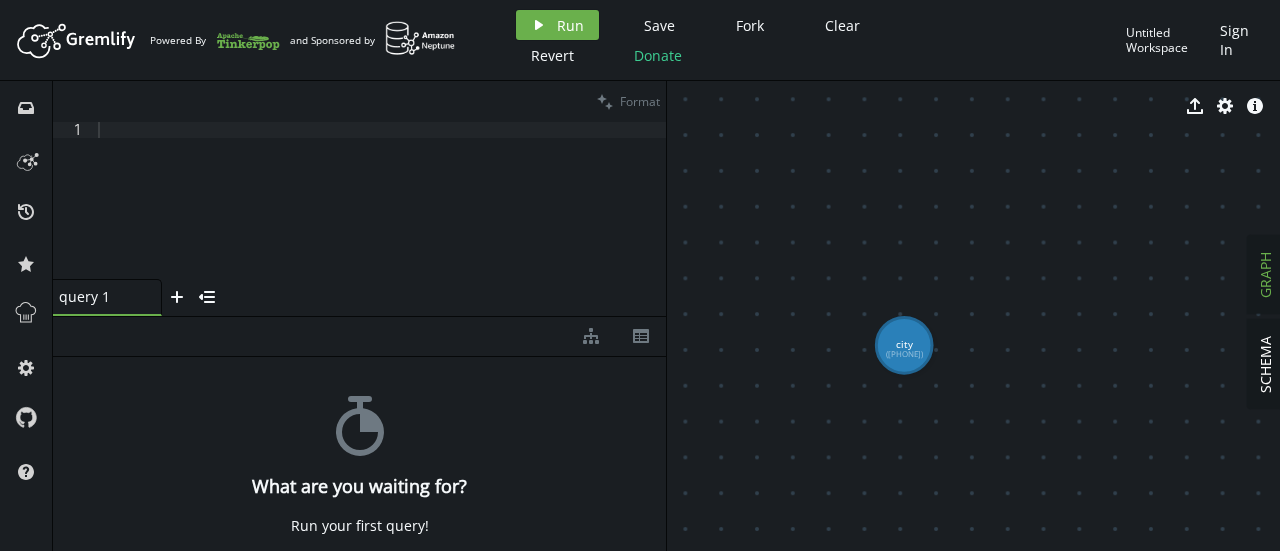 click on "Artboard Created with Sketch. Powered By and Sponsored by play Run Save Fork Clear Revert Donate Untitled Workspace Sign In inbox history star cog help clean Format 1     XXXXXXXXXXXXXXXXXXXXXXXXXXXXXXXXXXXXXXXXXXXXXXXXXXXXXXXXXXXXXXXXXXXXXXXXXXXXXXXXXXXXXXXXXXXXXXXXXXXXXXXXXXXXXXXXXXXXXXXXXXXXXXXXXXXXXXXXXXXXXXXXXXXXXXXXXXXXXXXXXXXXXXXXXXXXXXXXXXXXXXXXXXXXXXXXXXXXXXXXXXXXXXXXXXXXXXXXXXXXXXXXXXXXXXXXXXXXXXXXXXXXXXXXXXXXXXXXXXXXXXXXXXXXXXXXXXXXXXXXXXXXXXXXXXXXXXXXXXXXXXXXXXXXXXXXXXXXXXXXXXXXXXXXXXXXXXXXXXXXXXXXXXXXXXXXXXXXXXXXXXXXXXXXXXXXXXXXXXXXXXXXXXXXXXXXXXXXXXXXXXXXXXXXXXXXXXXXXXXXXXXXXXXXXXXXXXXXXXXXXXXXXXXXXXXXXXXXXXXXXXXXXXXXXXXXXXXXXXXXXXXXXXXXXXXXXXXXXXXXXXXXXXXXXXXX     query 1 small-cross plus menu-closed diagram-tree th stopwatch What are you waiting for? Run your first query! SCHEMA GRAPH export cog info-sign city  (222) random Your Graph contains elements that do not apply to the workspace Schema. If you wish to keep your Schema, those elements will be removed from the Graph. Yes Create Node" at bounding box center [640, 275] 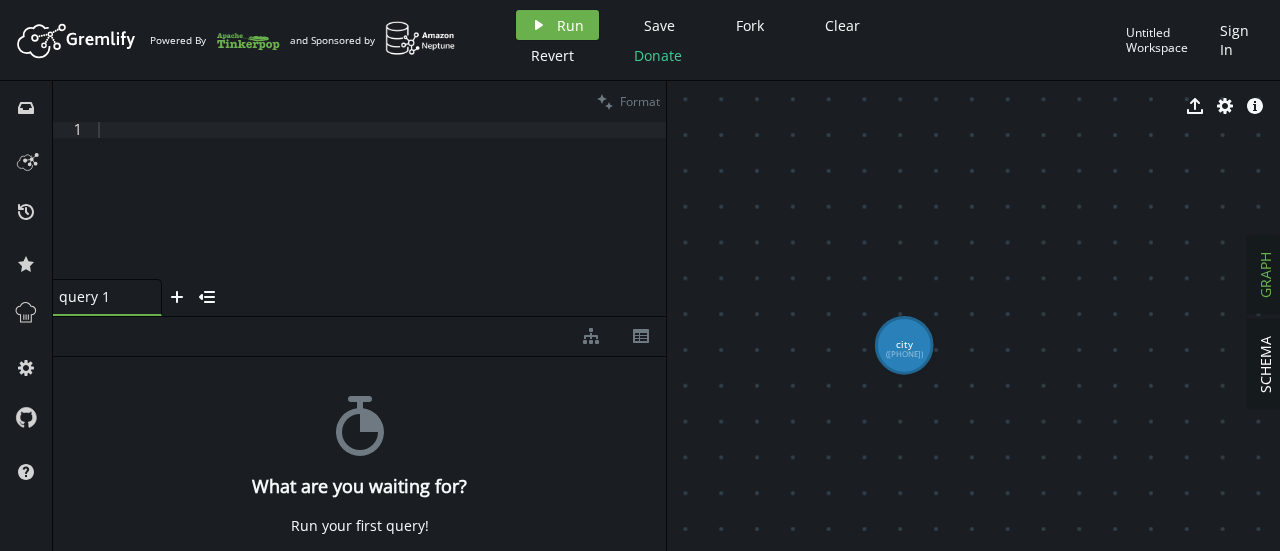 click on "Artboard Created with Sketch. Powered By and Sponsored by play Run Save Fork Clear Revert Donate Untitled Workspace Sign In inbox history star cog help clean Format 1     XXXXXXXXXXXXXXXXXXXXXXXXXXXXXXXXXXXXXXXXXXXXXXXXXXXXXXXXXXXXXXXXXXXXXXXXXXXXXXXXXXXXXXXXXXXXXXXXXXXXXXXXXXXXXXXXXXXXXXXXXXXXXXXXXXXXXXXXXXXXXXXXXXXXXXXXXXXXXXXXXXXXXXXXXXXXXXXXXXXXXXXXXXXXXXXXXXXXXXXXXXXXXXXXXXXXXXXXXXXXXXXXXXXXXXXXXXXXXXXXXXXXXXXXXXXXXXXXXXXXXXXXXXXXXXXXXXXXXXXXXXXXXXXXXXXXXXXXXXXXXXXXXXXXXXXXXXXXXXXXXXXXXXXXXXXXXXXXXXXXXXXXXXXXXXXXXXXXXXXXXXXXXXXXXXXXXXXXXXXXXXXXXXXXXXXXXXXXXXXXXXXXXXXXXXXXXXXXXXXXXXXXXXXXXXXXXXXXXXXXXXXXXXXXXXXXXXXXXXXXXXXXXXXXXXXXXXXXXXXXXXXXXXXXXXXXXXXXXXXXXXXXXXXXXXXX     query 1 small-cross plus menu-closed diagram-tree th stopwatch What are you waiting for? Run your first query! SCHEMA GRAPH export cog info-sign city  (222) random Your Graph contains elements that do not apply to the workspace Schema. If you wish to keep your Schema, those elements will be removed from the Graph. Yes Create Node" at bounding box center (640, 275) 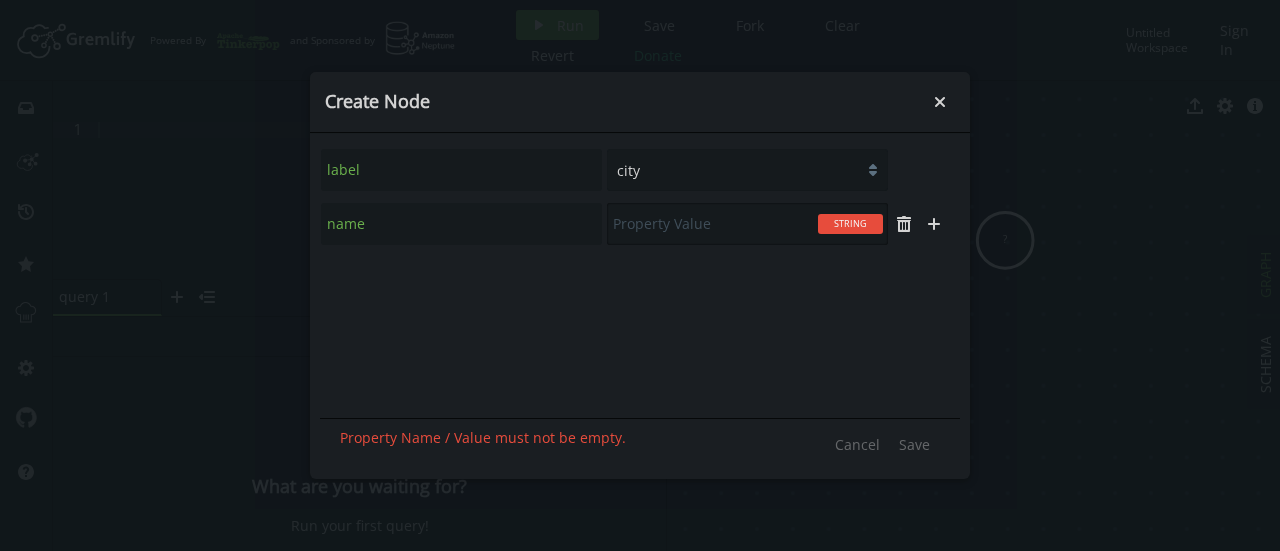 click at bounding box center (747, 224) 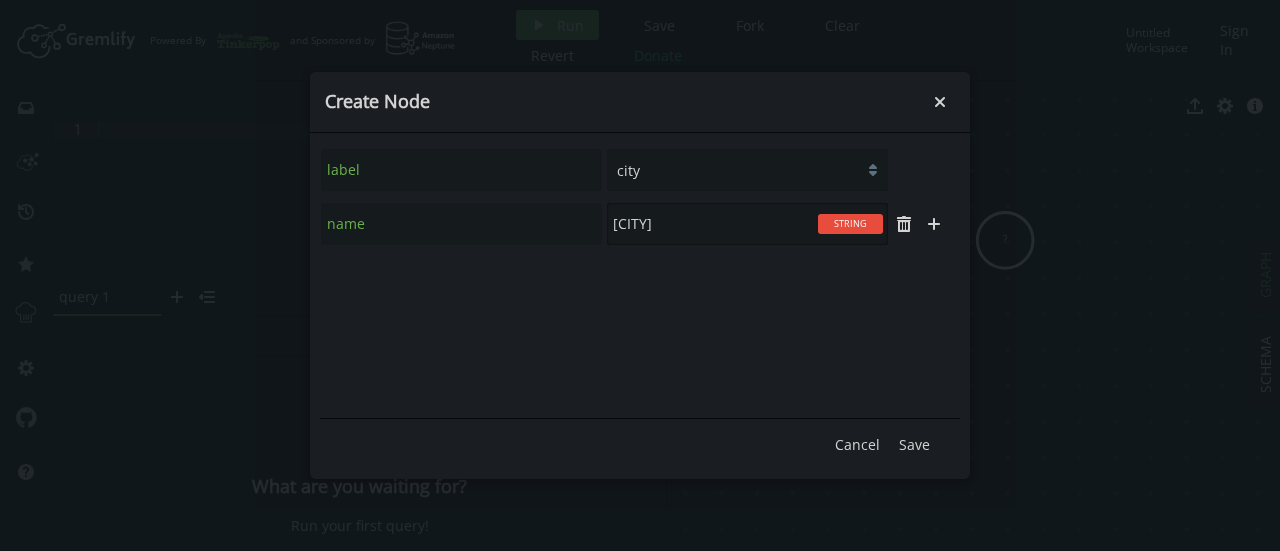type on "berlin" 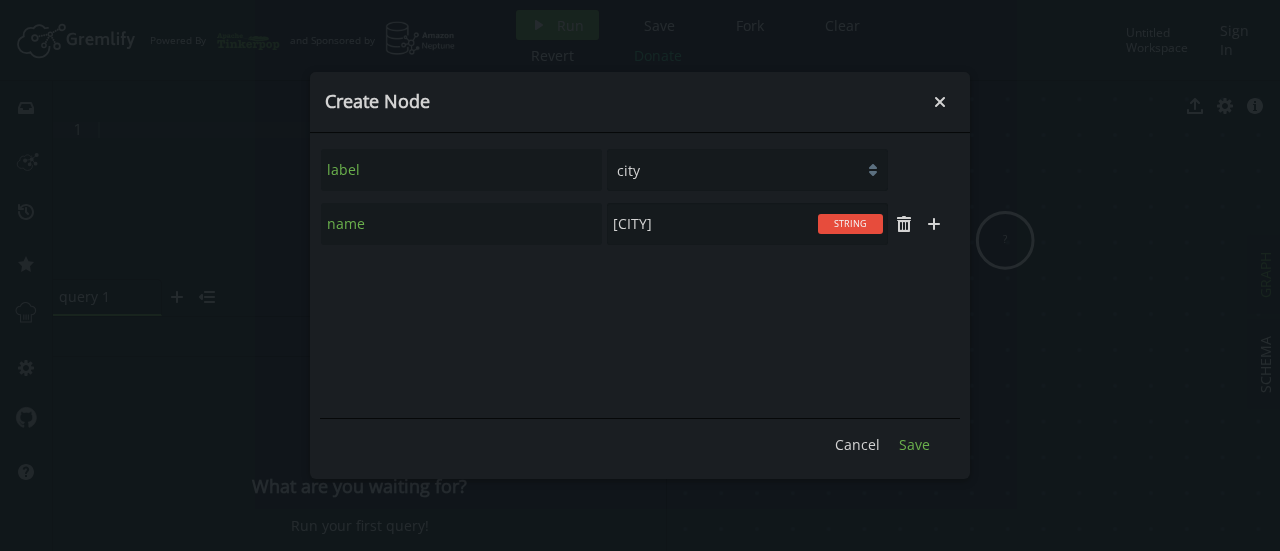 click on "Save" at bounding box center [914, 444] 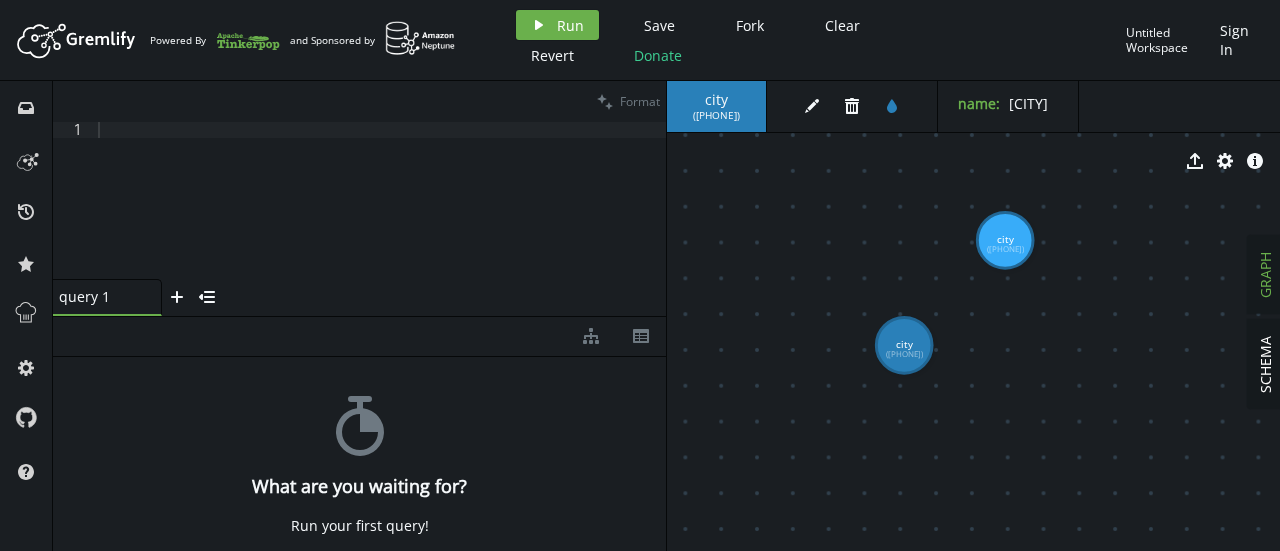 click on "city ( 225 ) edit trash tint name :   berlin export cog info-sign city  (222) city  (225)" at bounding box center [973, 316] 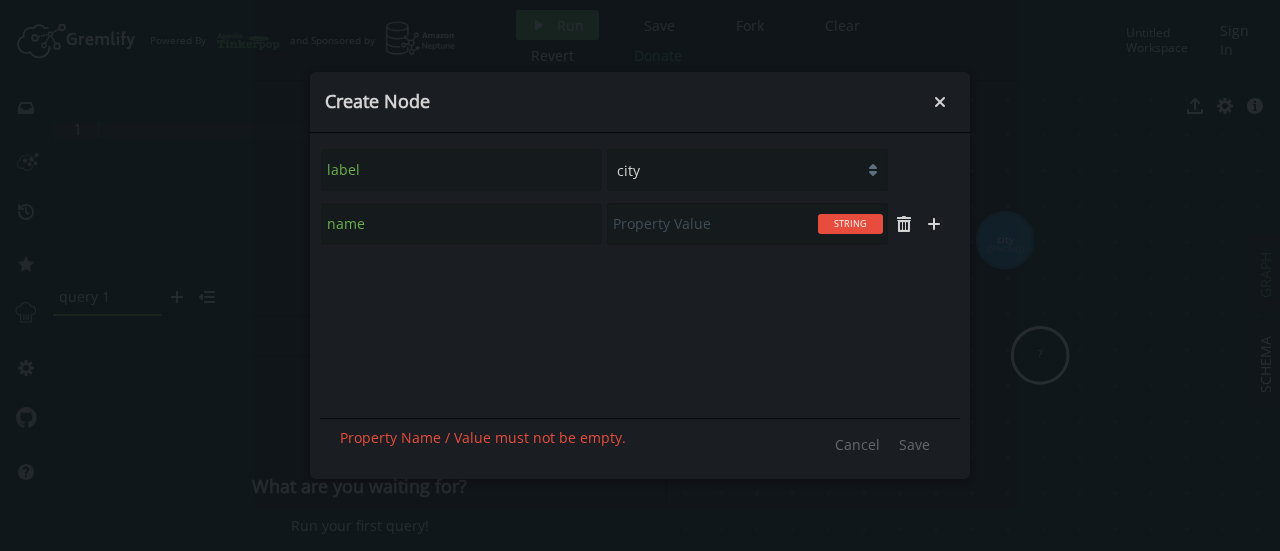 click on "person city" at bounding box center (747, 170) 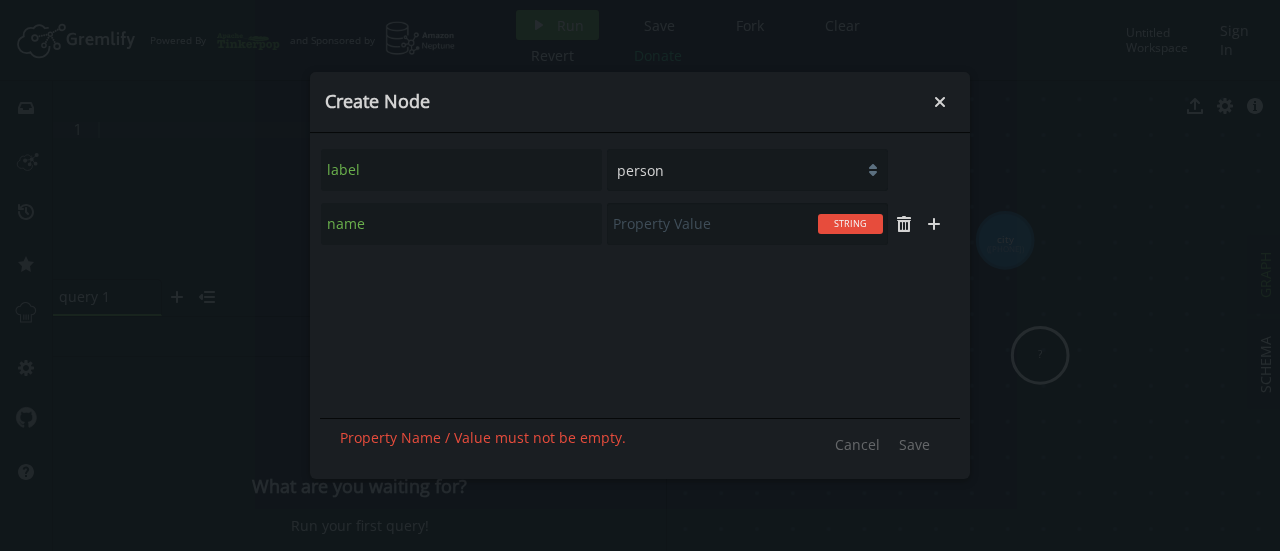 click on "person city" at bounding box center [747, 170] 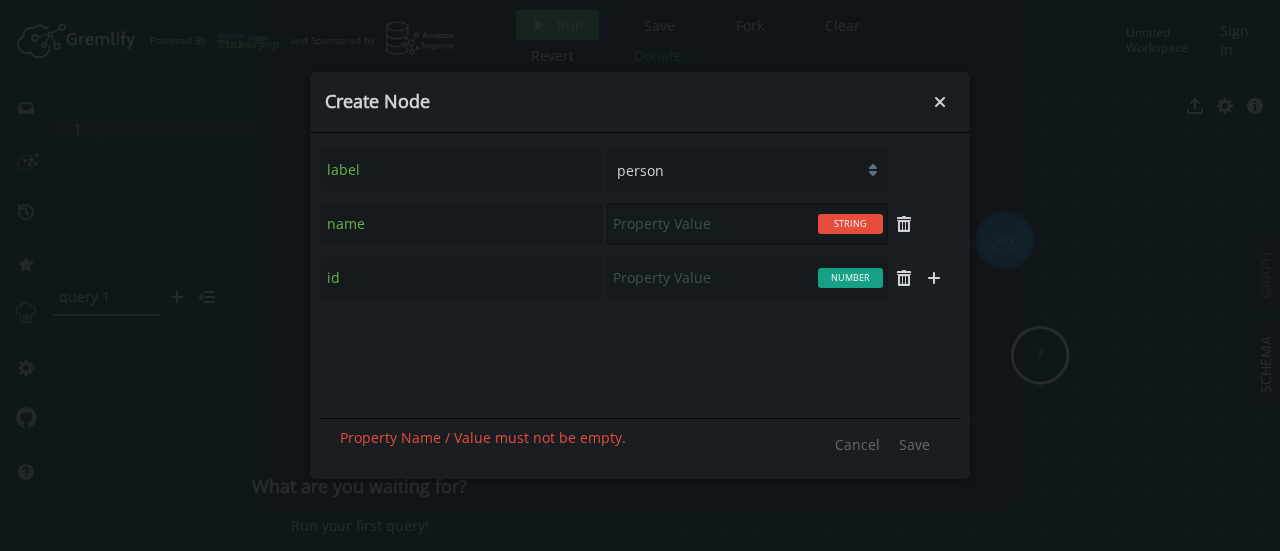 click at bounding box center (747, 224) 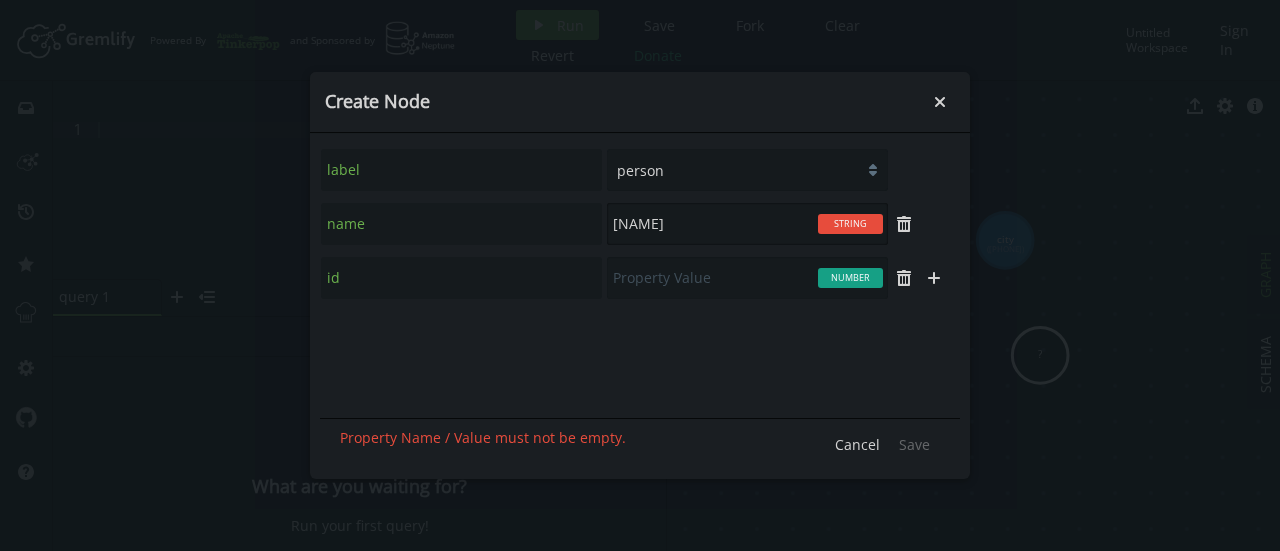 type on "john" 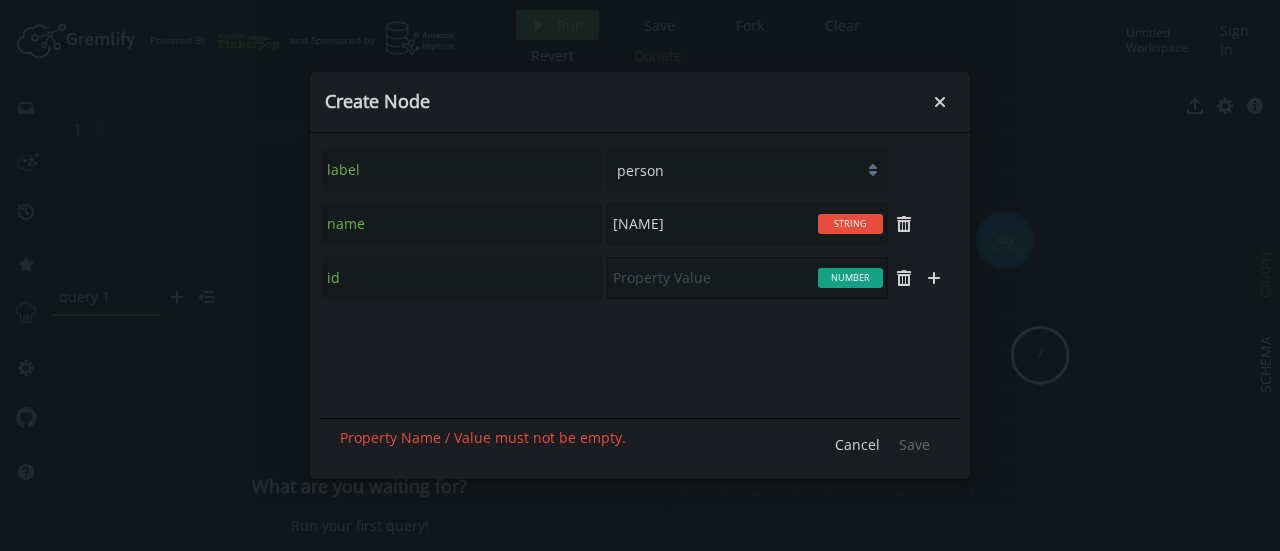 click at bounding box center (747, 278) 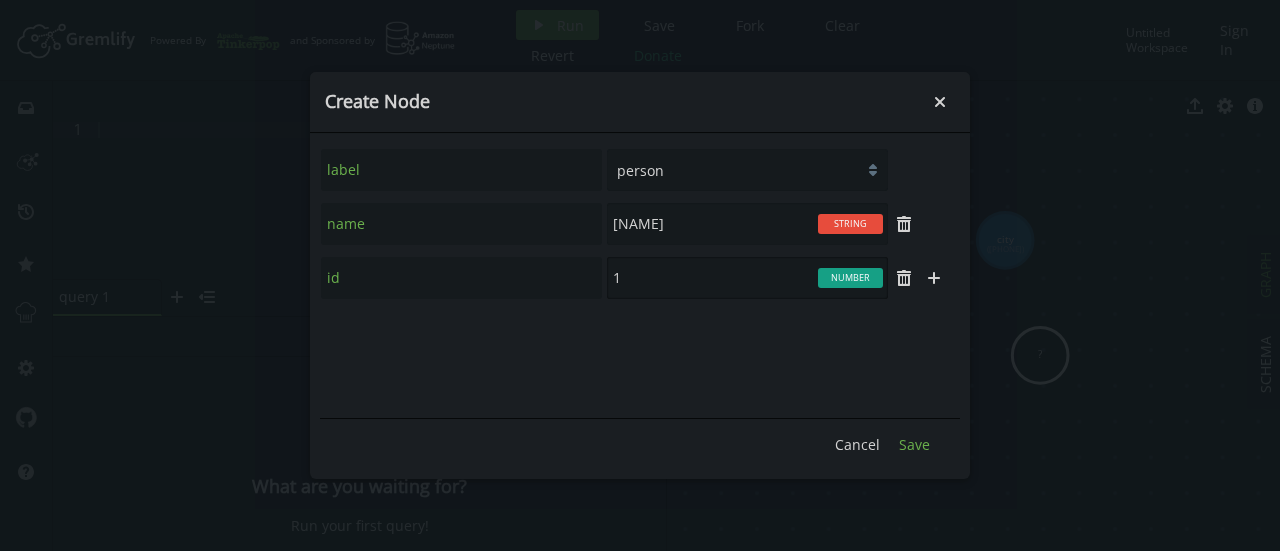 type on "1" 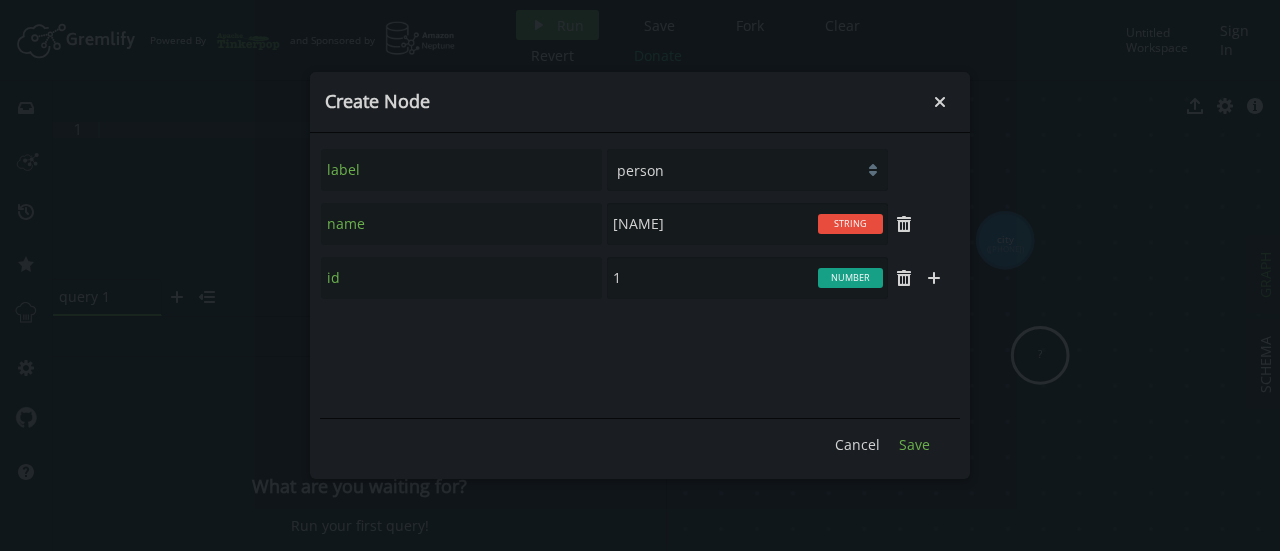click on "Save" at bounding box center [914, 444] 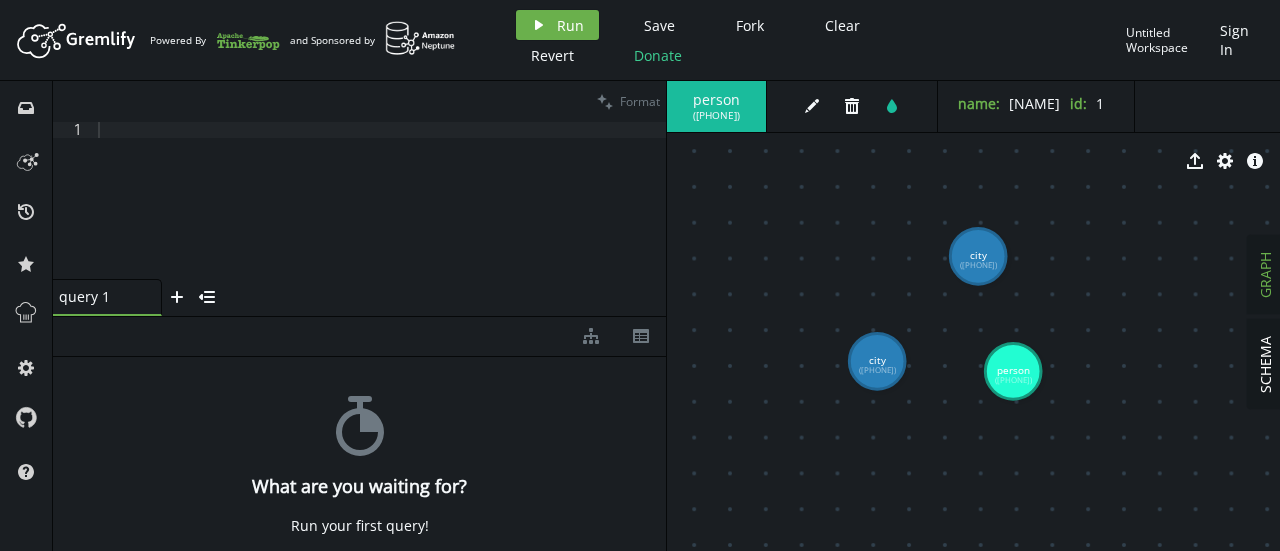 drag, startPoint x: 1014, startPoint y: 339, endPoint x: 984, endPoint y: 367, distance: 41.036568 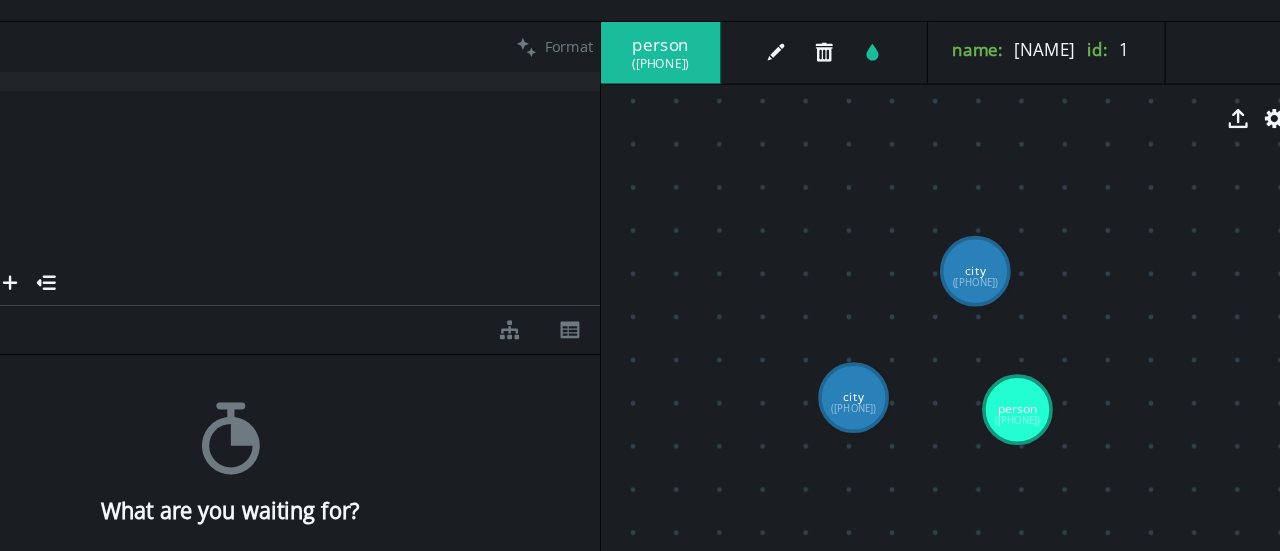 drag, startPoint x: 991, startPoint y: 293, endPoint x: 993, endPoint y: 313, distance: 20.09975 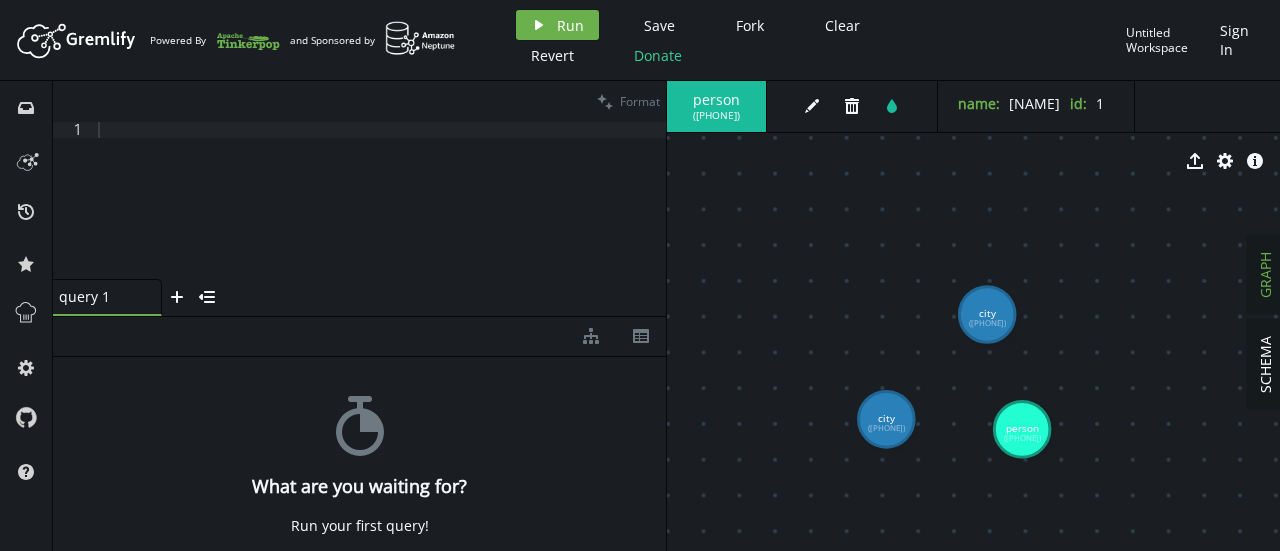 drag, startPoint x: 990, startPoint y: 317, endPoint x: 1000, endPoint y: 343, distance: 27.856777 